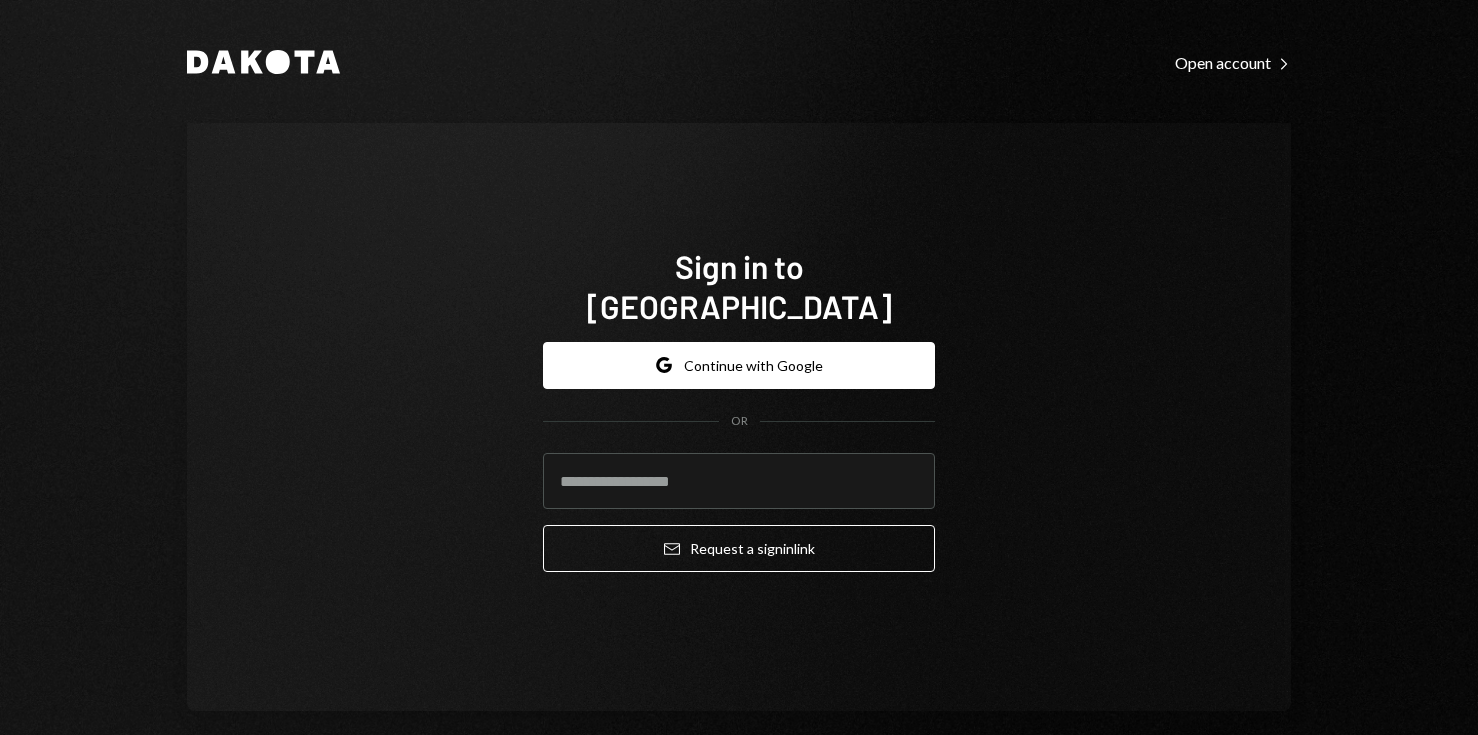 scroll, scrollTop: 0, scrollLeft: 0, axis: both 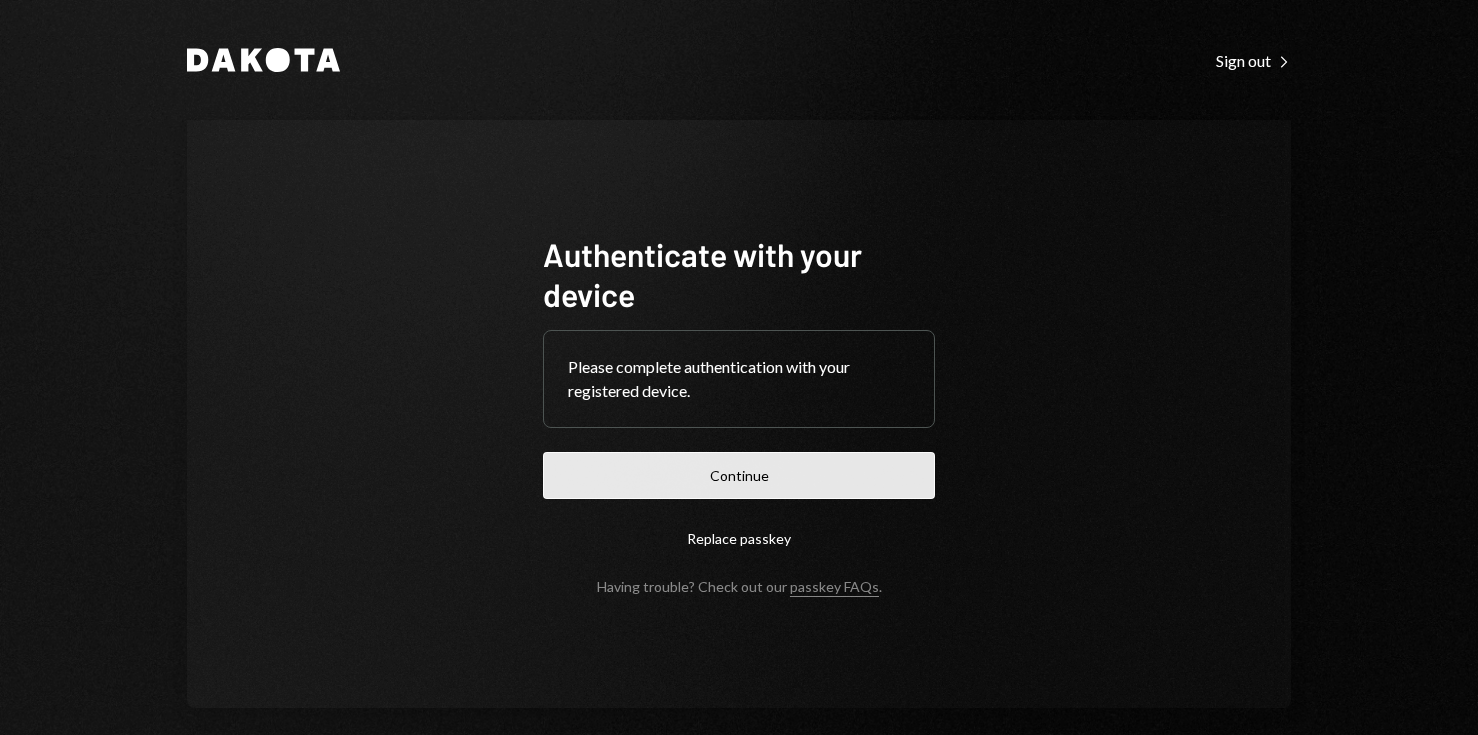 click on "Continue" at bounding box center [739, 475] 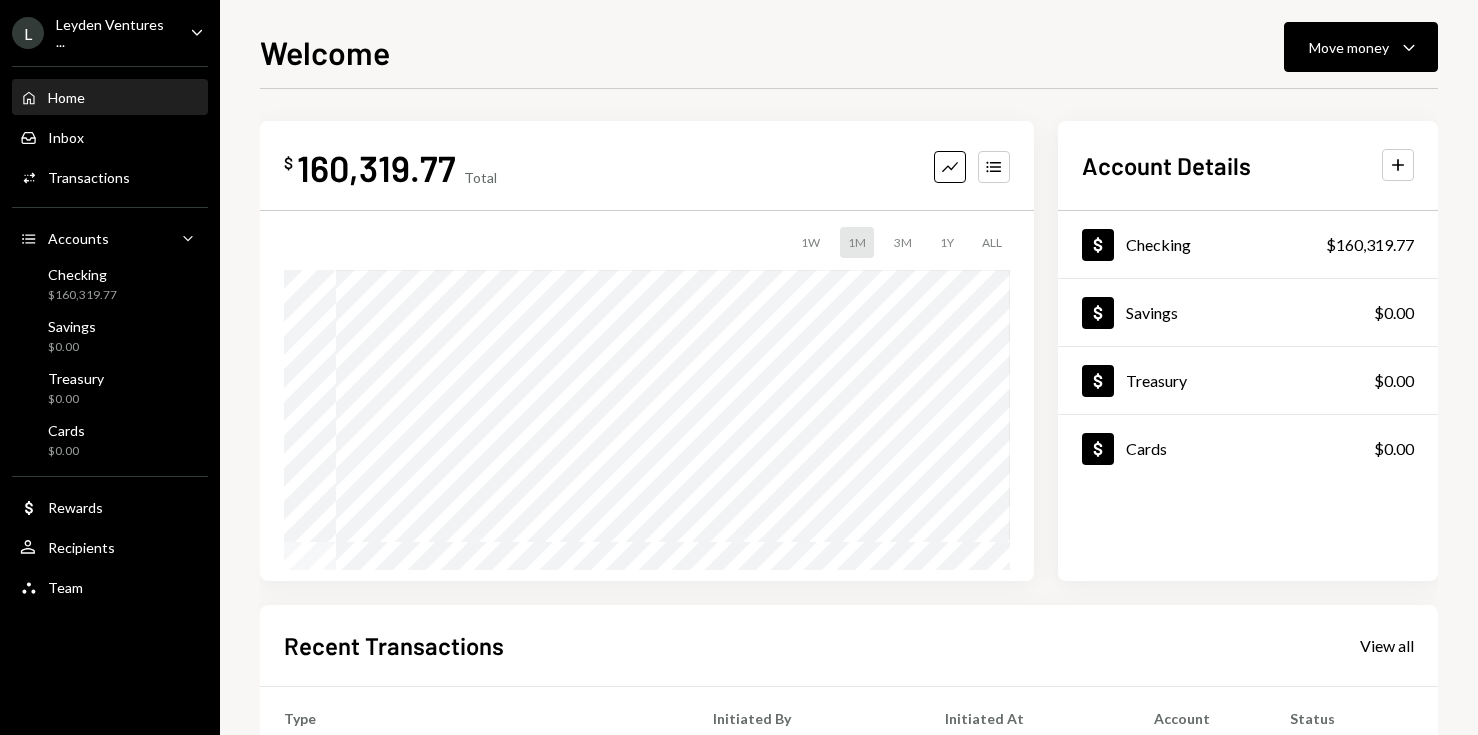 click on "L Leyden Ventures ... Caret Down" at bounding box center [110, 33] 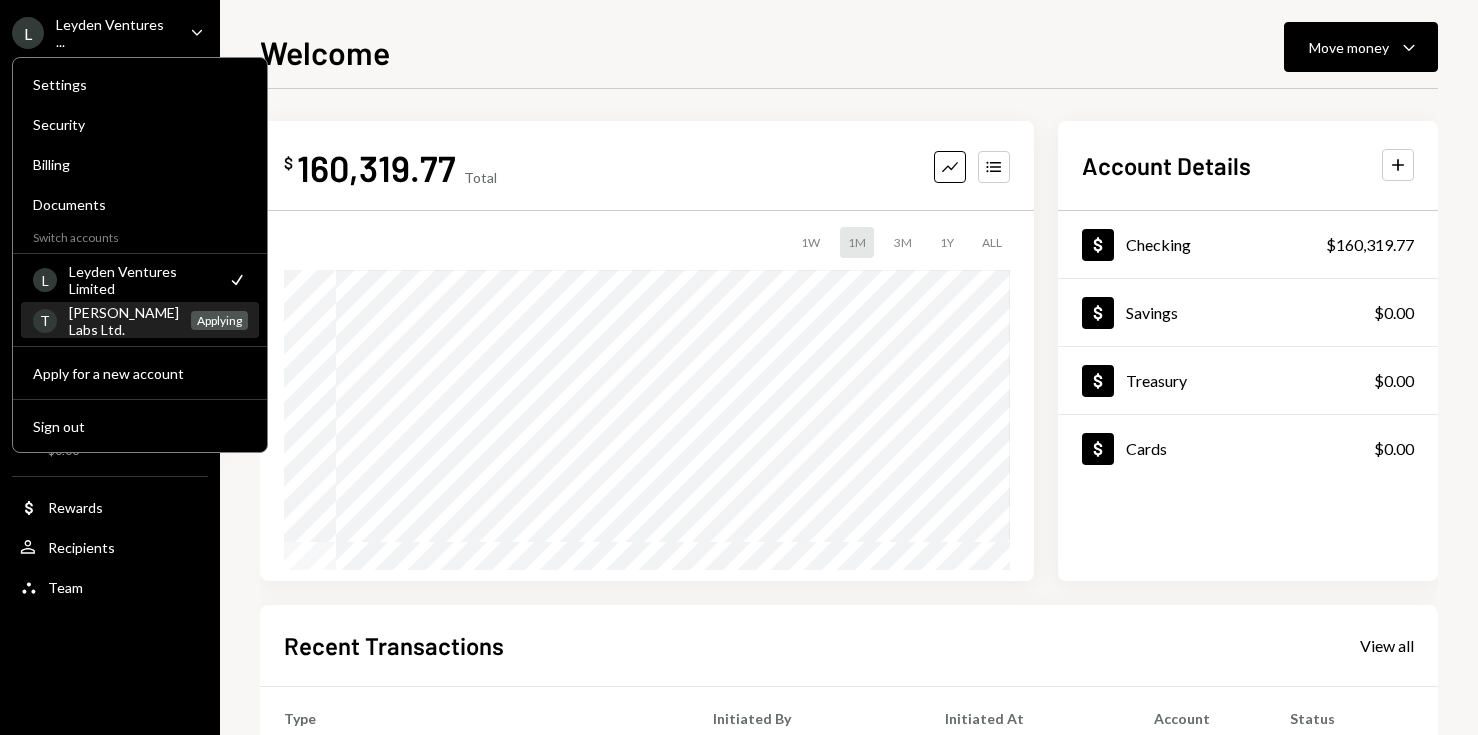 click on "T [PERSON_NAME] Labs Ltd. Applying" at bounding box center [140, 321] 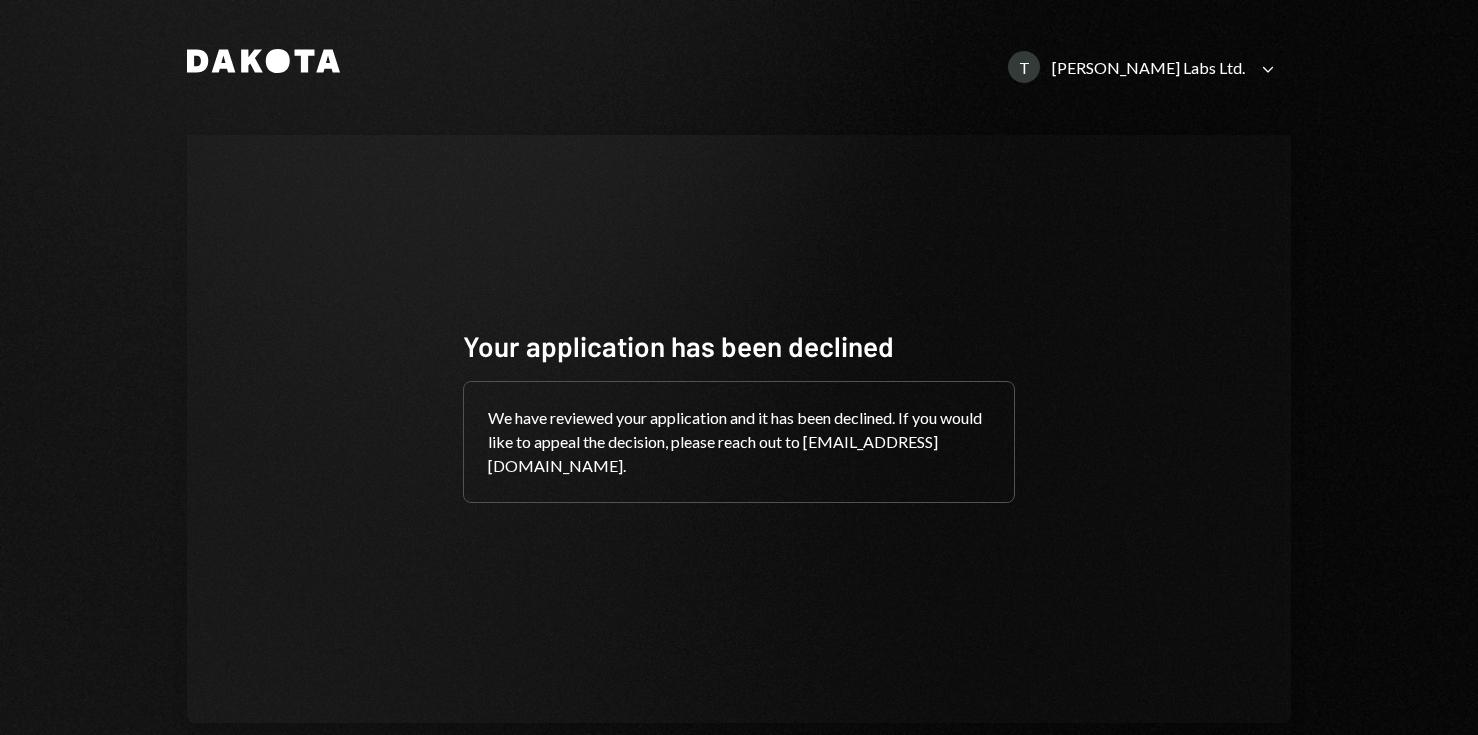 scroll, scrollTop: 38, scrollLeft: 0, axis: vertical 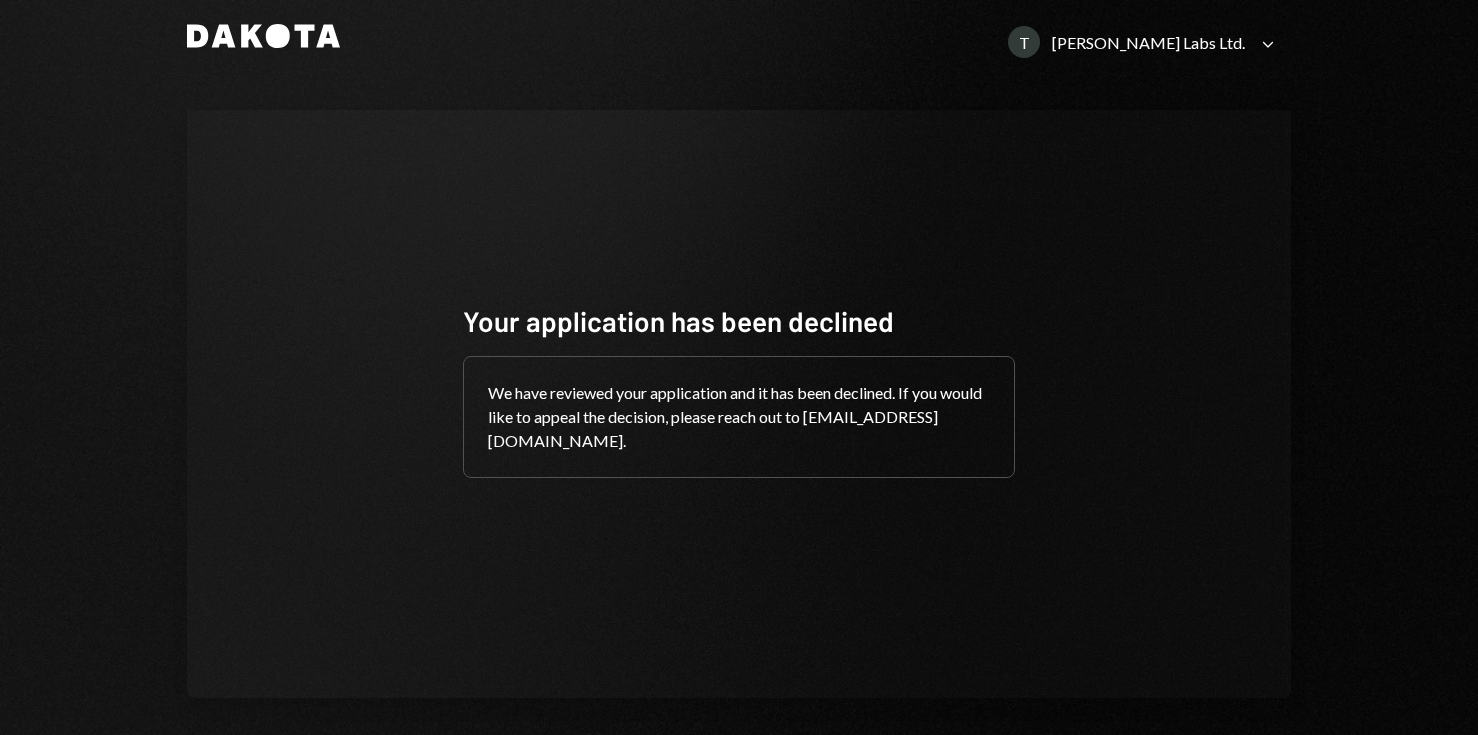 click on "T TARA Labs Ltd. Caret Down" at bounding box center (1143, 42) 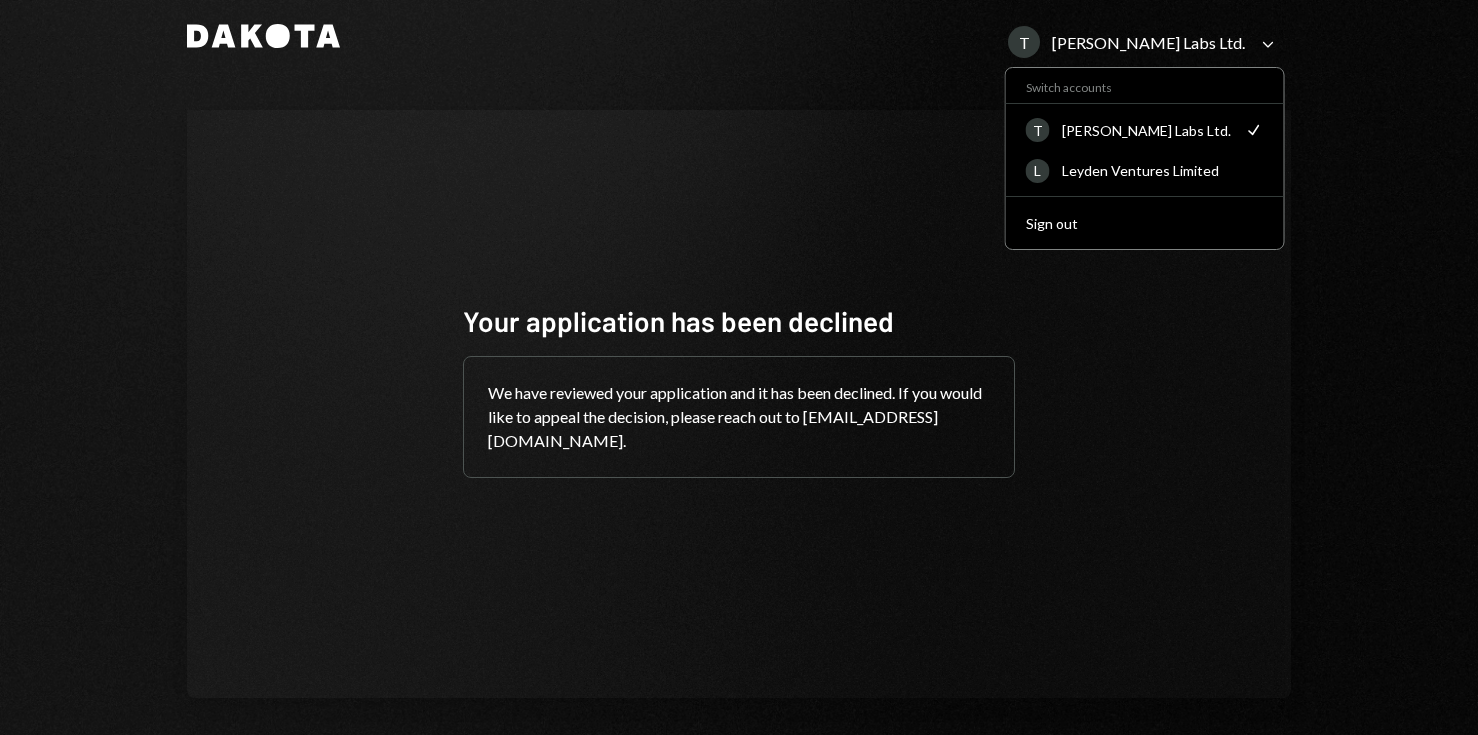 click on "[PERSON_NAME] Labs Ltd." at bounding box center (1147, 130) 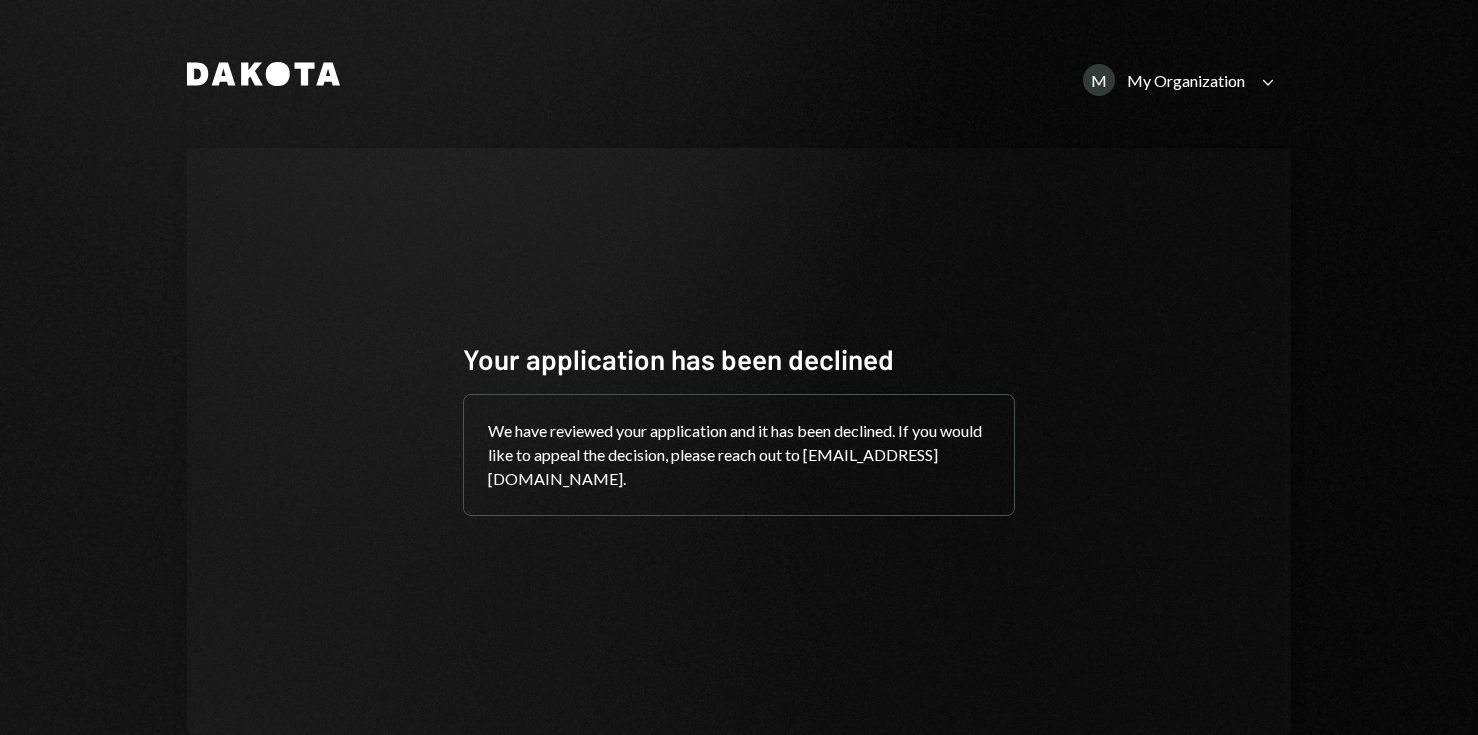 scroll, scrollTop: 0, scrollLeft: 0, axis: both 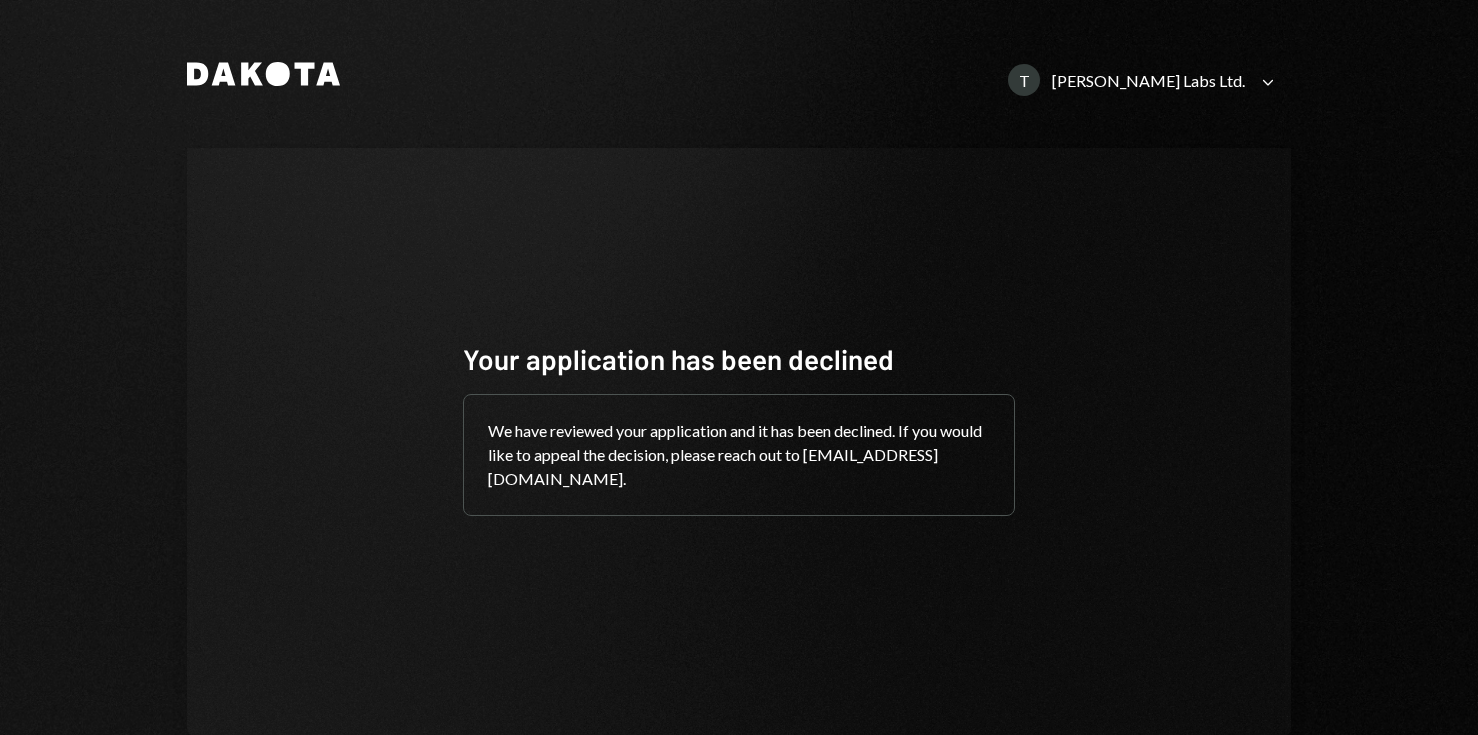 click on "[PERSON_NAME] Labs Ltd." at bounding box center [1148, 80] 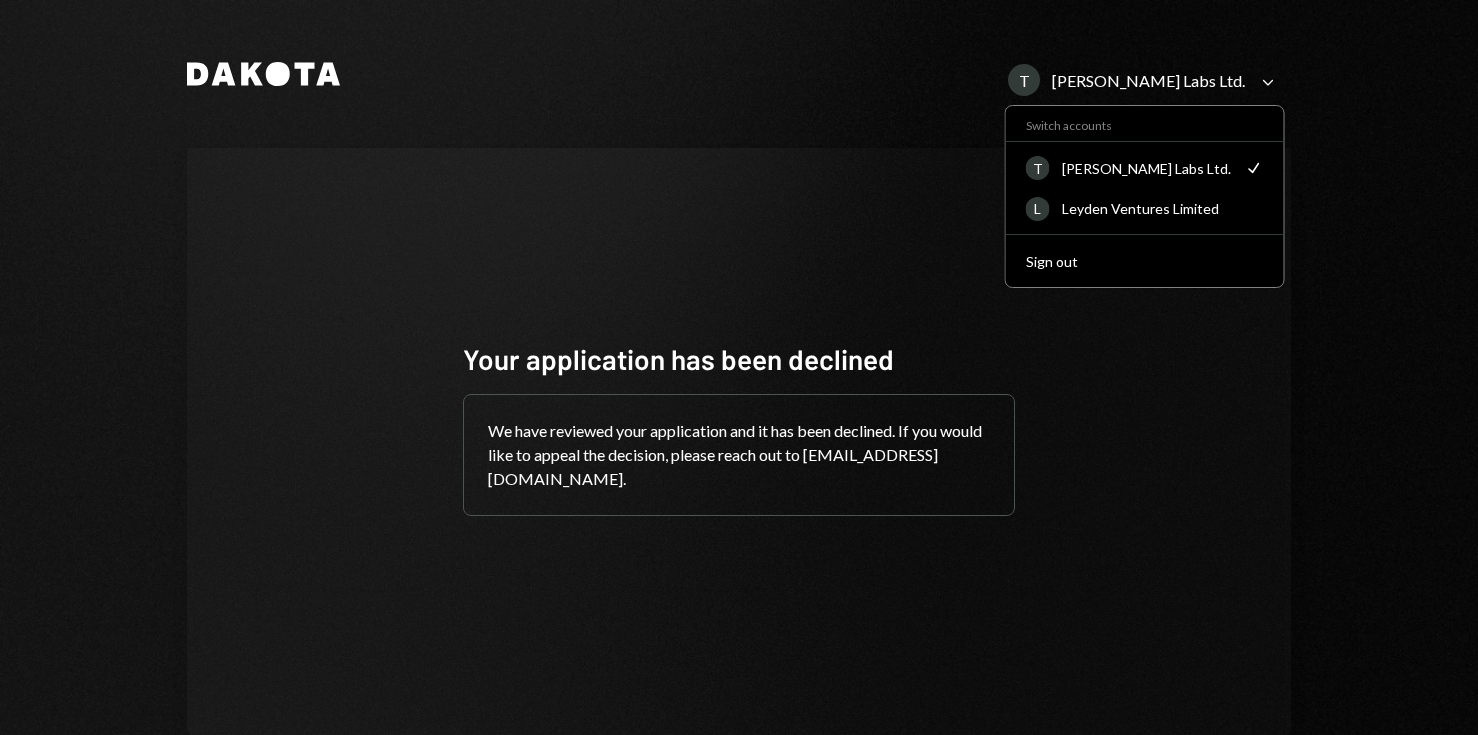click on "T TARA Labs Ltd. Check" at bounding box center [1145, 168] 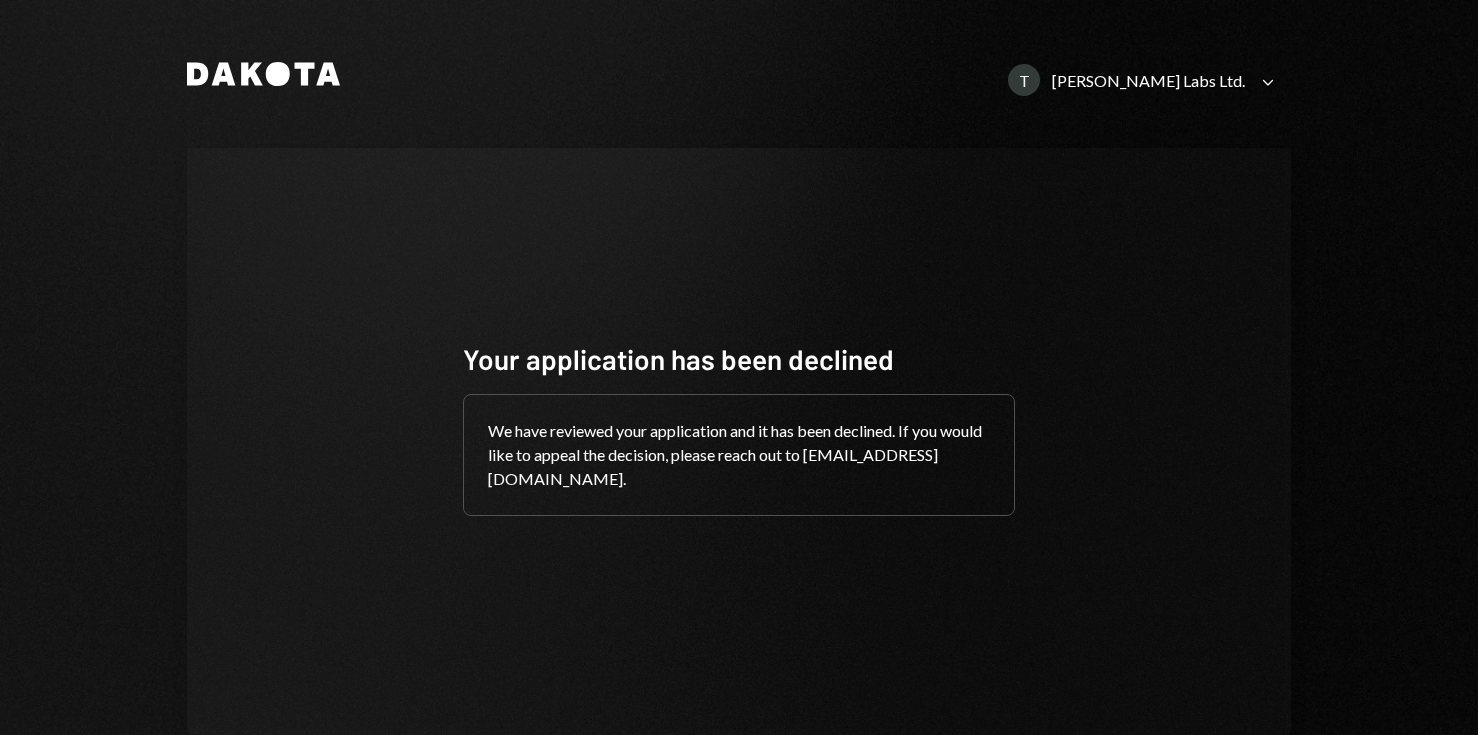 click on "Your application has been declined We have reviewed your application and it has been declined. If you would like to appeal the decision, please reach out to support@dakota.xyz." at bounding box center (739, 442) 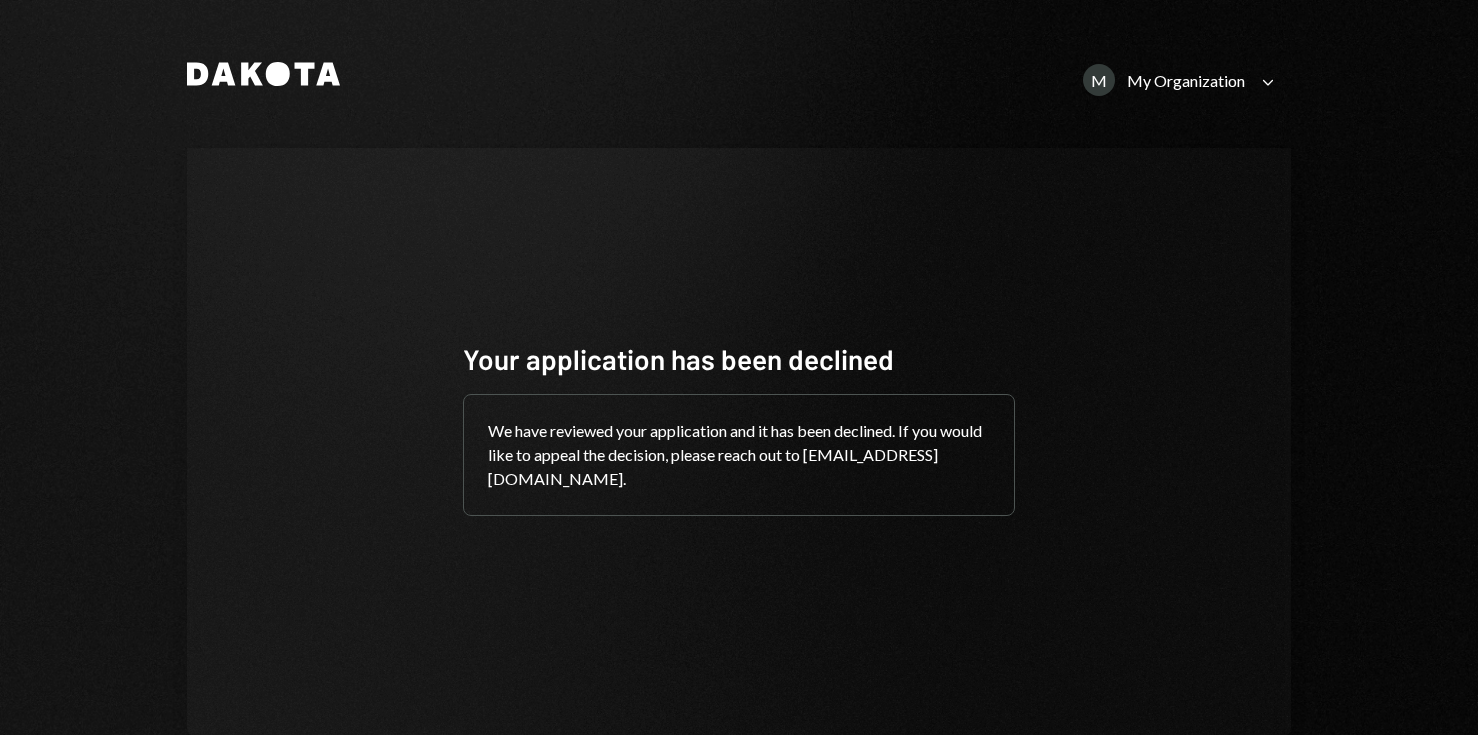 scroll, scrollTop: 0, scrollLeft: 0, axis: both 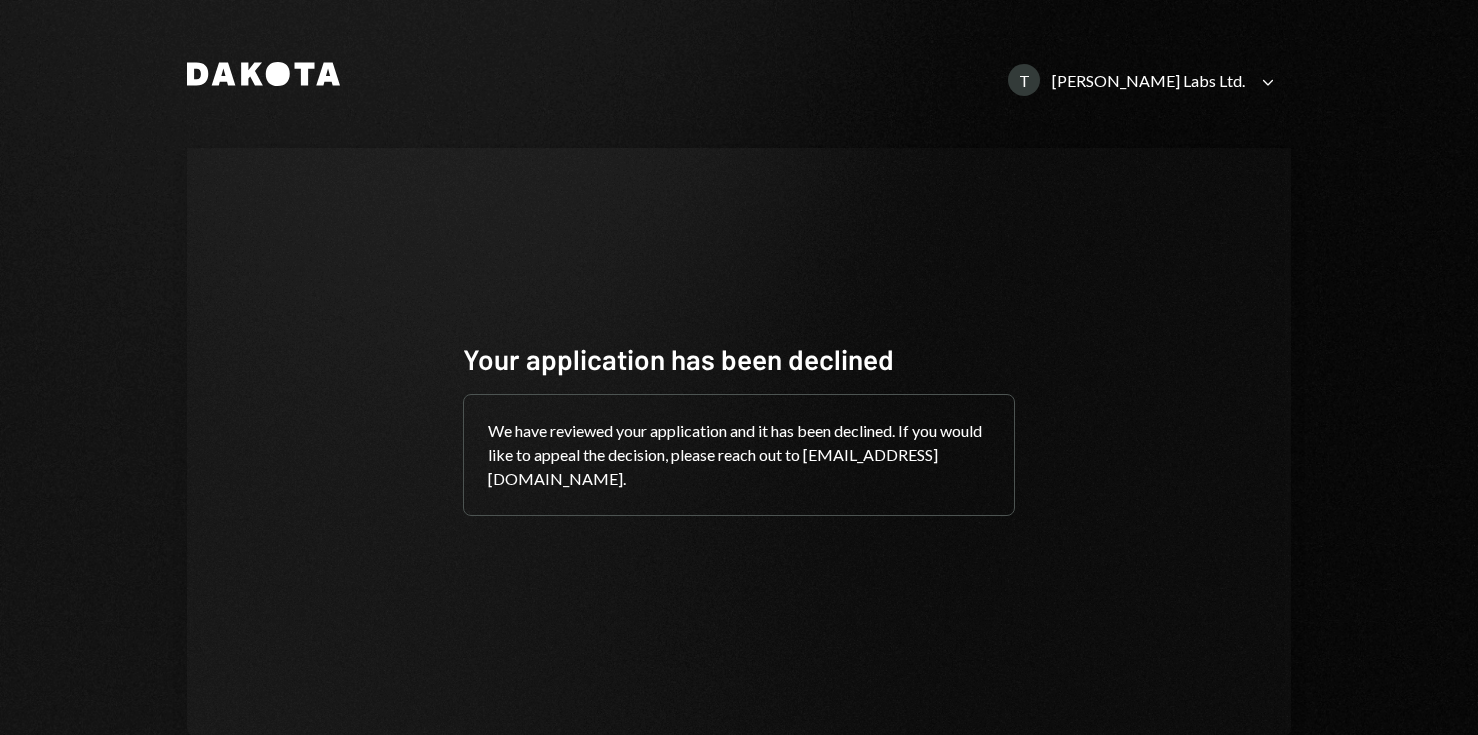 click on "Dakota" 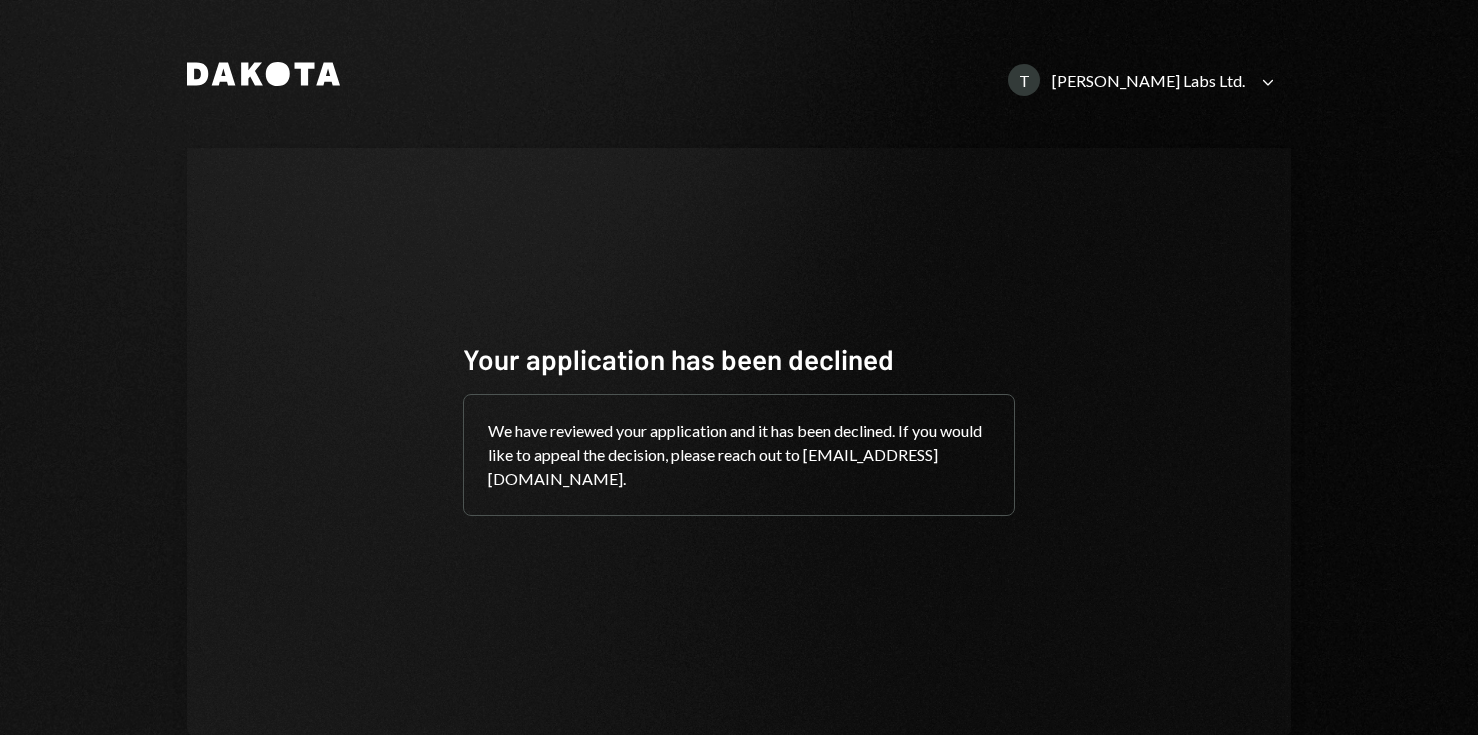 click on "Dakota T TARA Labs Ltd. Caret Down" at bounding box center [739, 74] 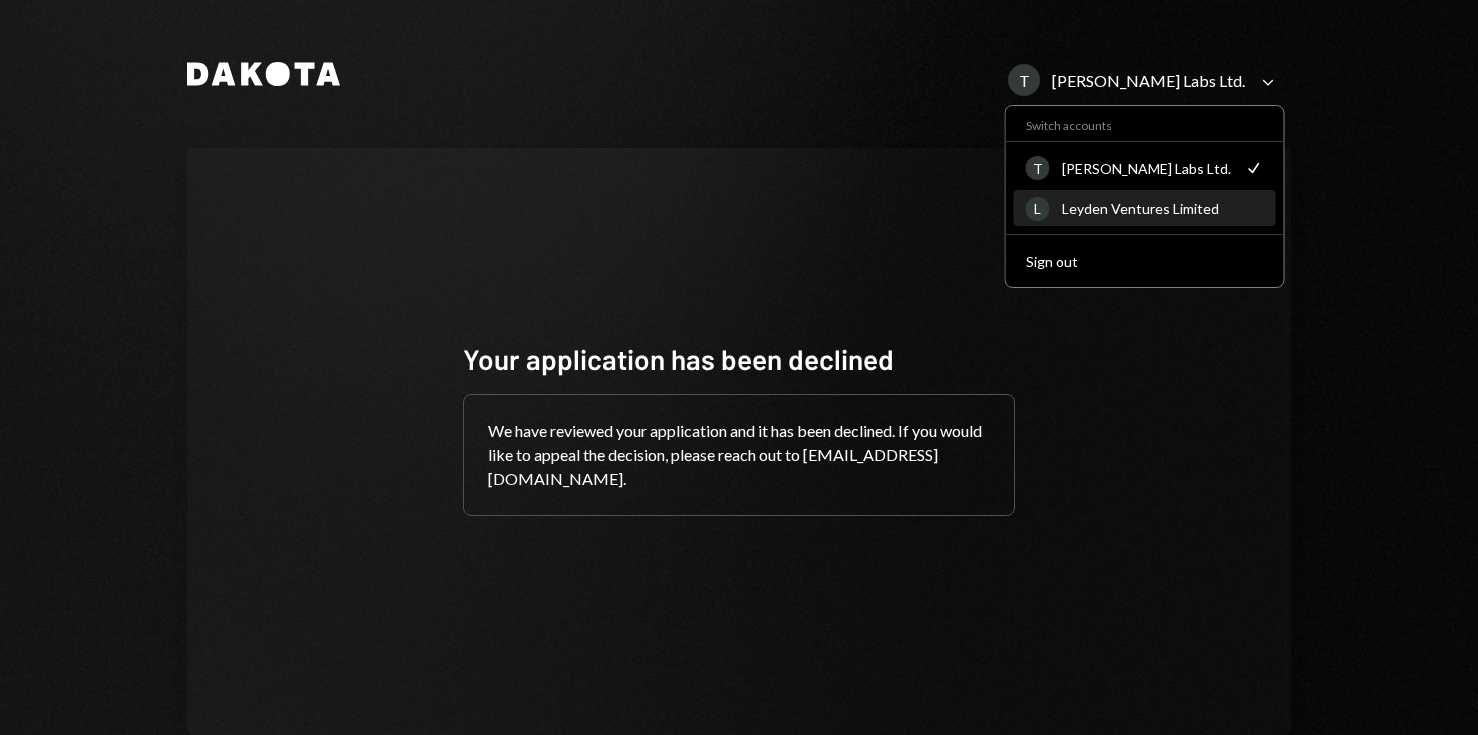 click on "L Leyden Ventures Limited" at bounding box center (1145, 209) 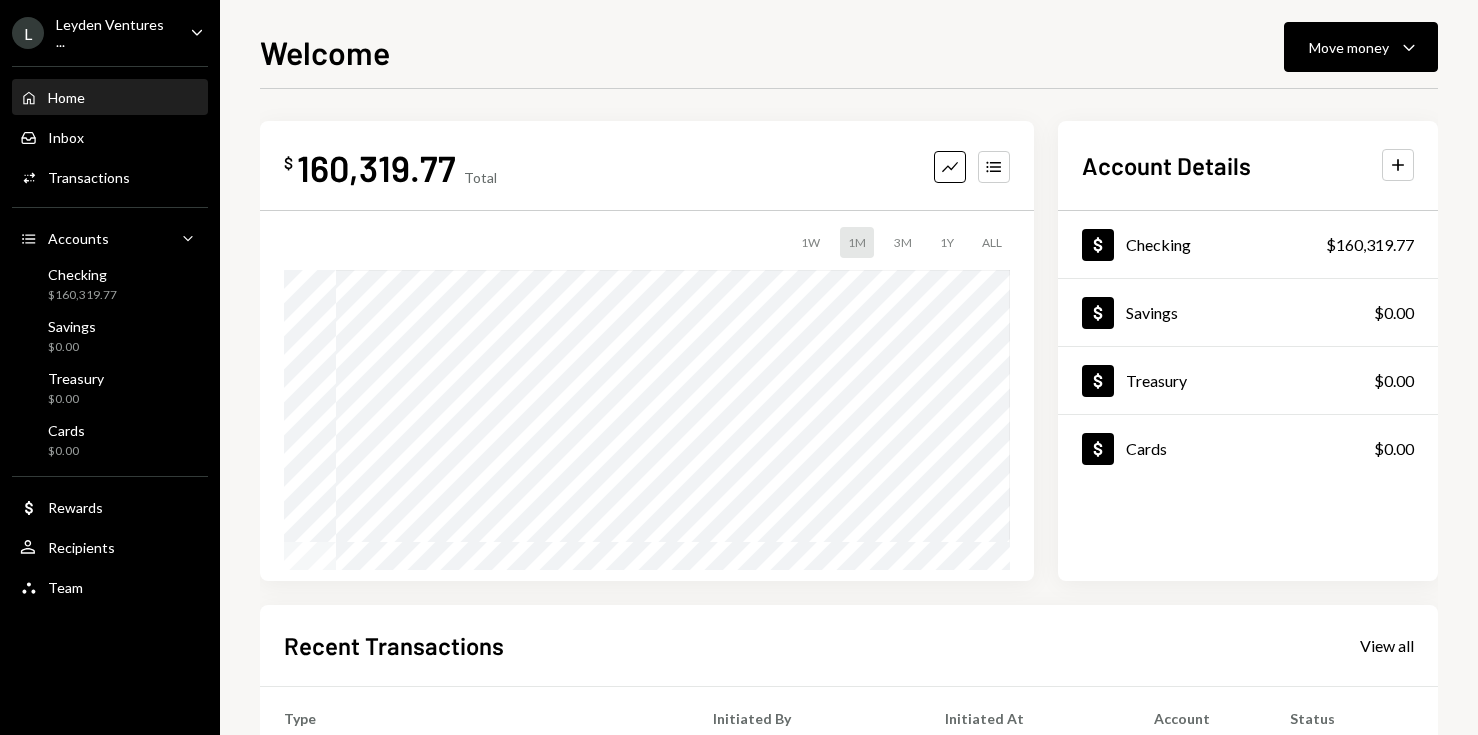 click on "L Leyden Ventures ... Caret Down" at bounding box center [110, 33] 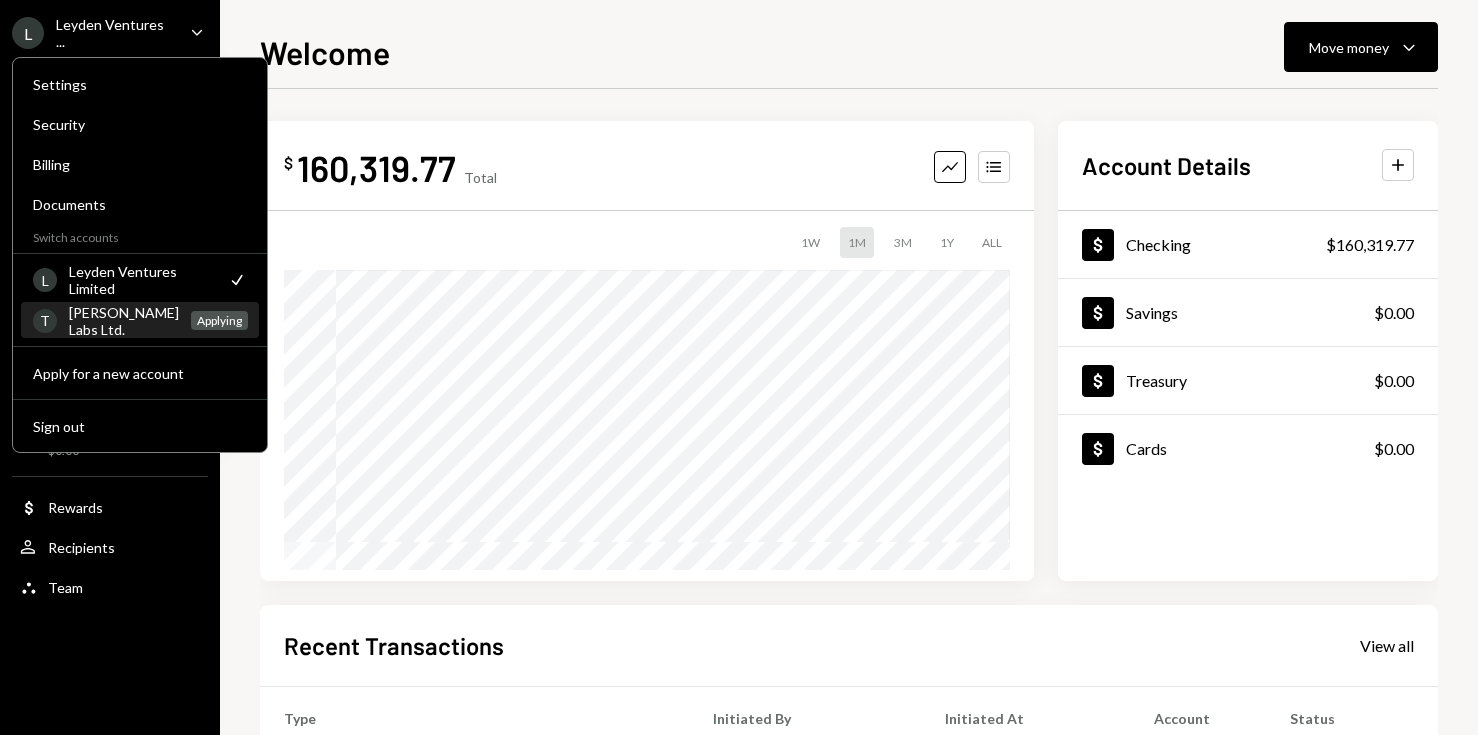 click on "[PERSON_NAME] Labs Ltd." at bounding box center (124, 321) 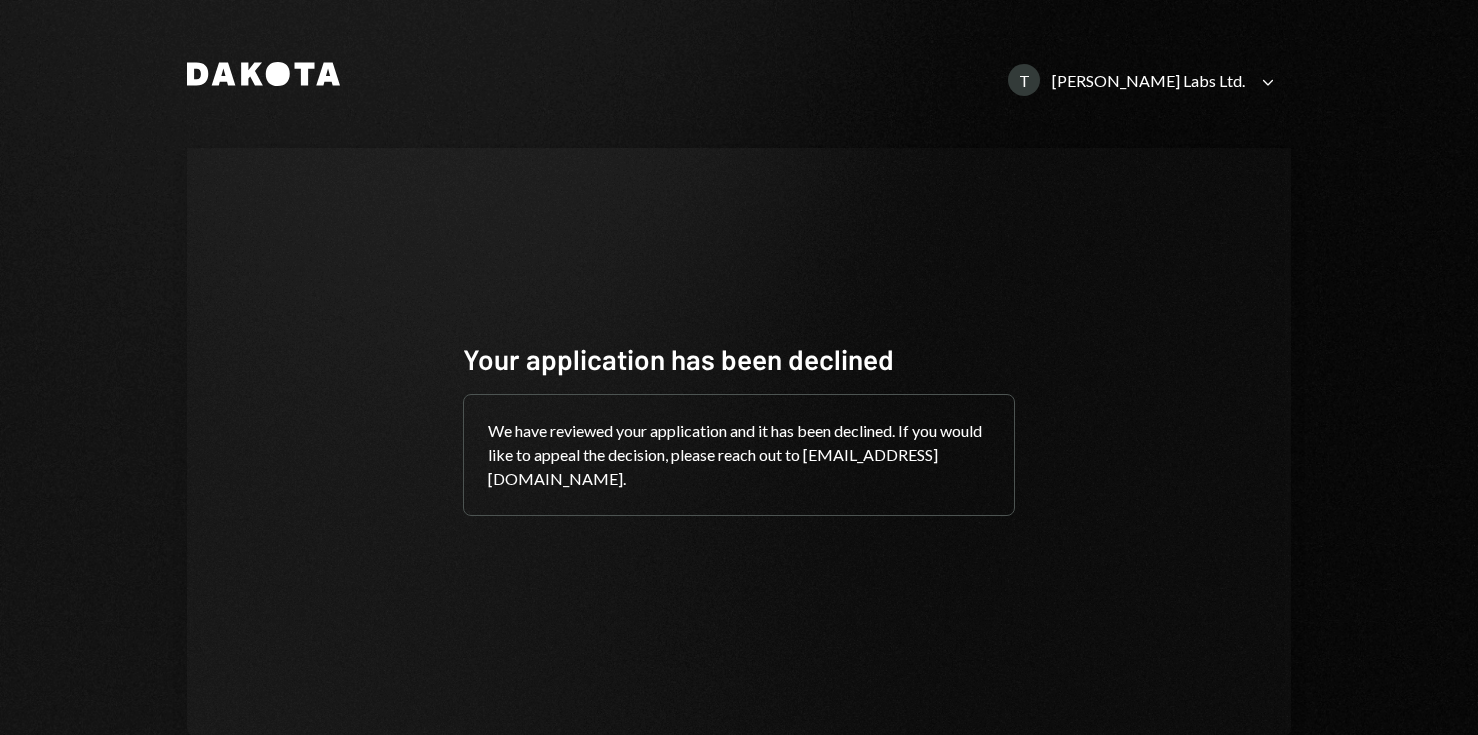 click on "T TARA Labs Ltd. Caret Down" at bounding box center [1143, 80] 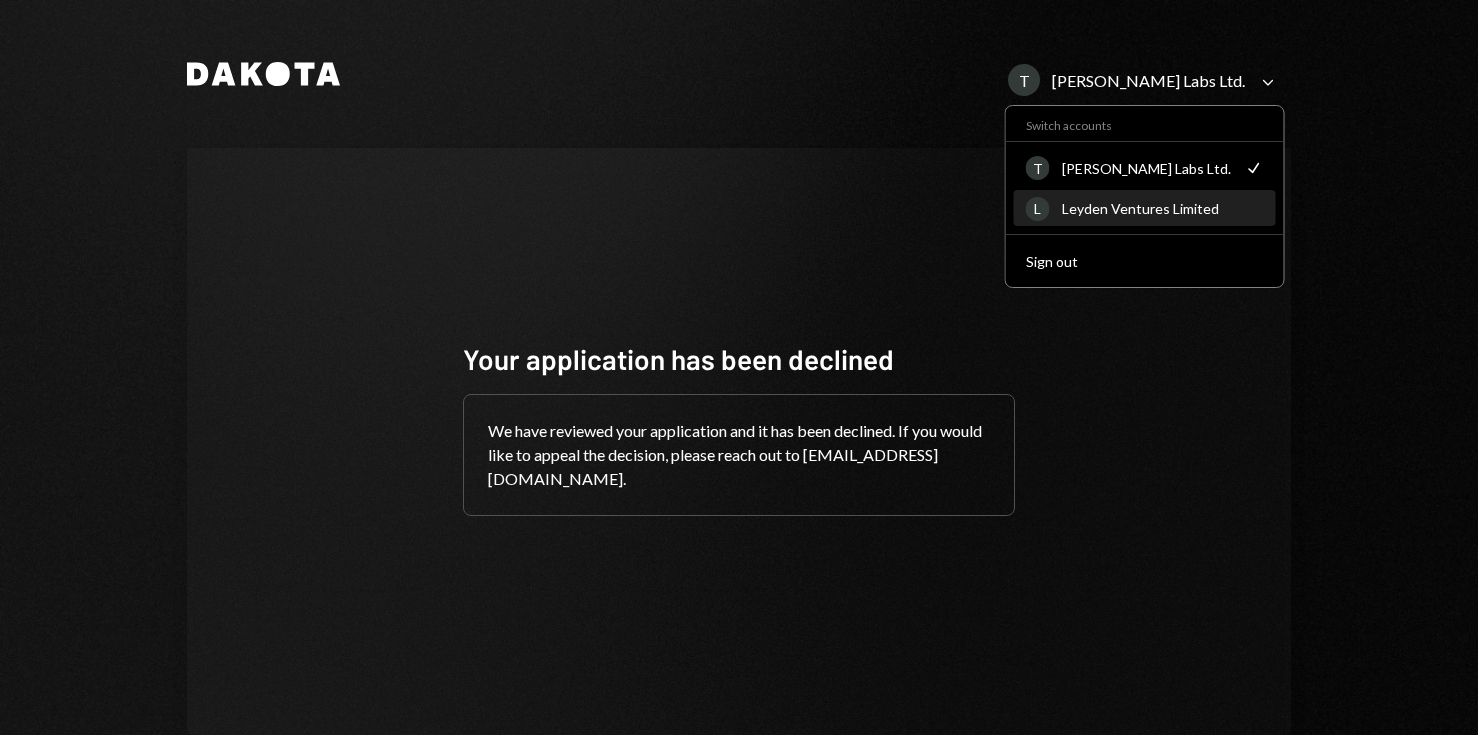 click on "Leyden Ventures Limited" at bounding box center [1163, 208] 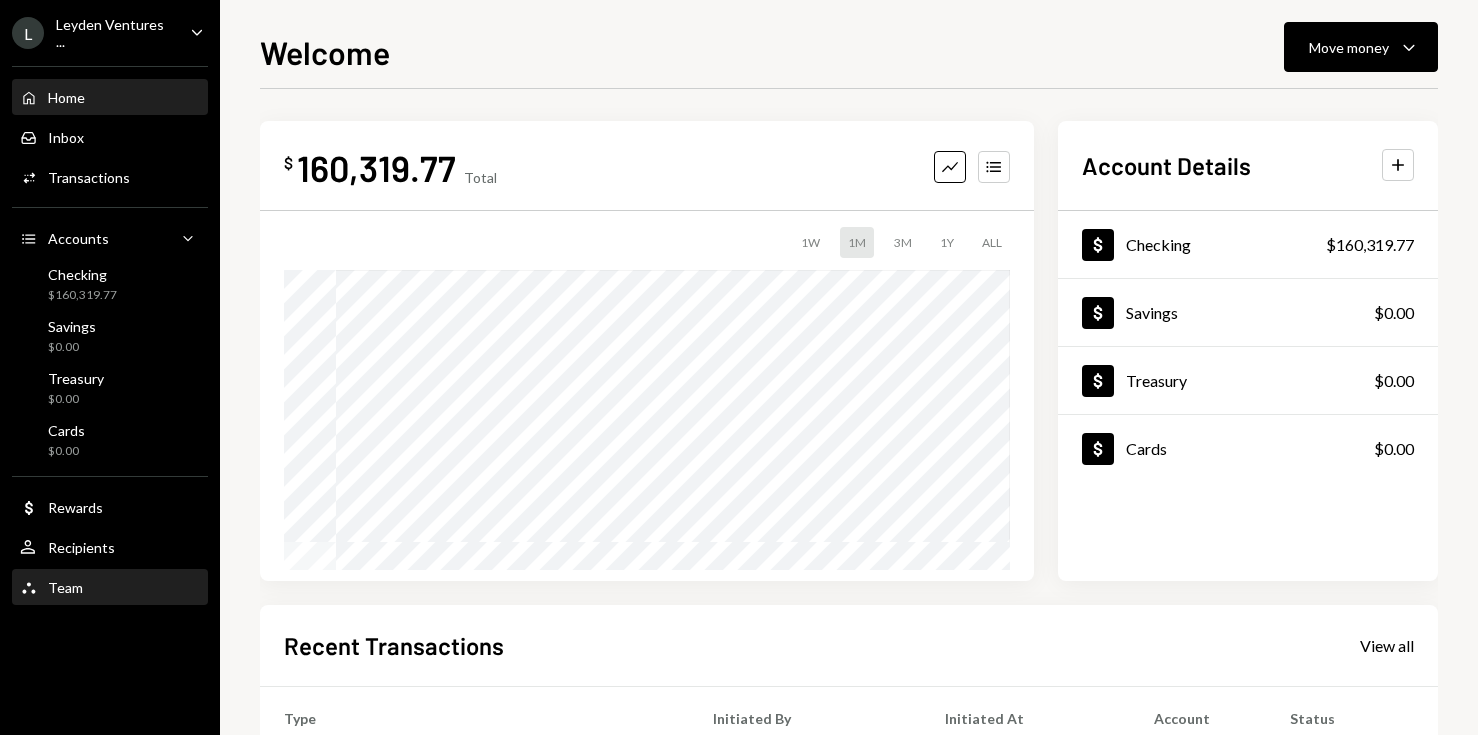 click on "Team Team" at bounding box center (110, 588) 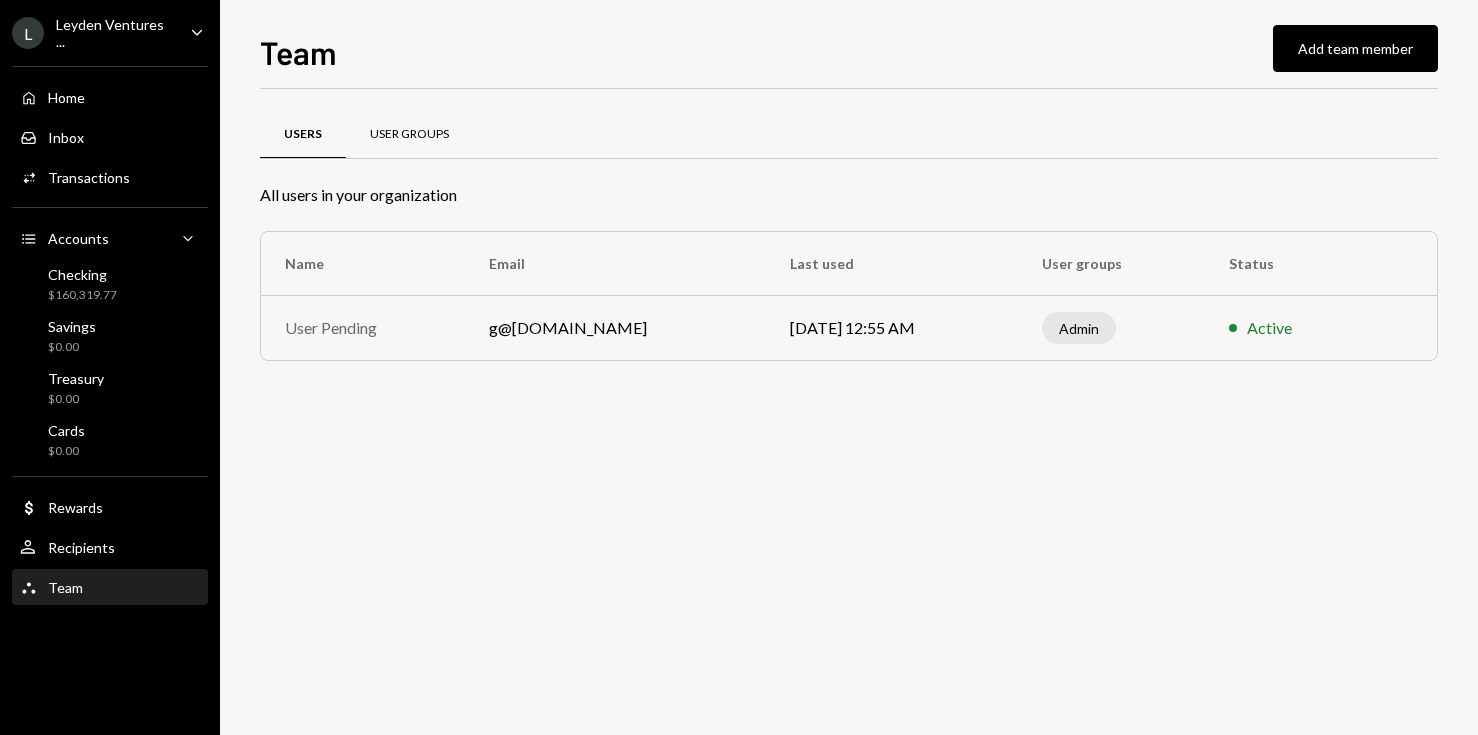 click on "User Groups" at bounding box center [409, 135] 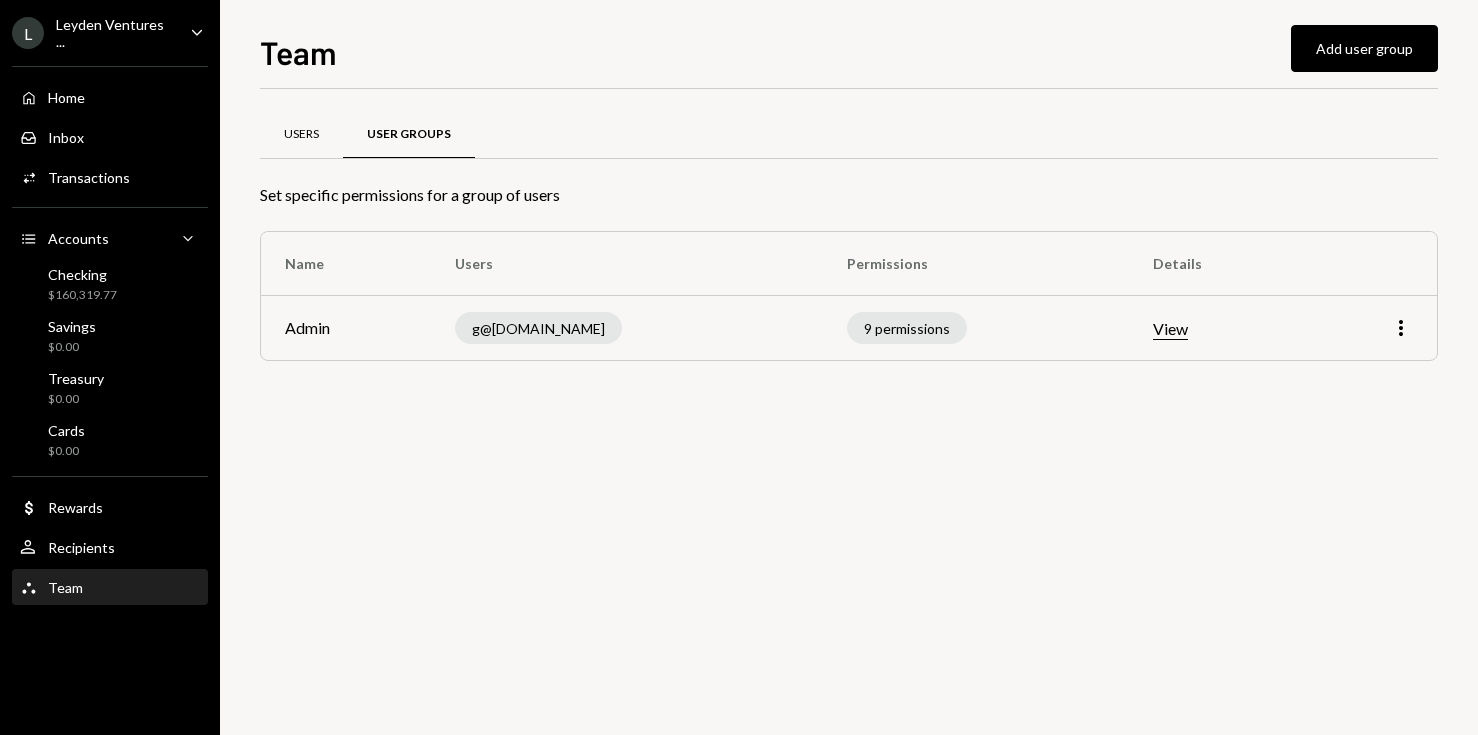 click on "Users" at bounding box center [301, 135] 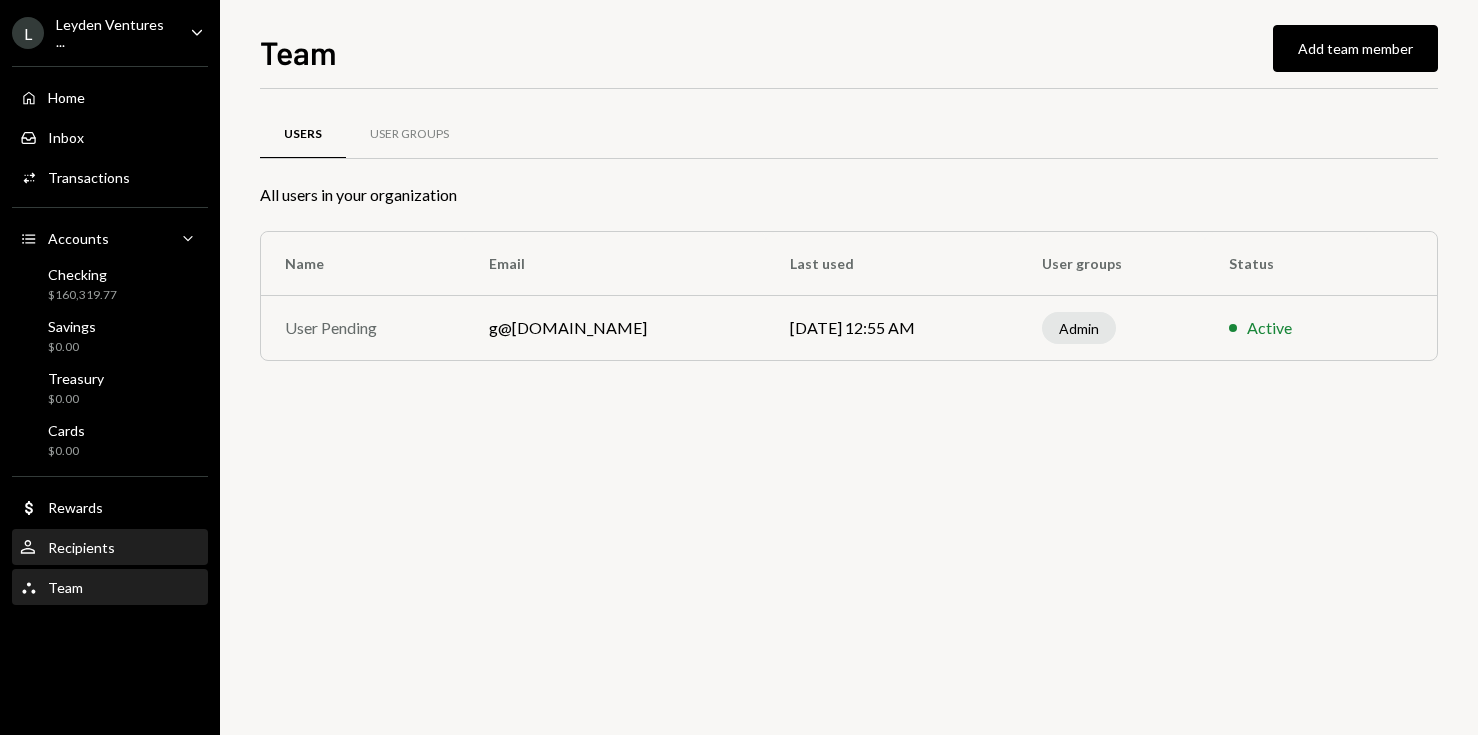 click on "User Recipients" at bounding box center [110, 548] 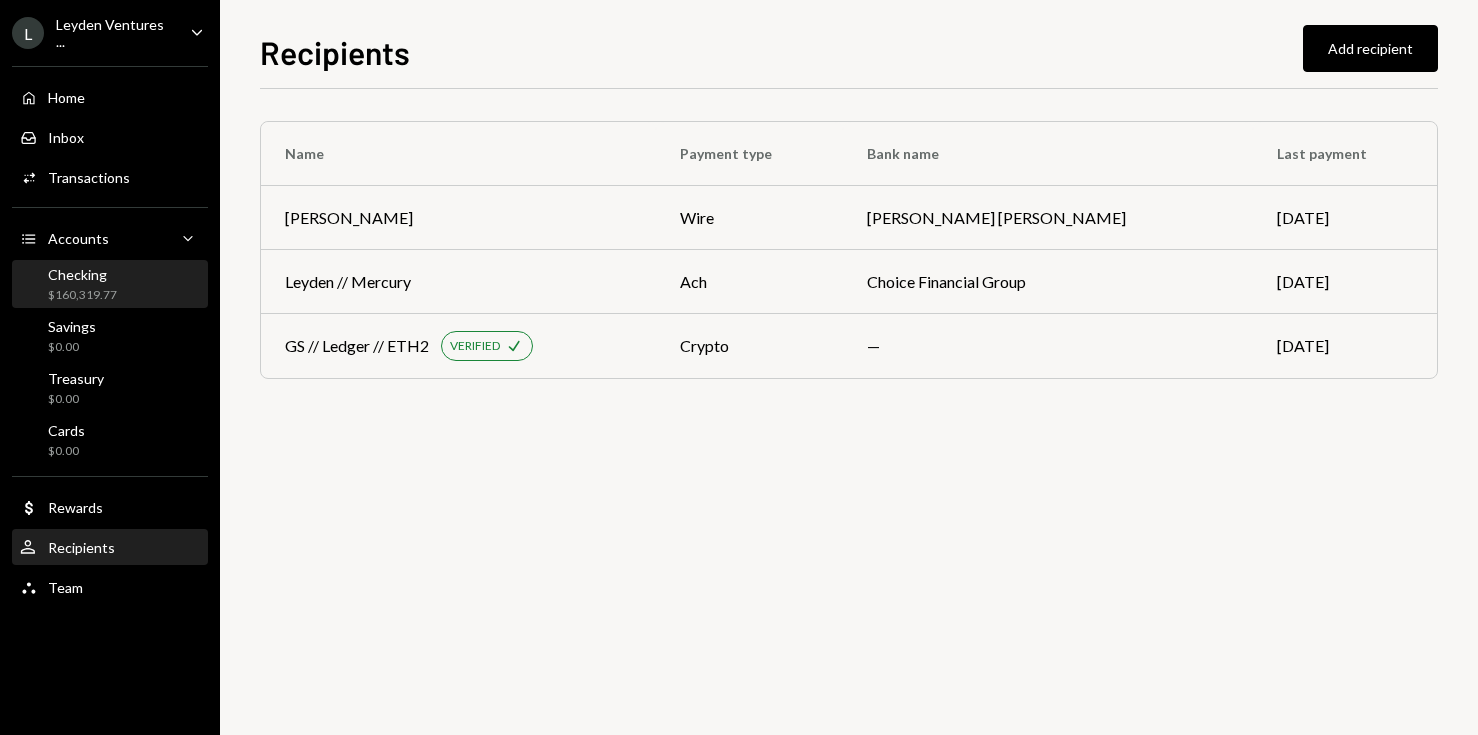 click on "Checking $160,319.77" at bounding box center (110, 285) 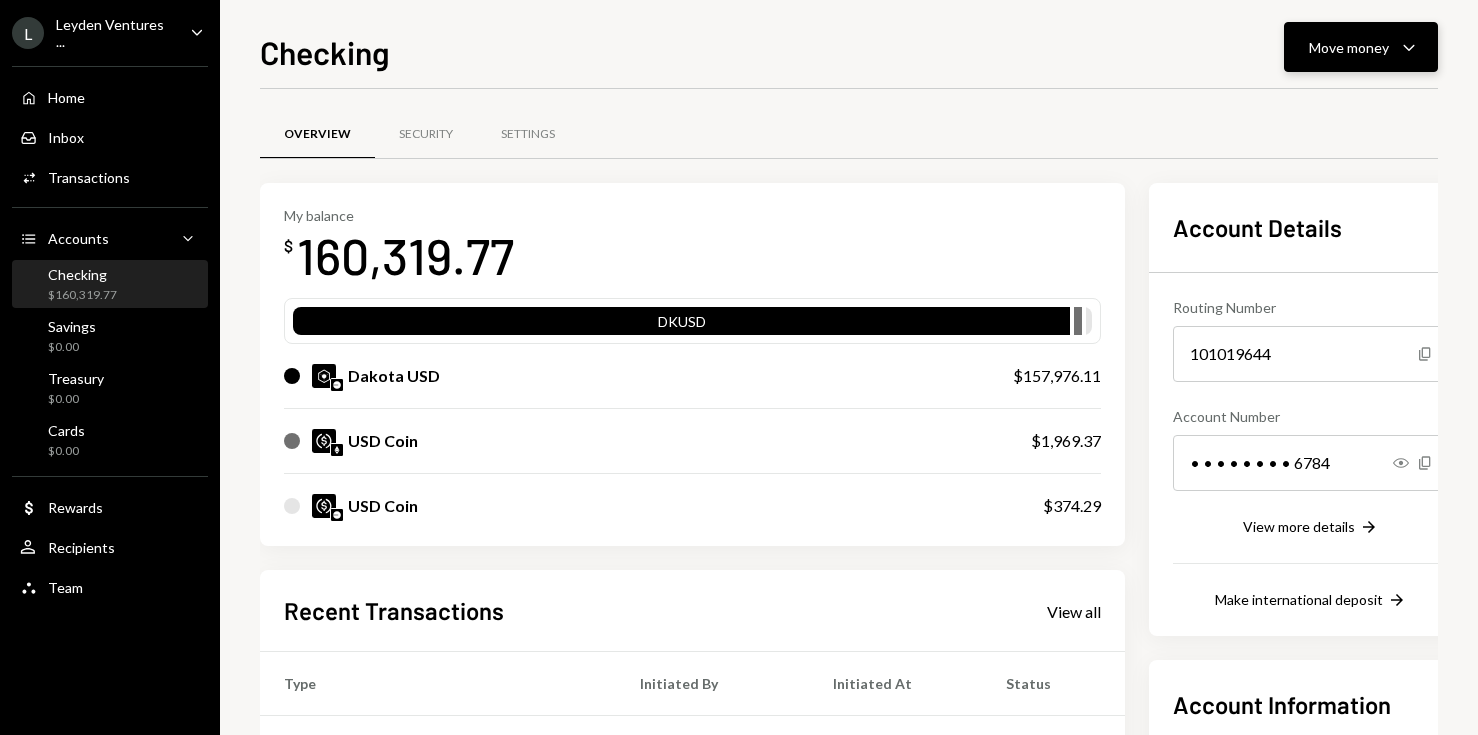 click on "Move money" at bounding box center (1349, 47) 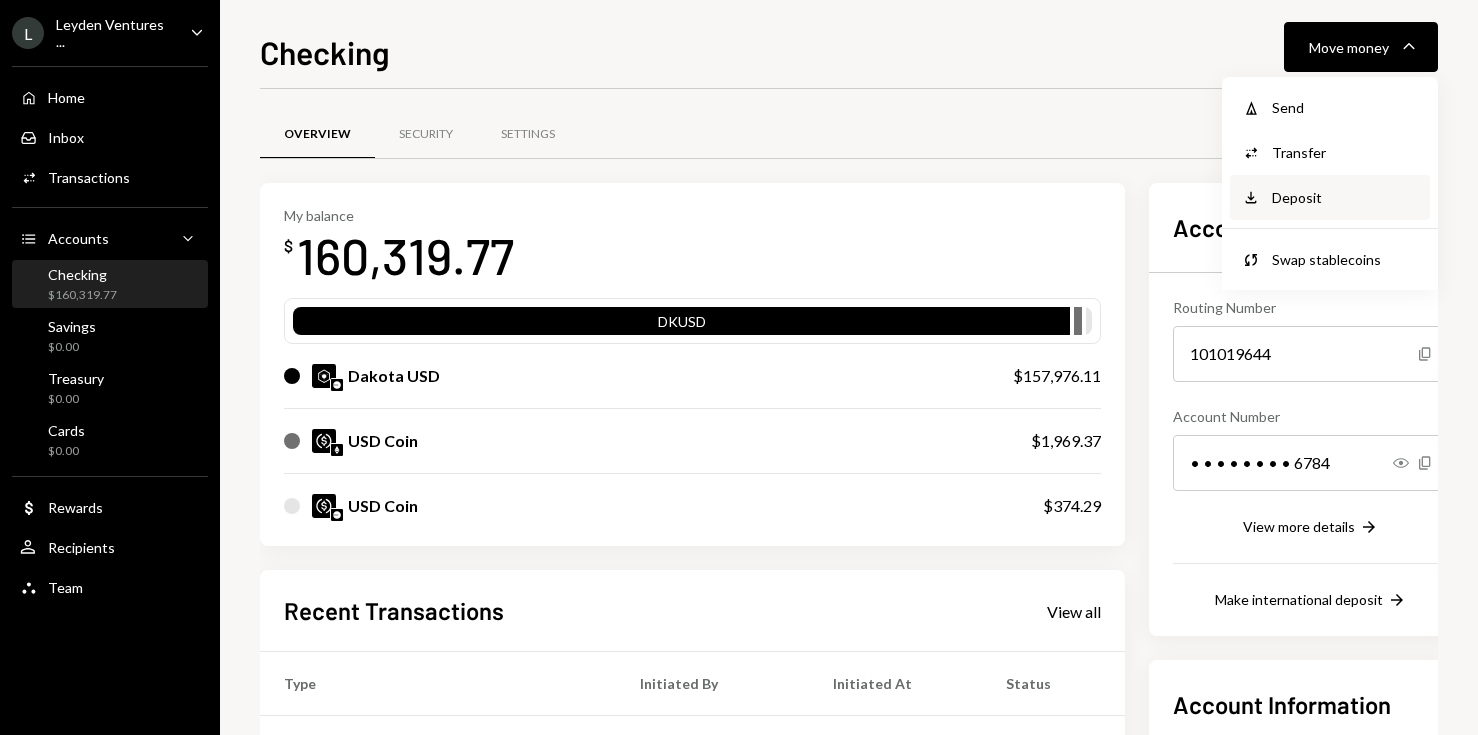 click on "Deposit" at bounding box center [1345, 197] 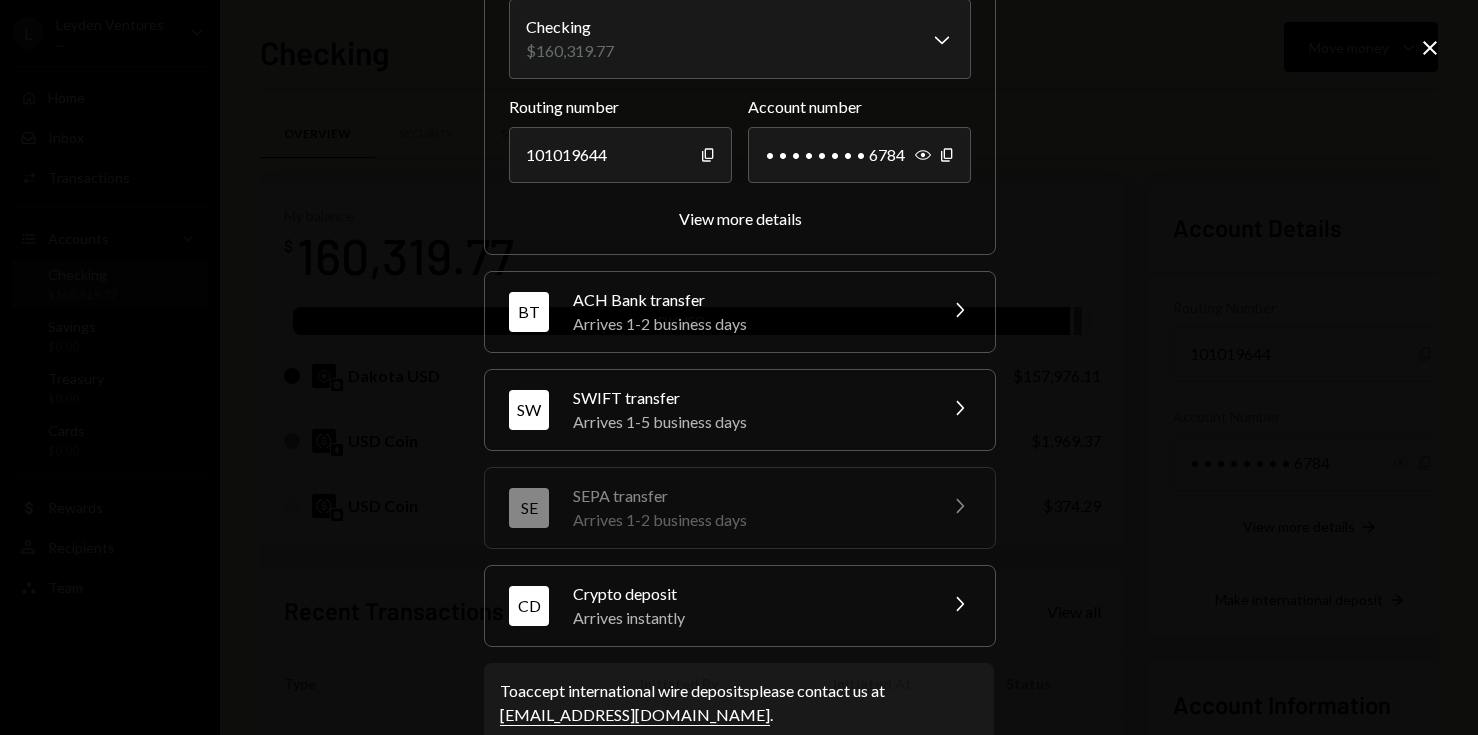 scroll, scrollTop: 225, scrollLeft: 0, axis: vertical 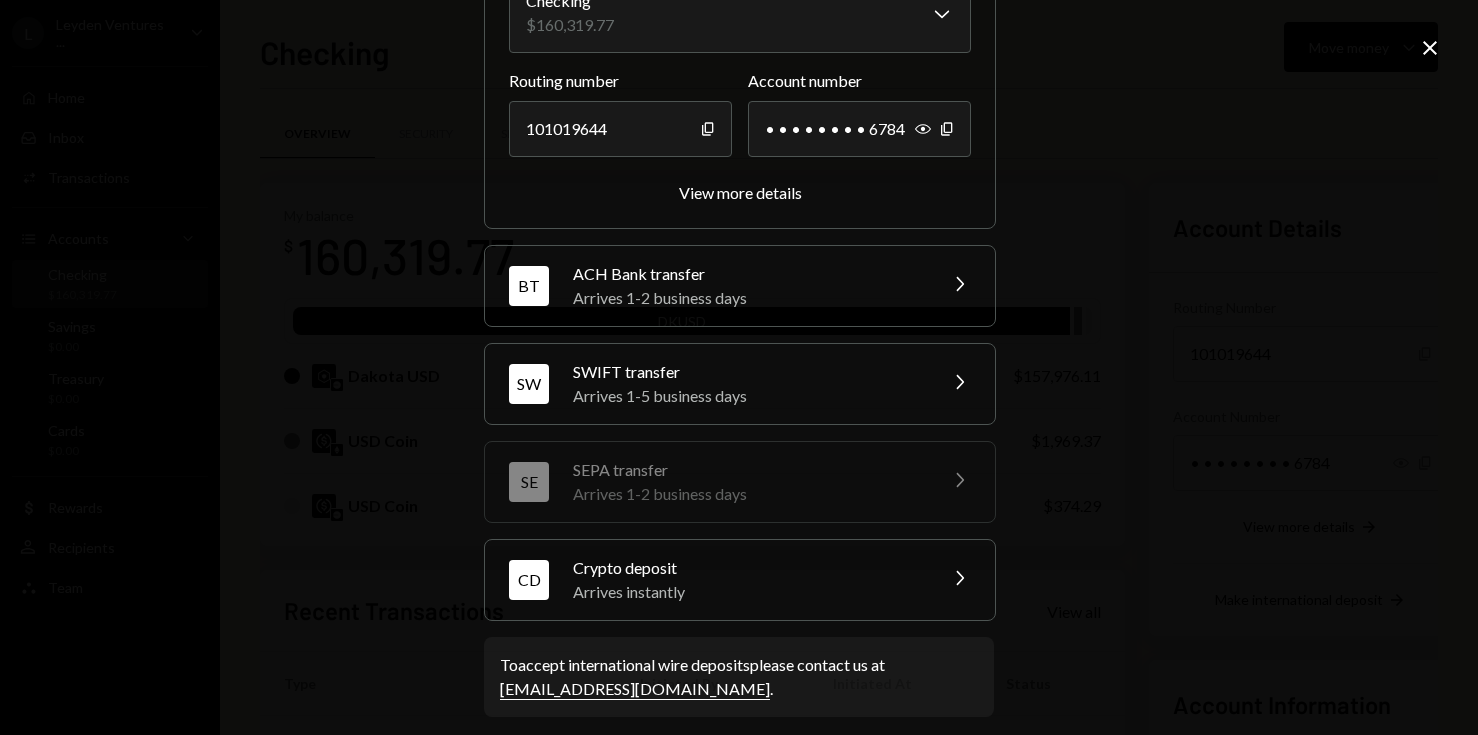 click on "Arrives instantly" at bounding box center (748, 592) 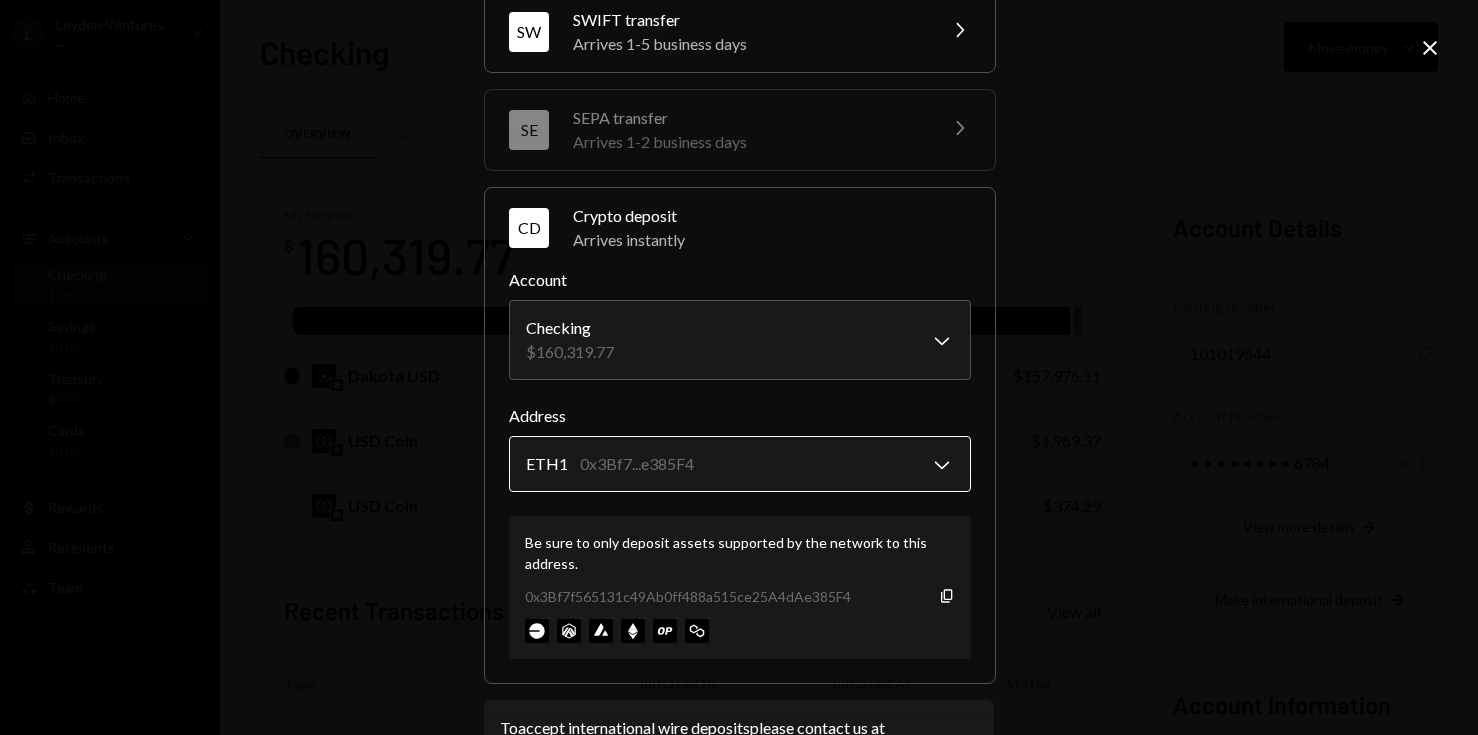 scroll, scrollTop: 366, scrollLeft: 0, axis: vertical 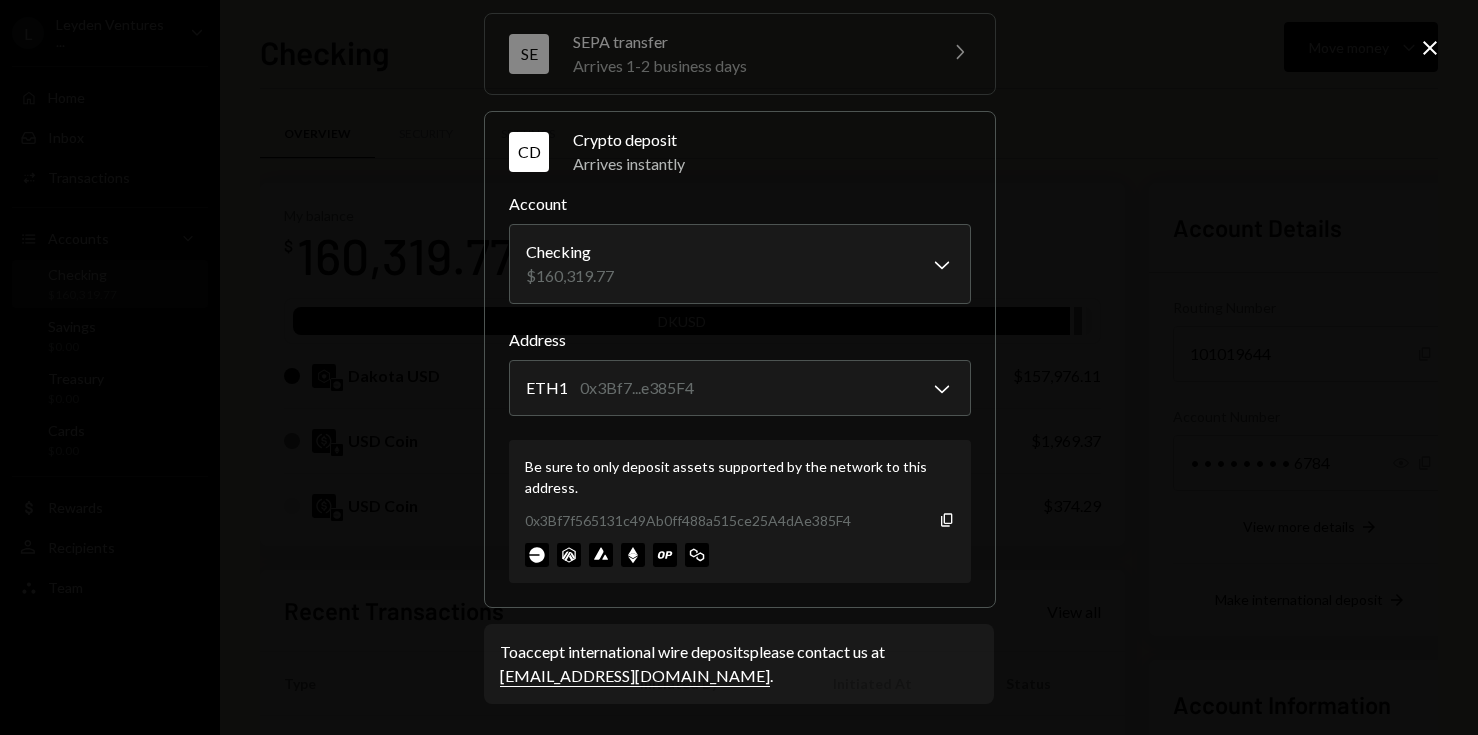 click at bounding box center (665, 555) 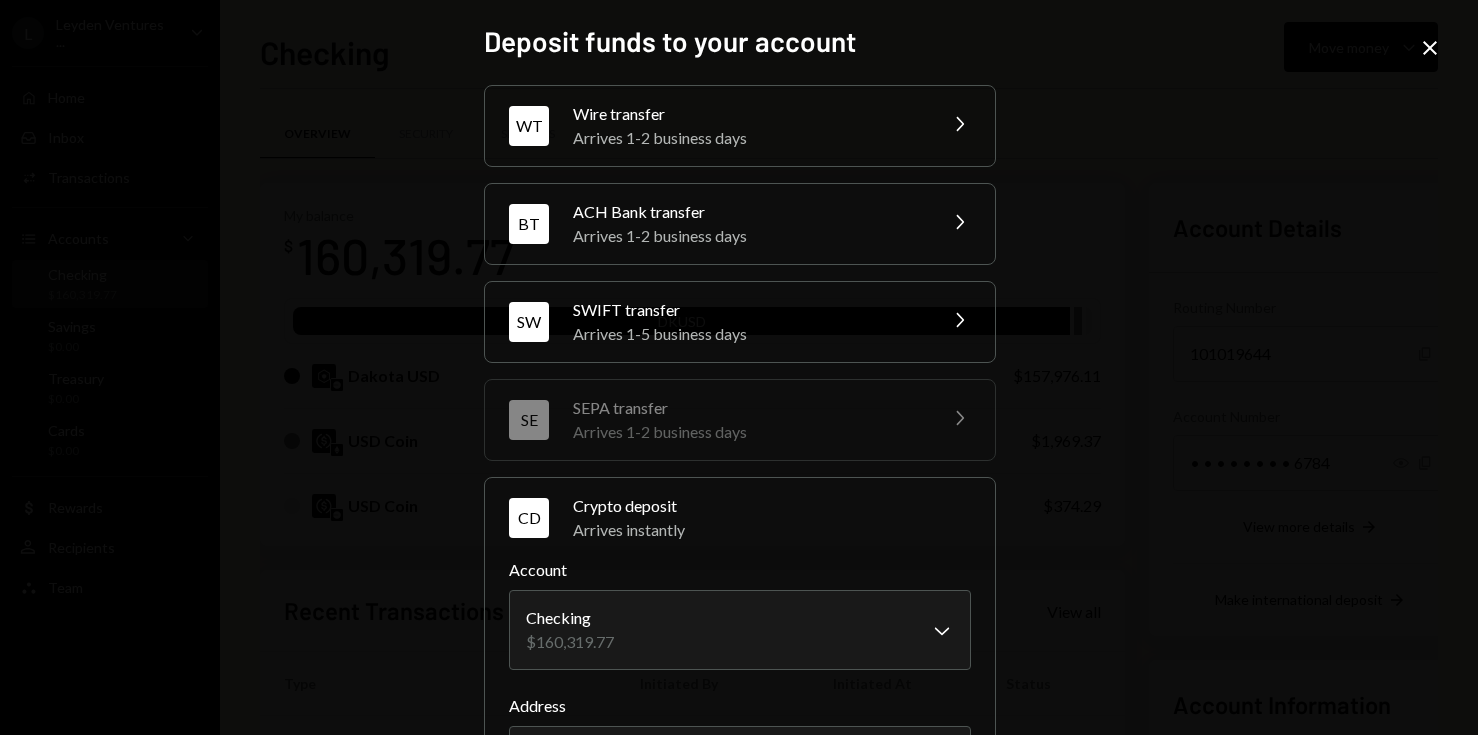 scroll, scrollTop: 0, scrollLeft: 0, axis: both 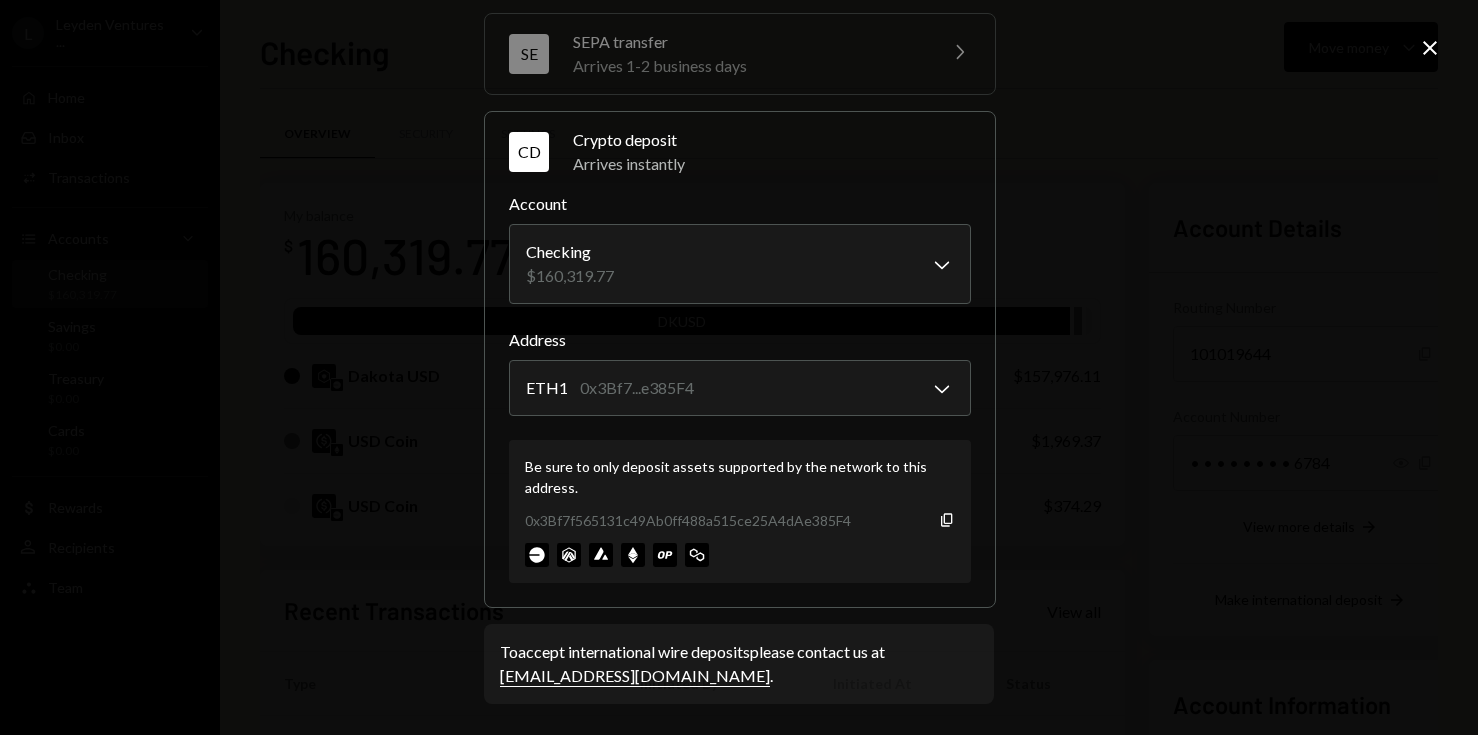 click on "Close" 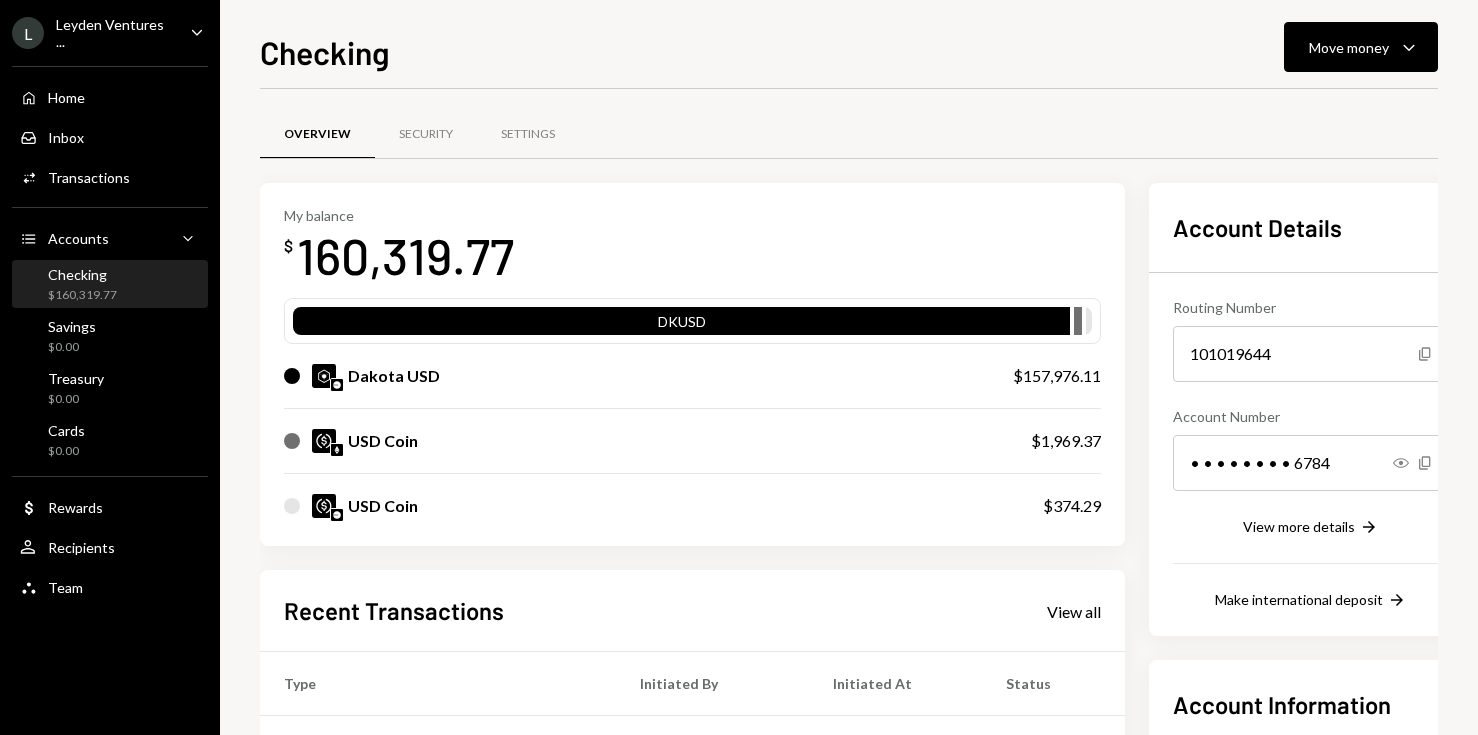 click on "Leyden Ventures ..." at bounding box center (115, 33) 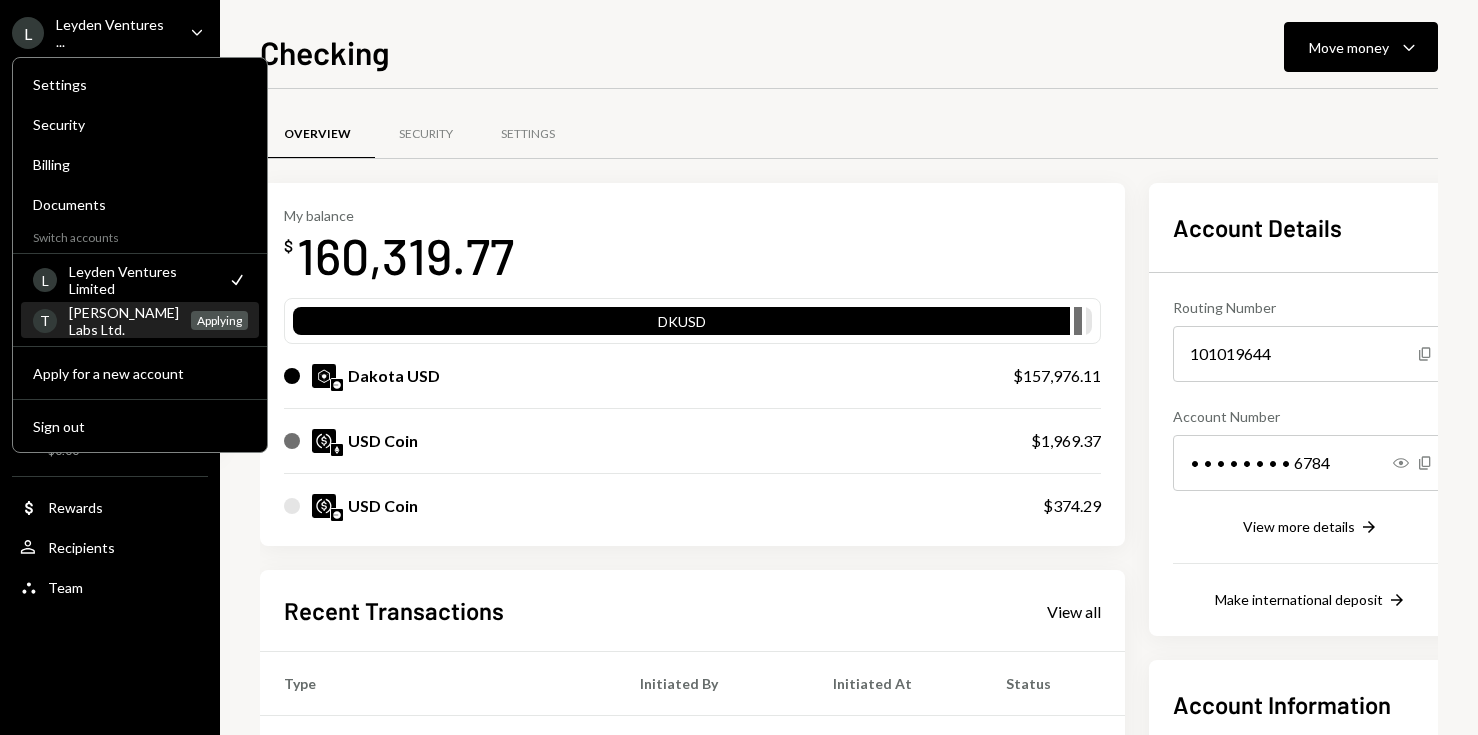 click on "[PERSON_NAME] Labs Ltd." at bounding box center (124, 321) 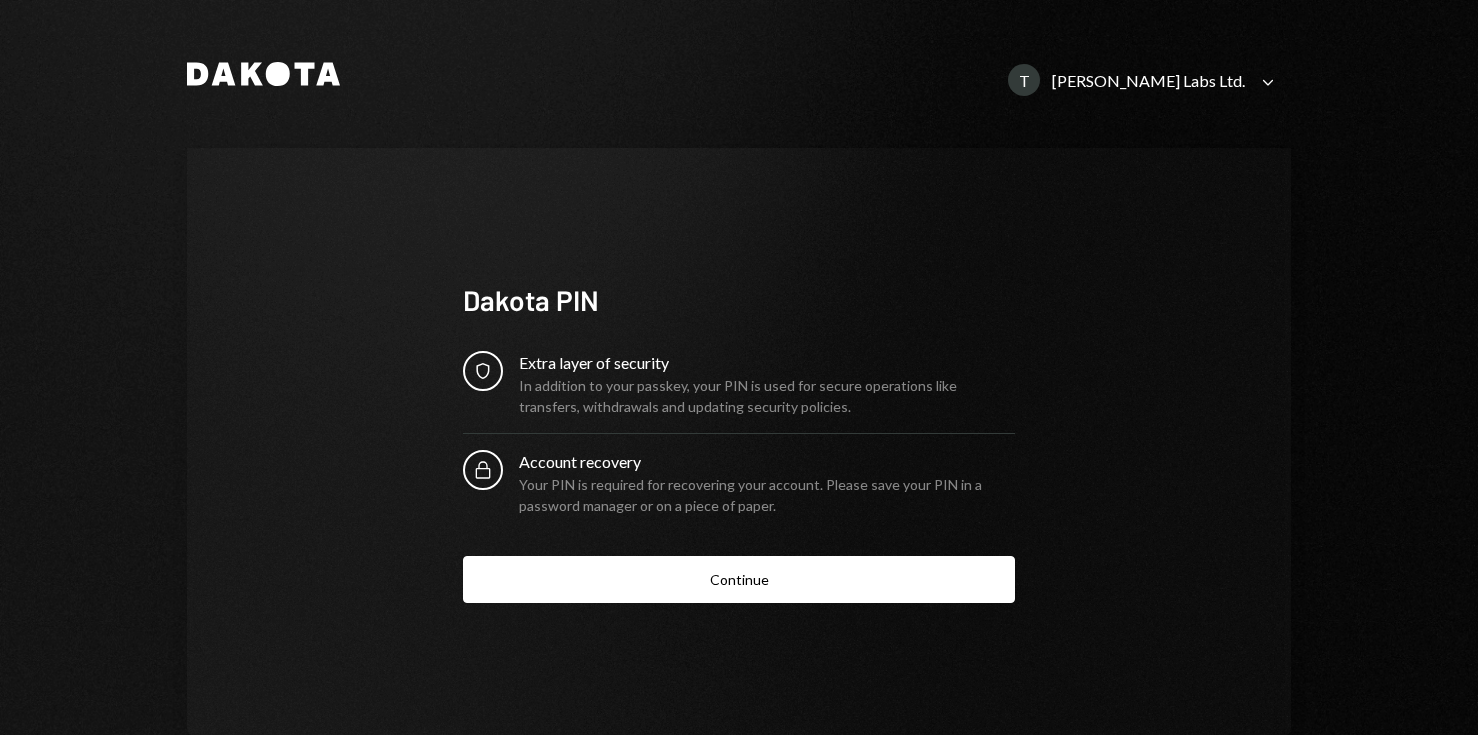scroll, scrollTop: 0, scrollLeft: 0, axis: both 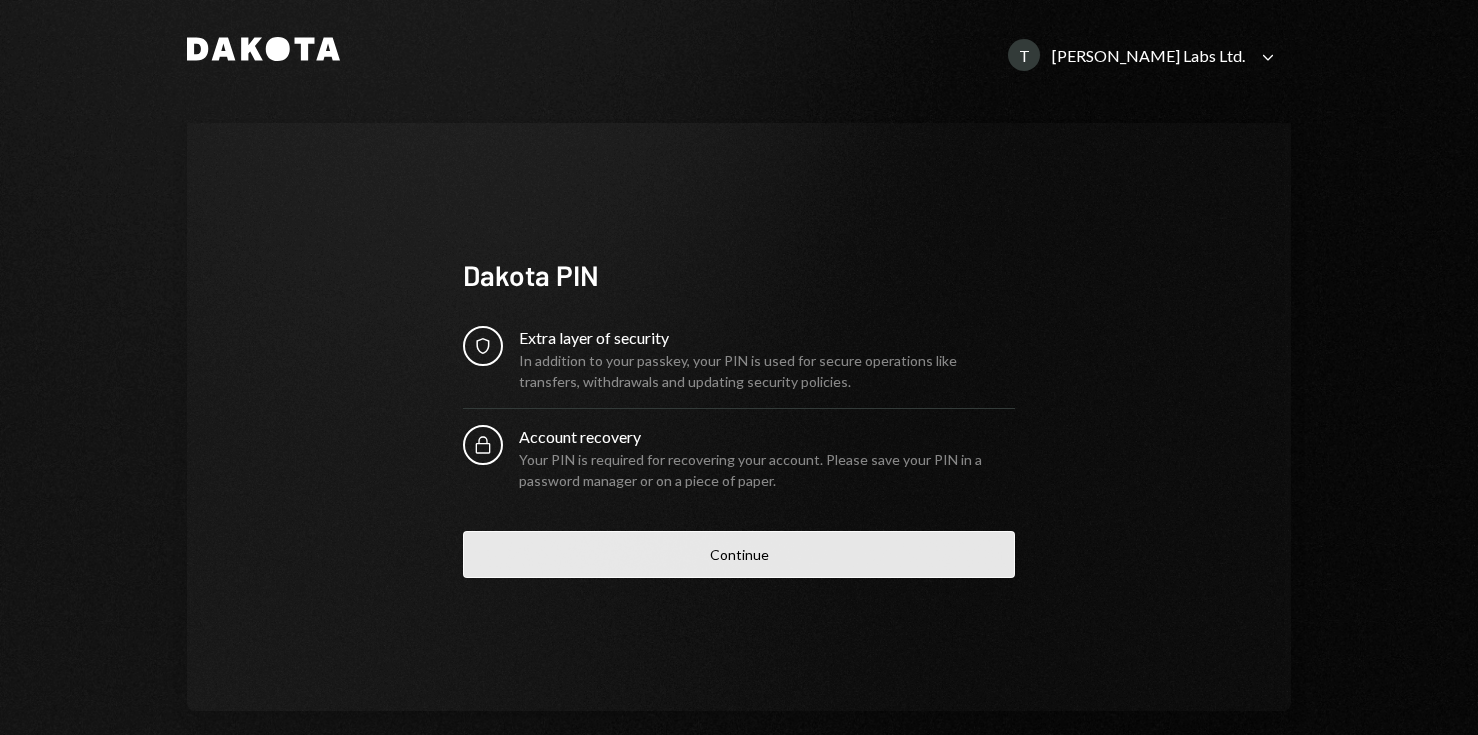 click on "Continue" at bounding box center [739, 554] 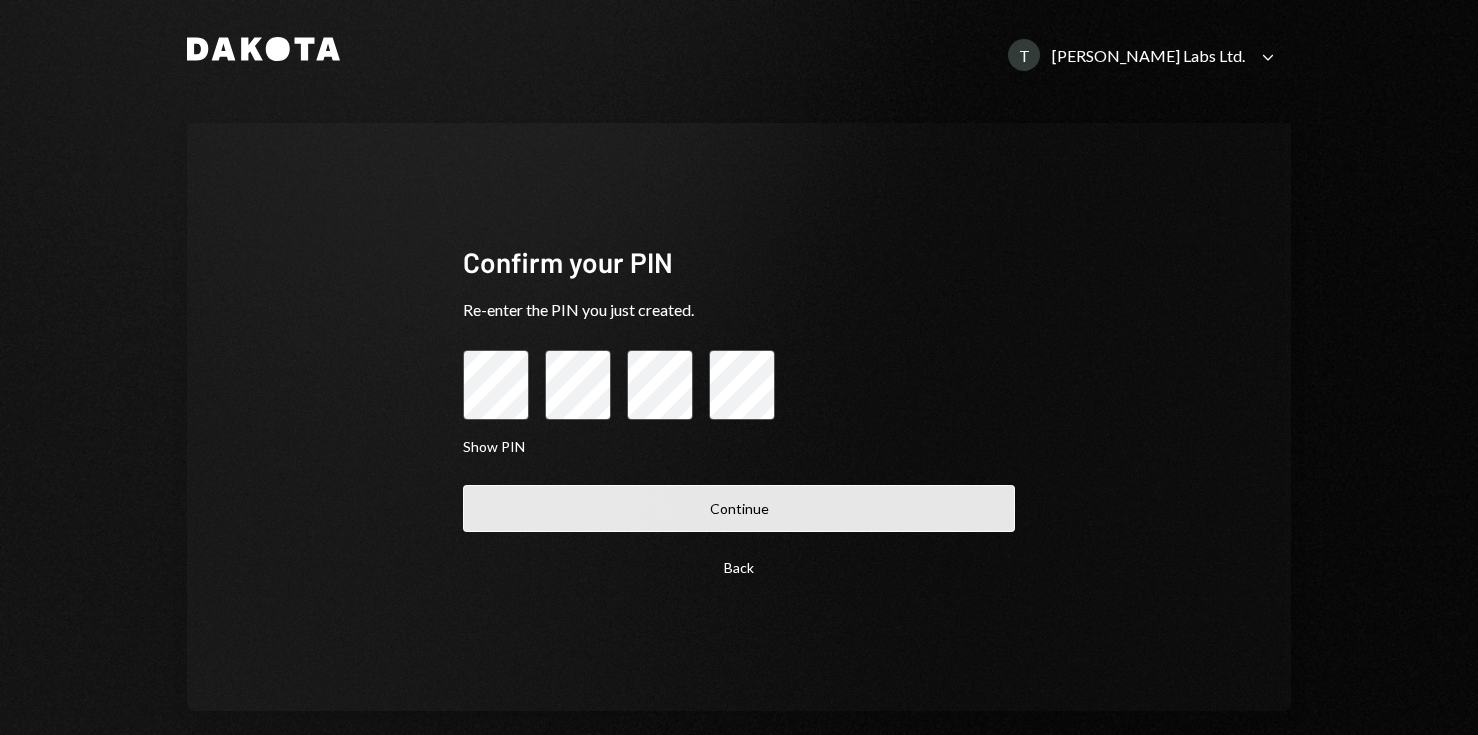 click on "Continue" at bounding box center (739, 508) 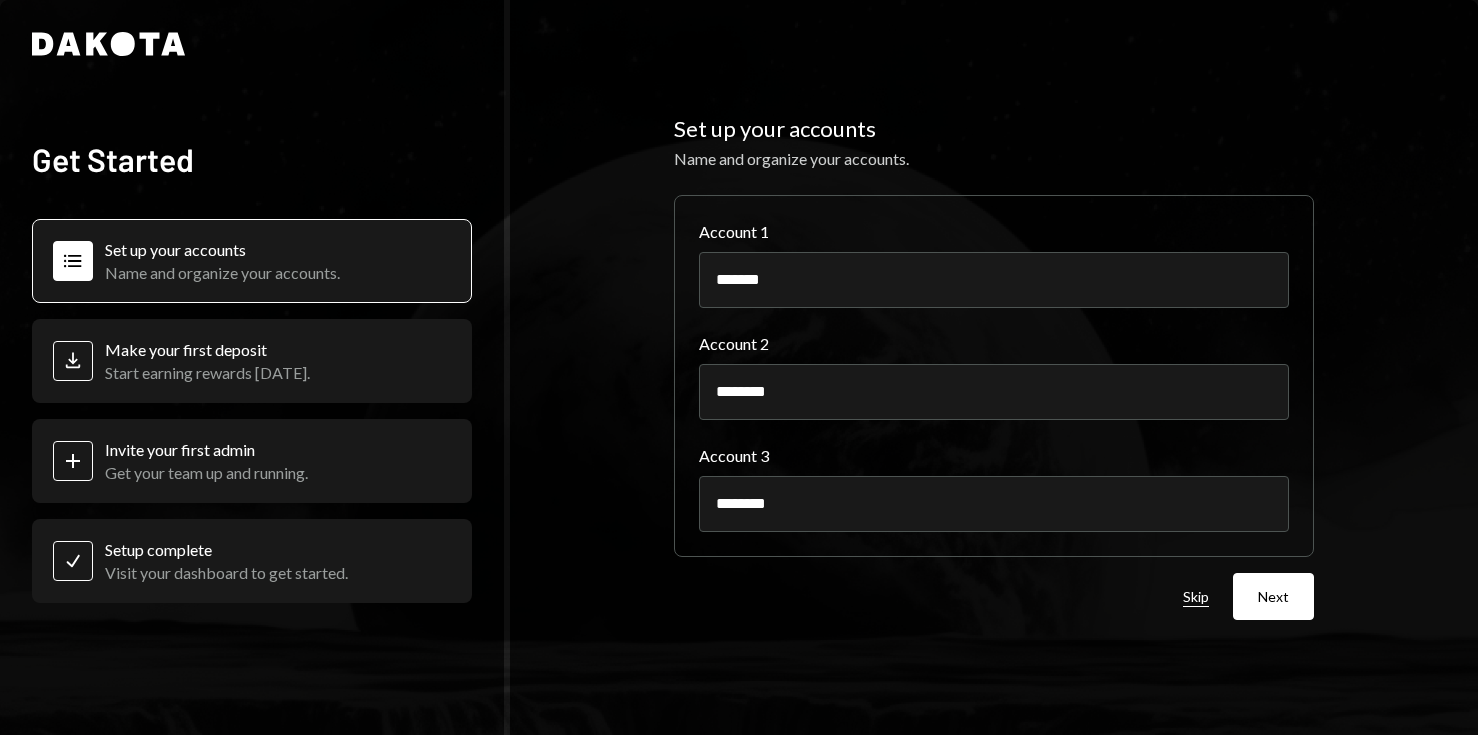 click on "Skip" at bounding box center (1196, 597) 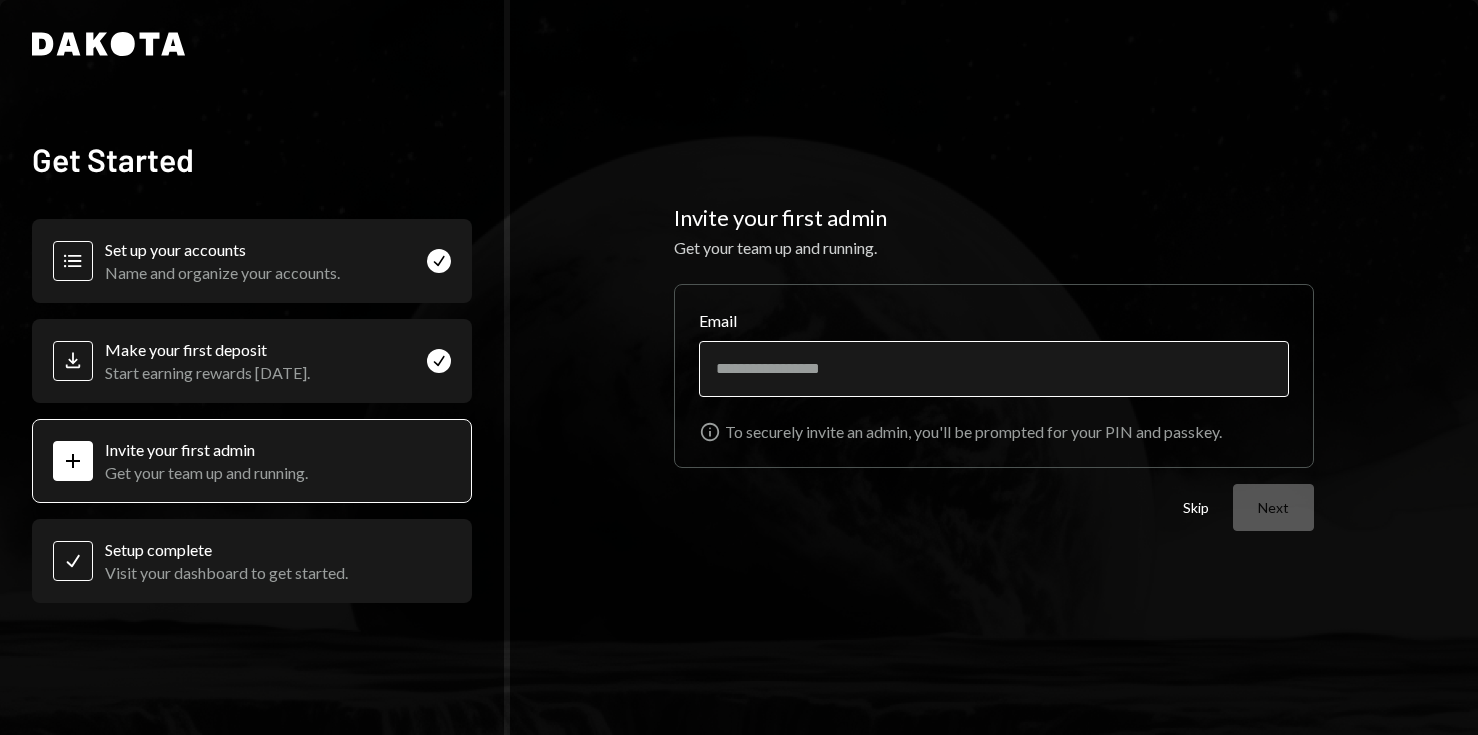 click on "Email" at bounding box center [994, 369] 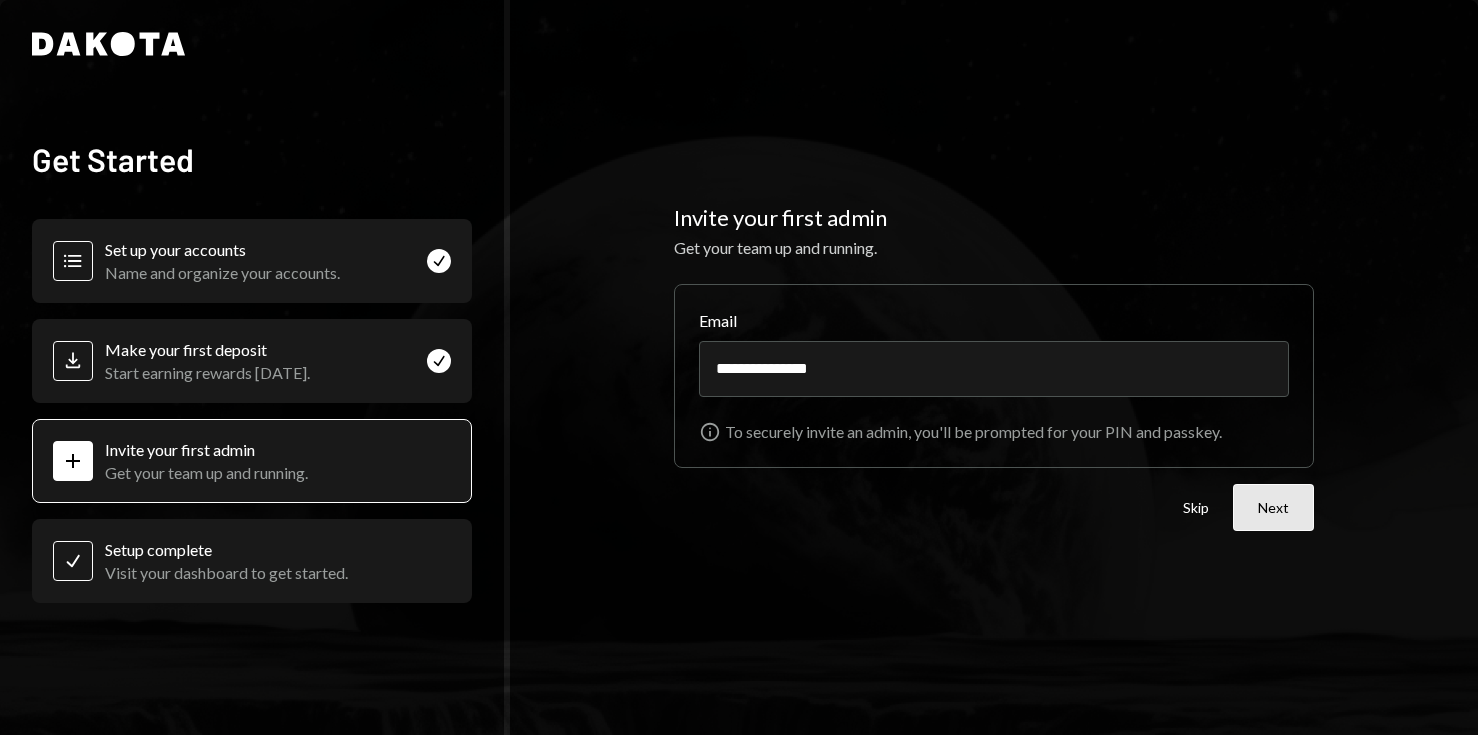 type on "**********" 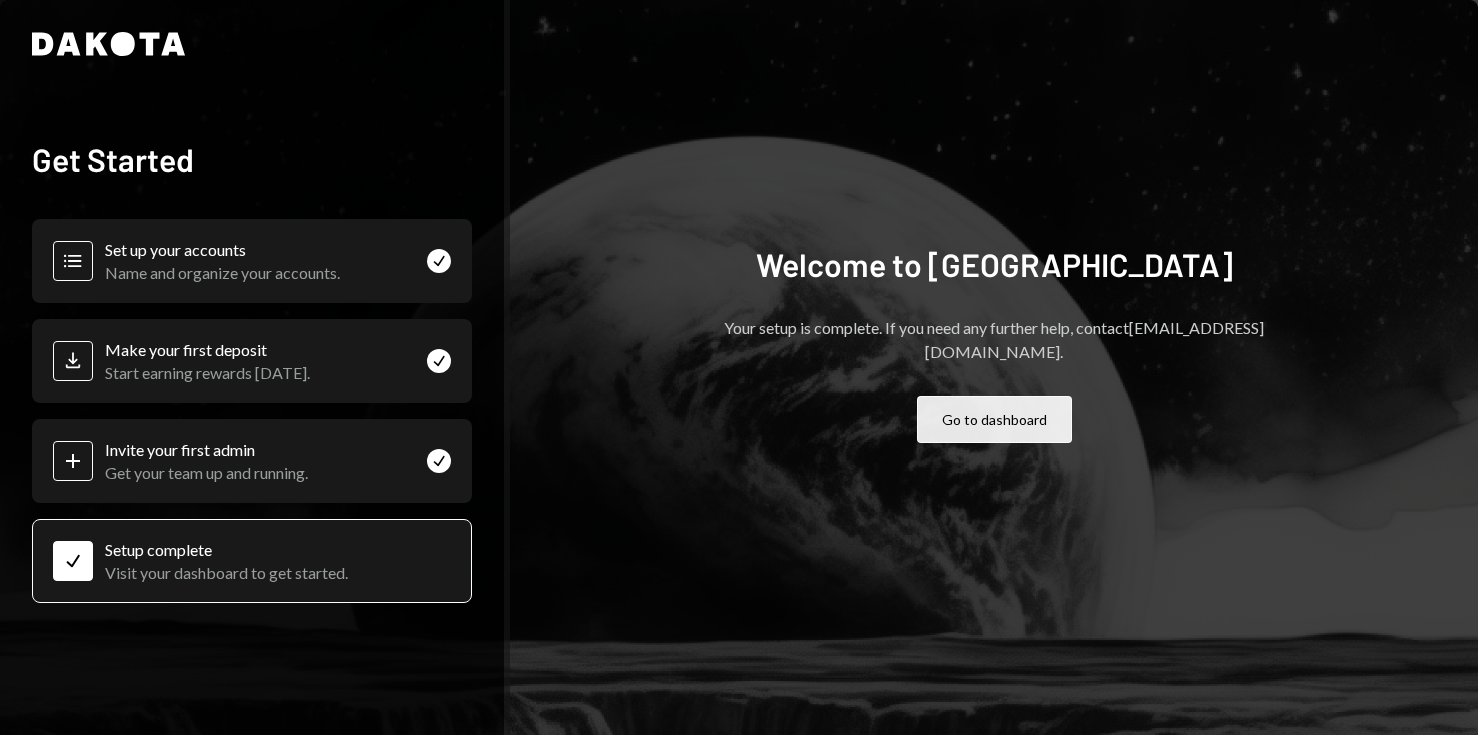 click on "Go to dashboard" at bounding box center [994, 419] 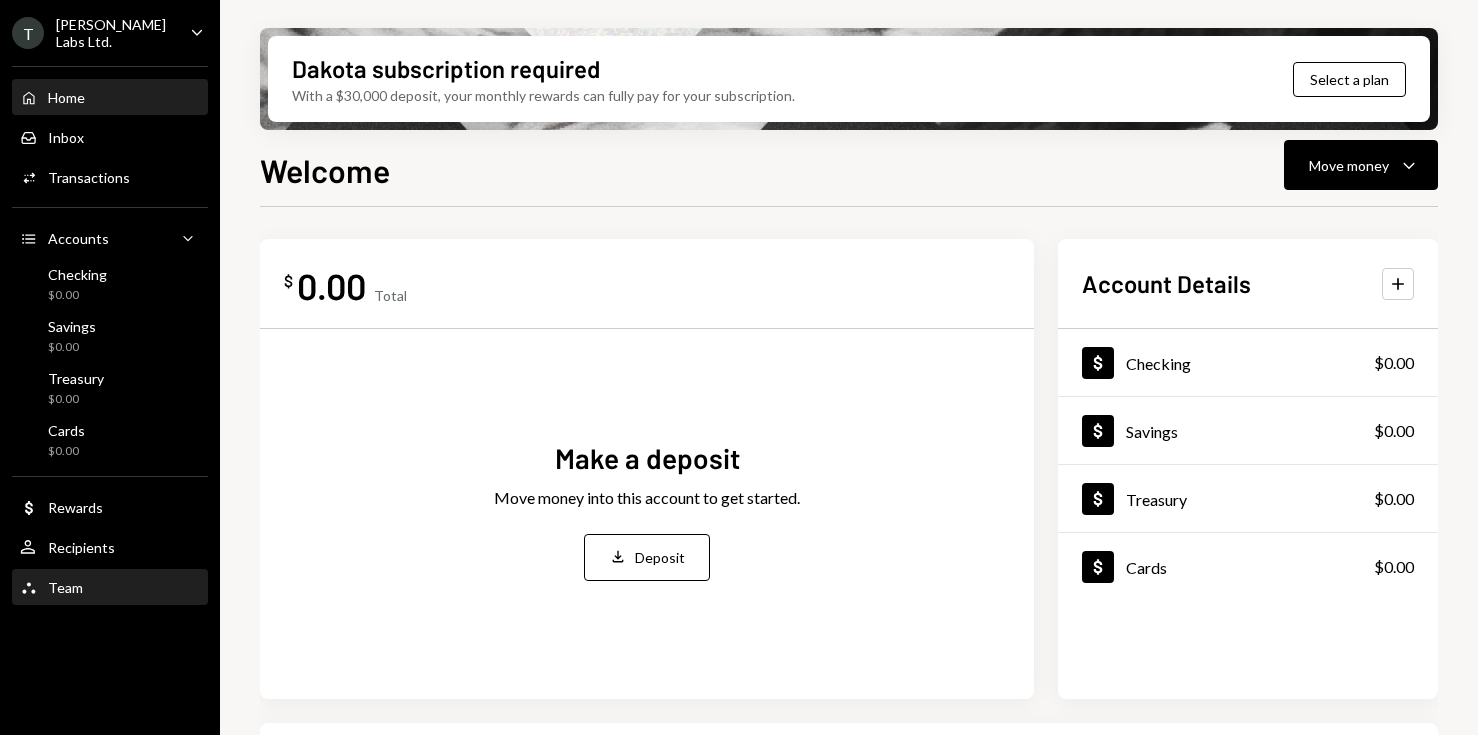 click on "Team Team" at bounding box center [110, 588] 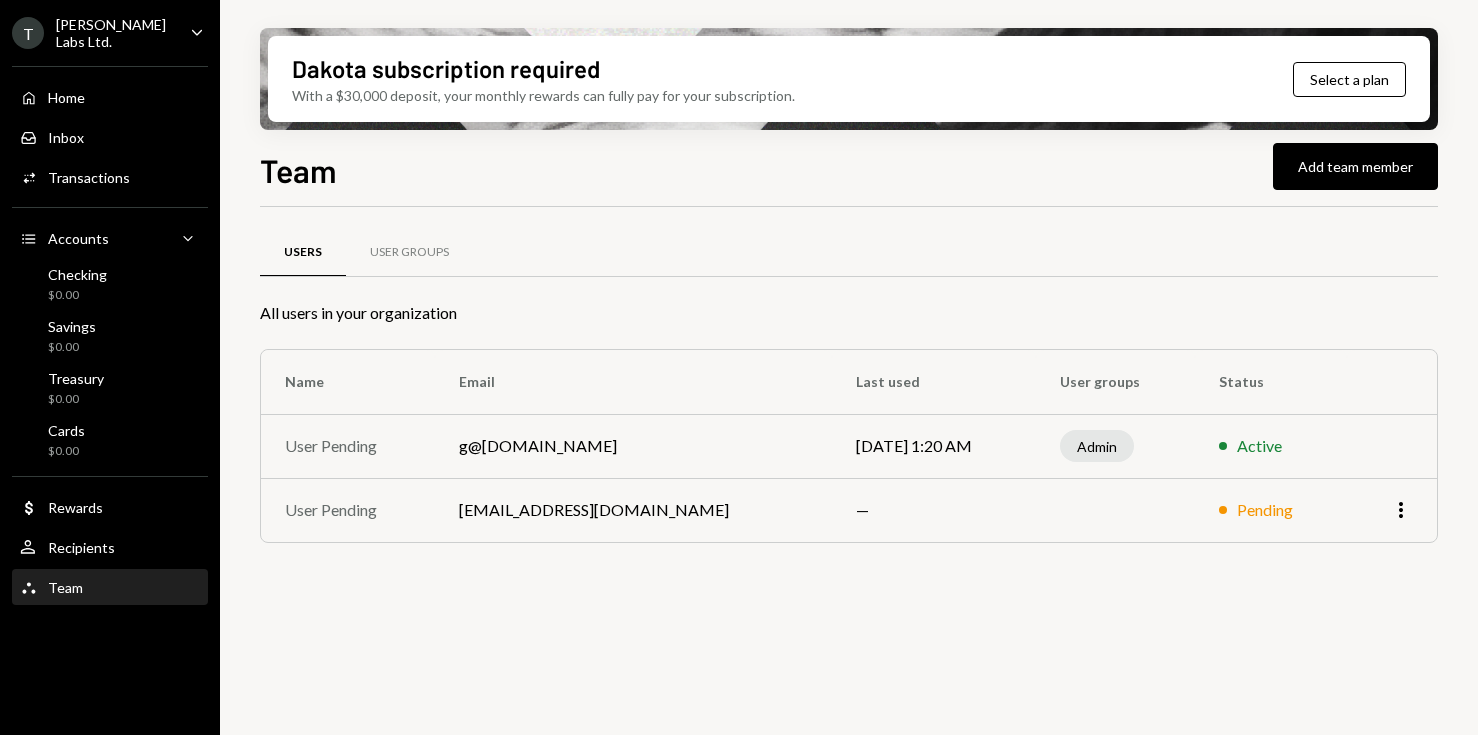 click on "T [PERSON_NAME] Labs Ltd. Caret Down" at bounding box center (110, 33) 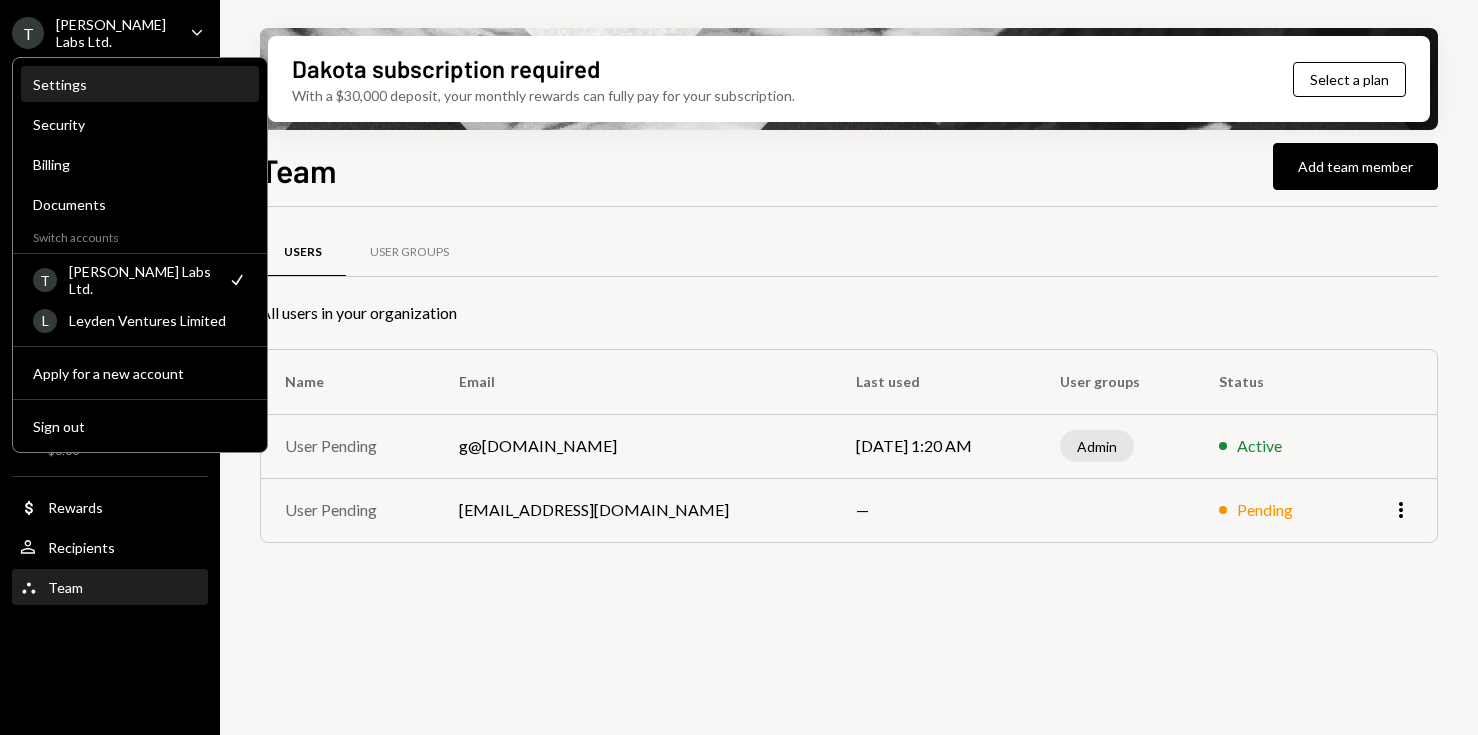 click on "Settings" at bounding box center (140, 84) 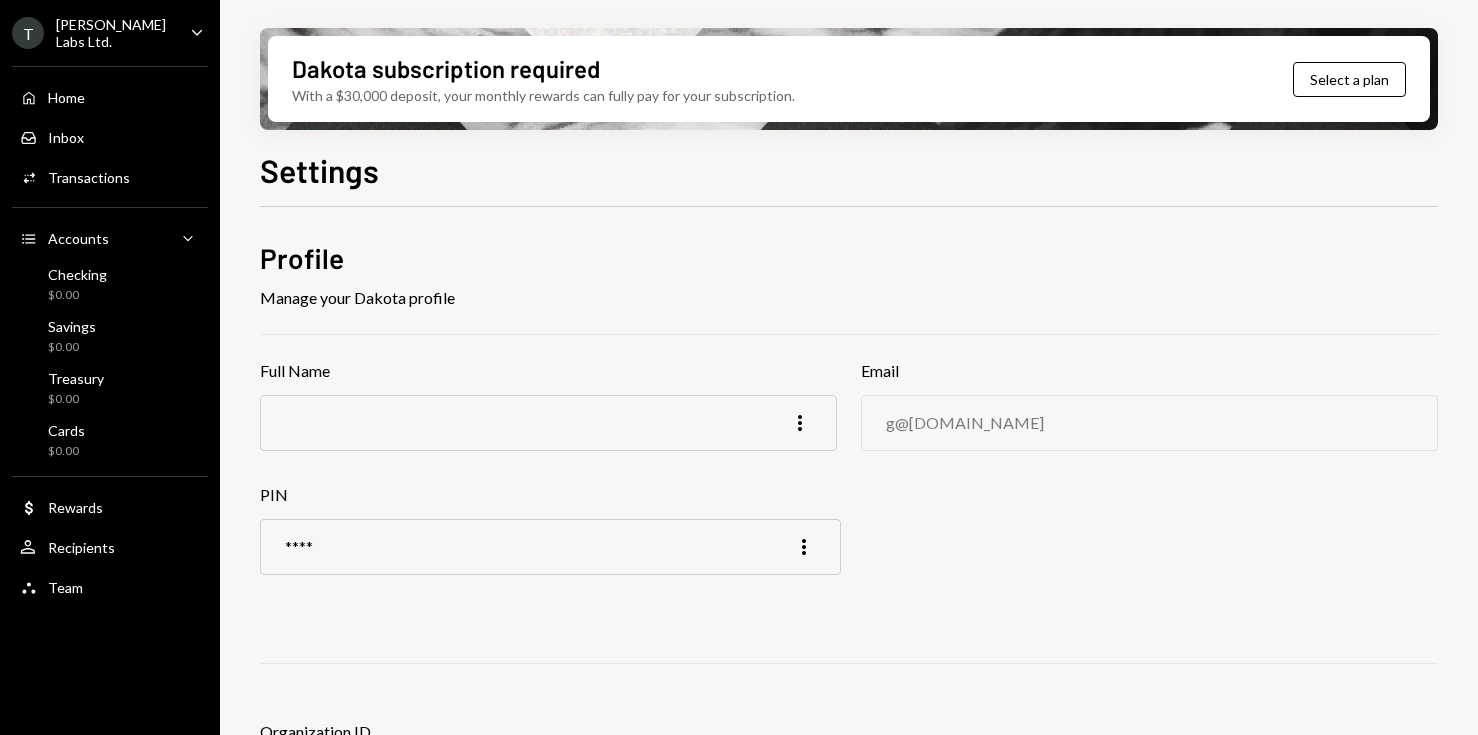 click on "T [PERSON_NAME] Labs Ltd. Caret Down" at bounding box center [110, 33] 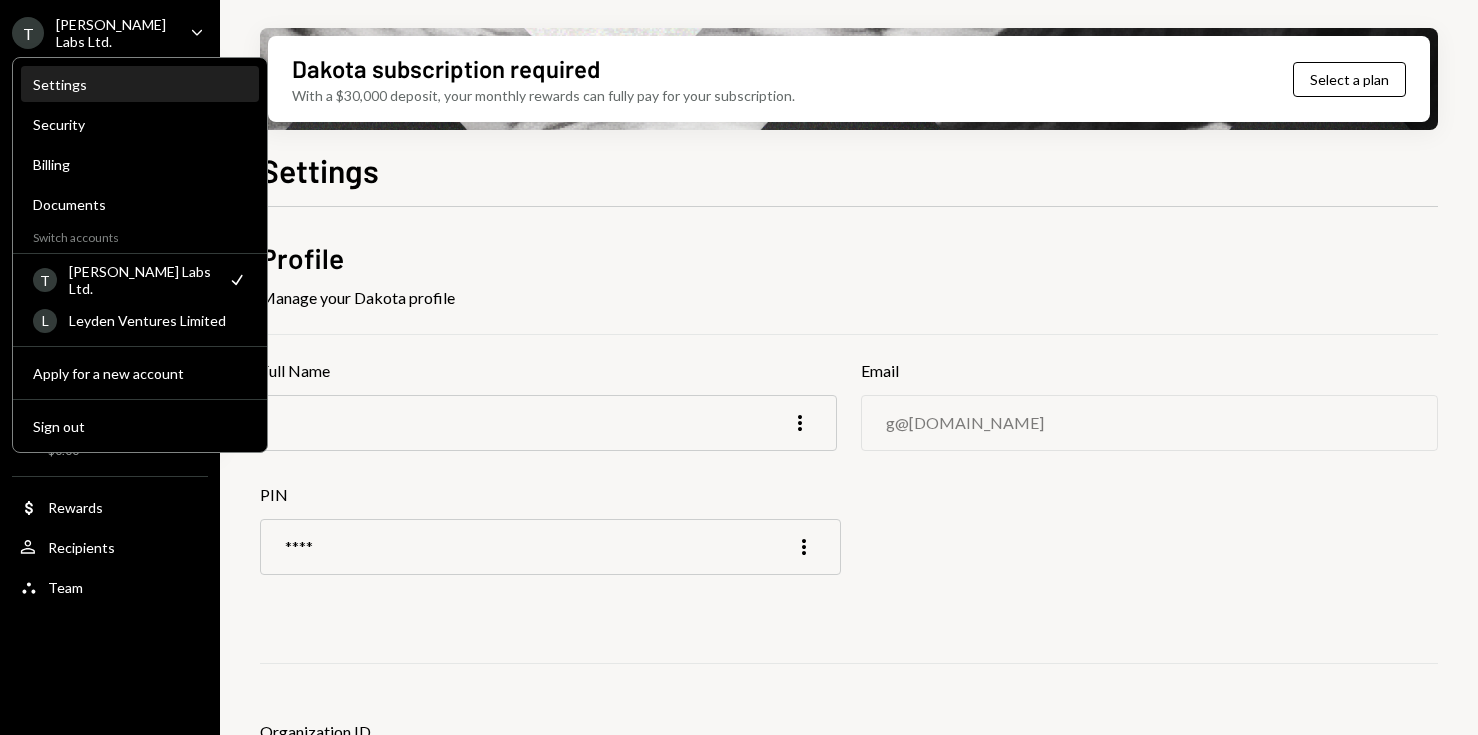 click on "Settings" at bounding box center [140, 85] 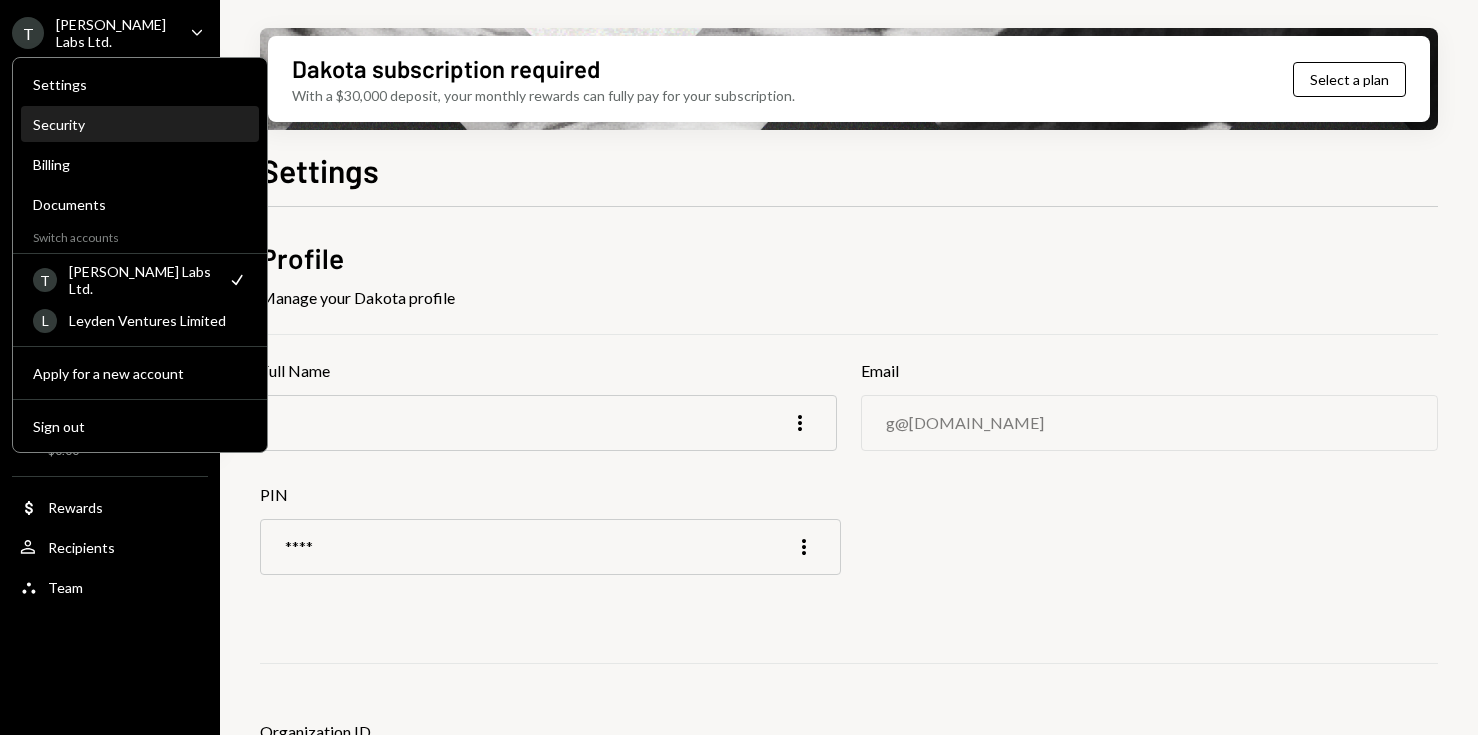 click on "Security" at bounding box center (140, 124) 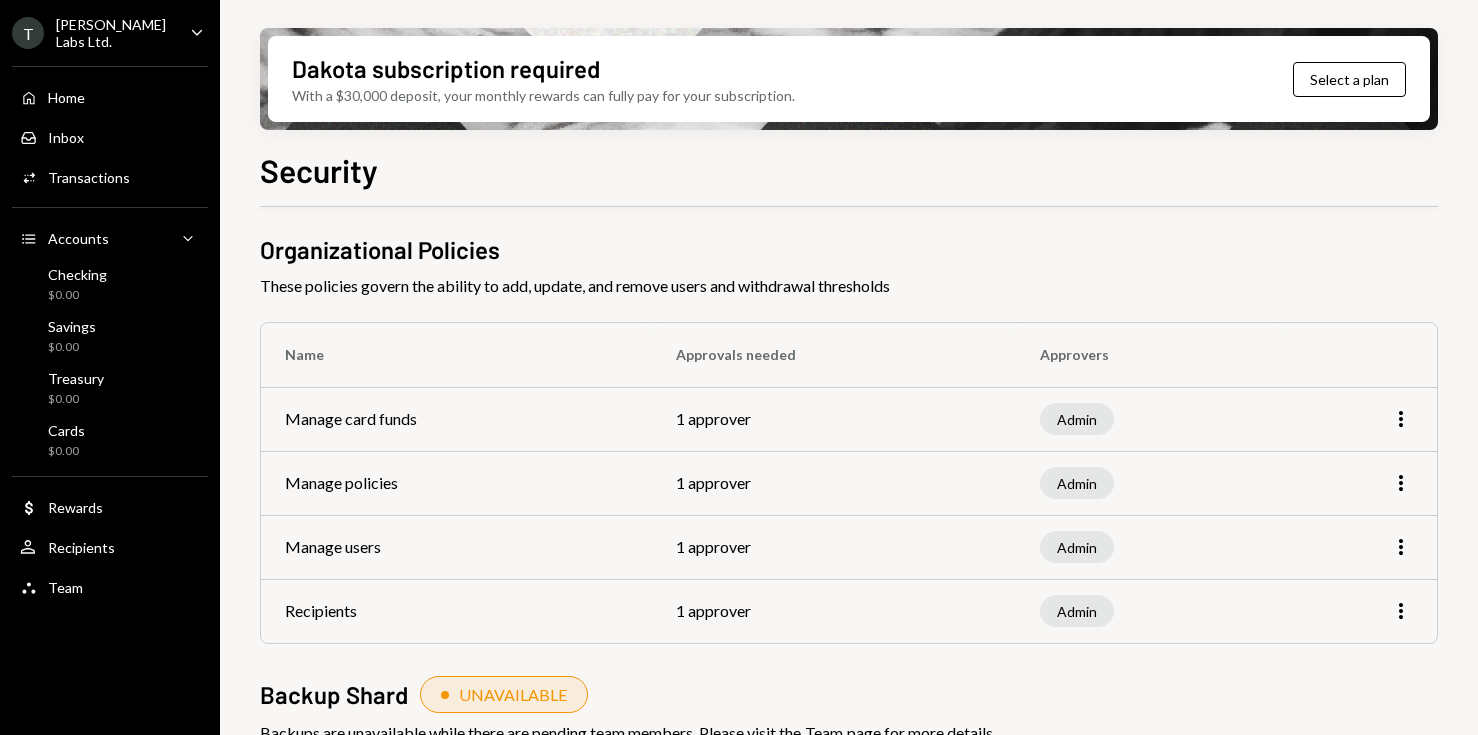 scroll, scrollTop: 0, scrollLeft: 0, axis: both 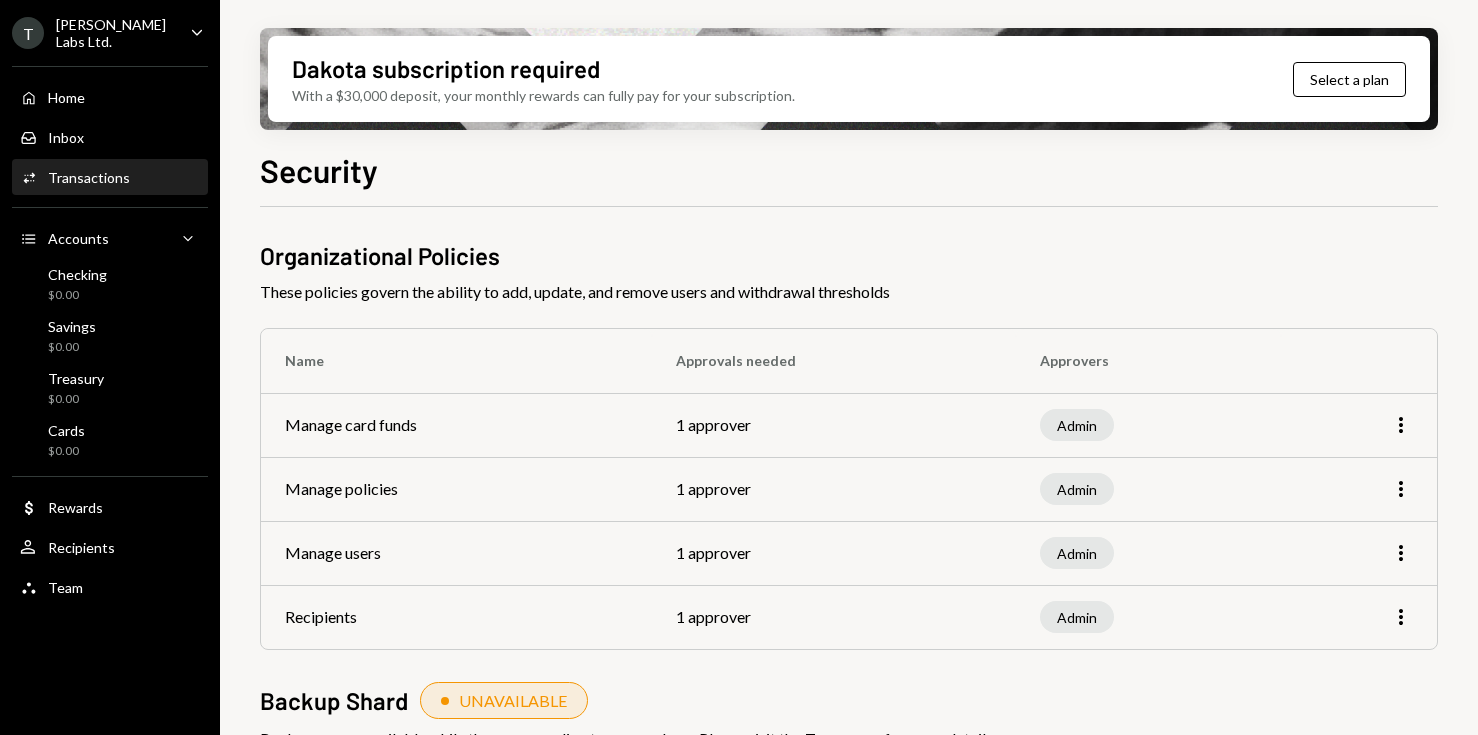 click on "Transactions" at bounding box center [89, 177] 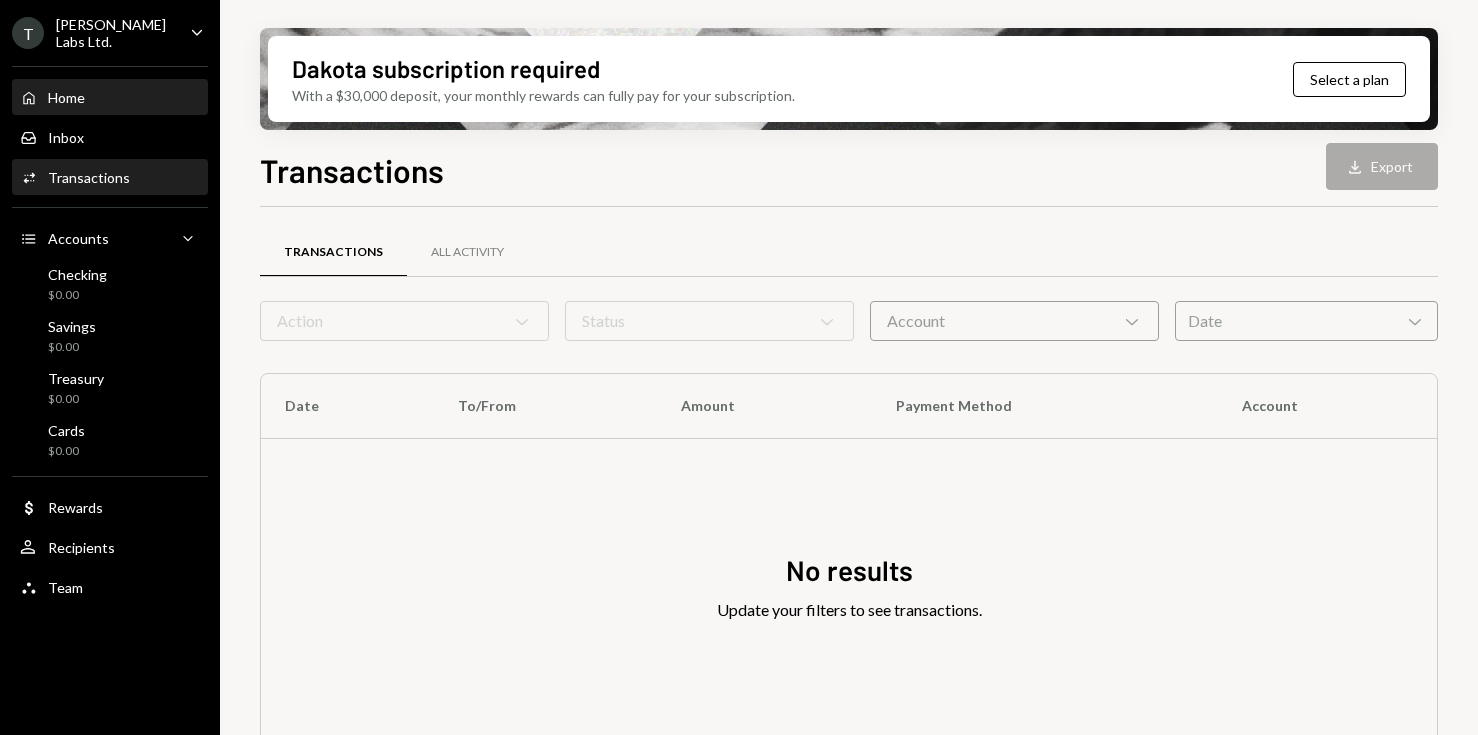 click on "Home Home" at bounding box center [110, 98] 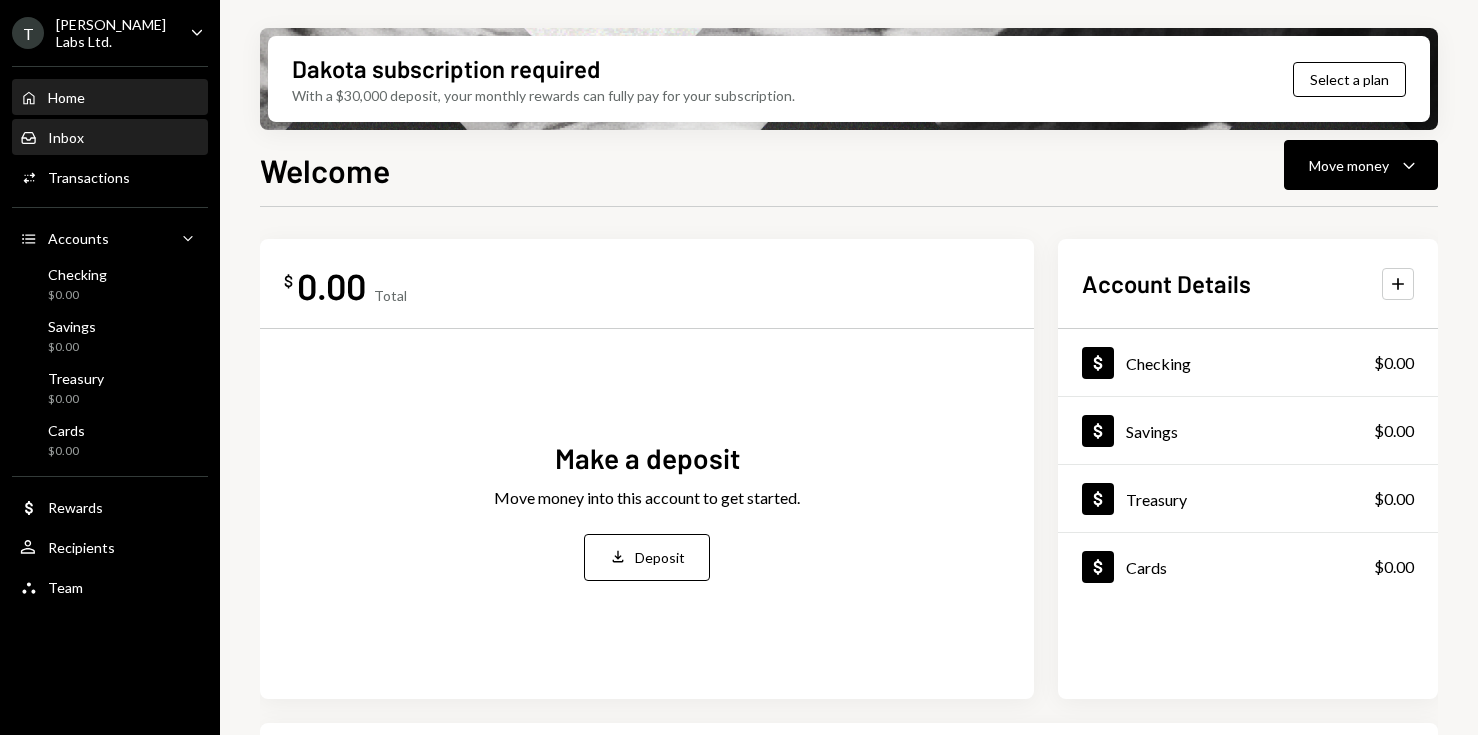 click on "Inbox" at bounding box center [66, 137] 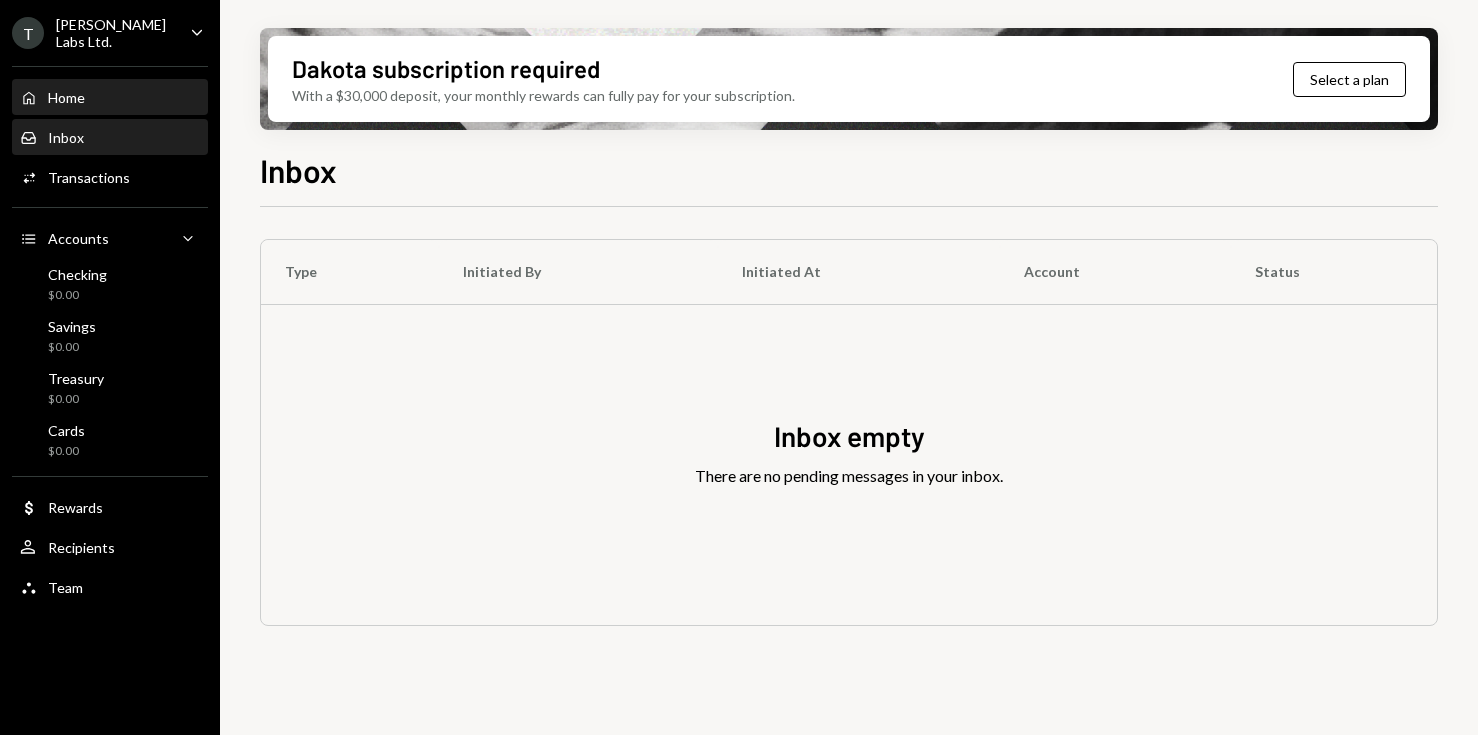click on "Home" at bounding box center [66, 97] 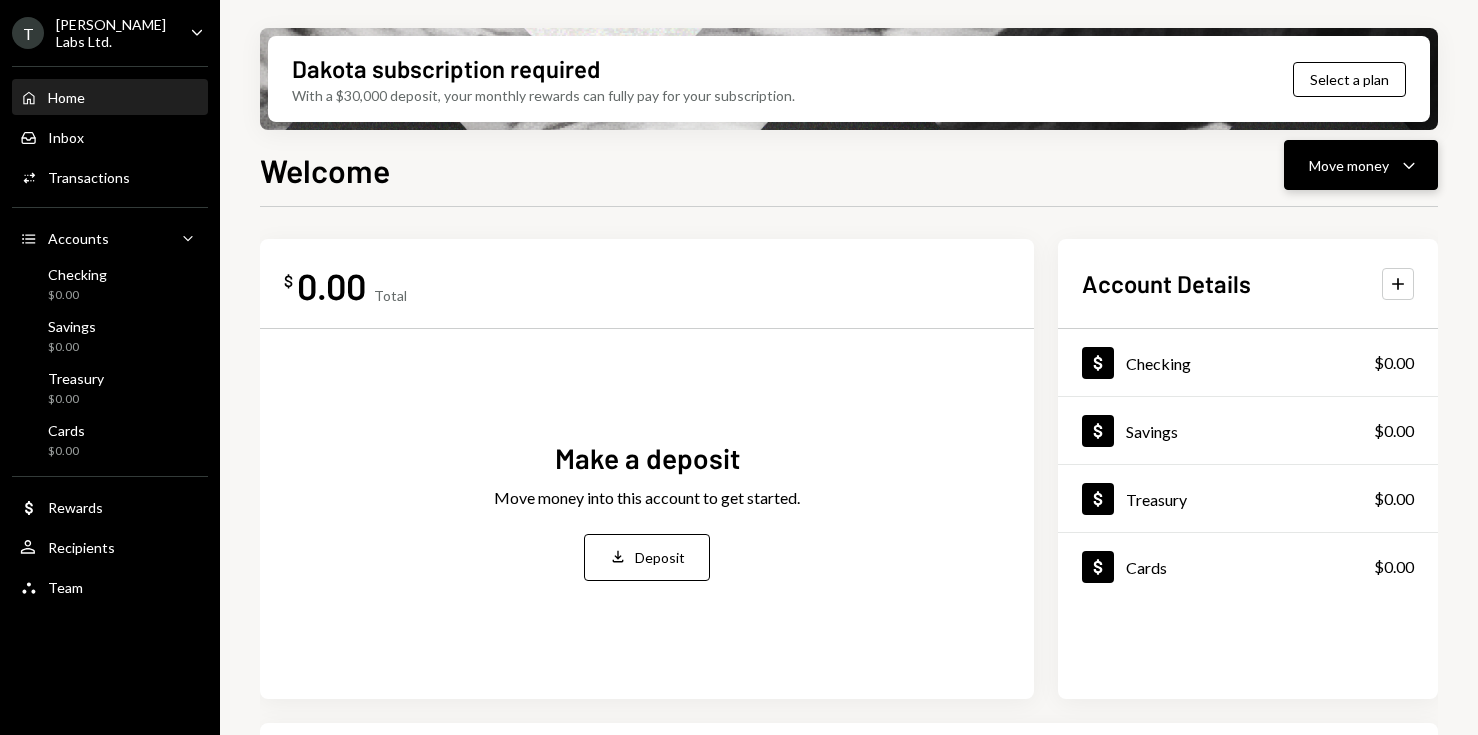 click on "Caret Down" 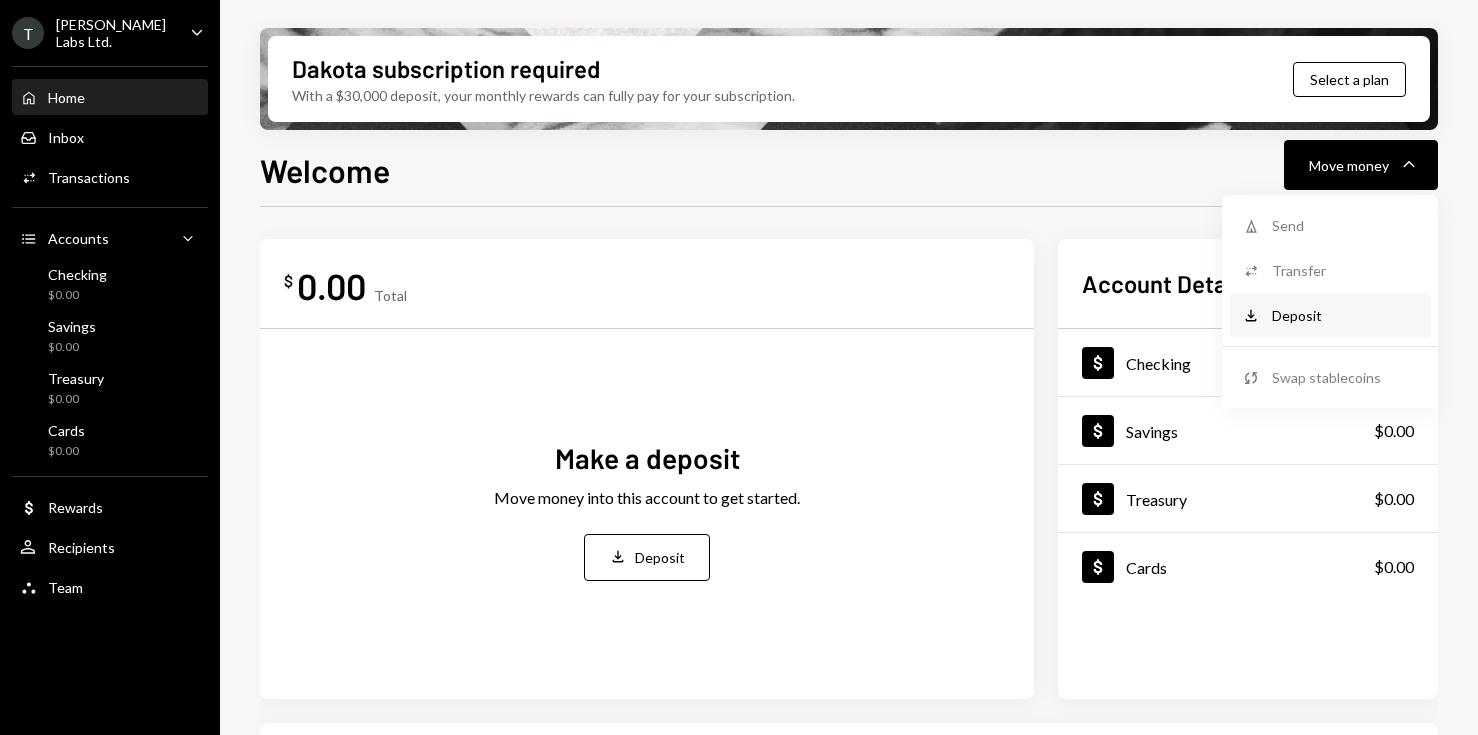click on "Deposit Deposit" at bounding box center (1330, 315) 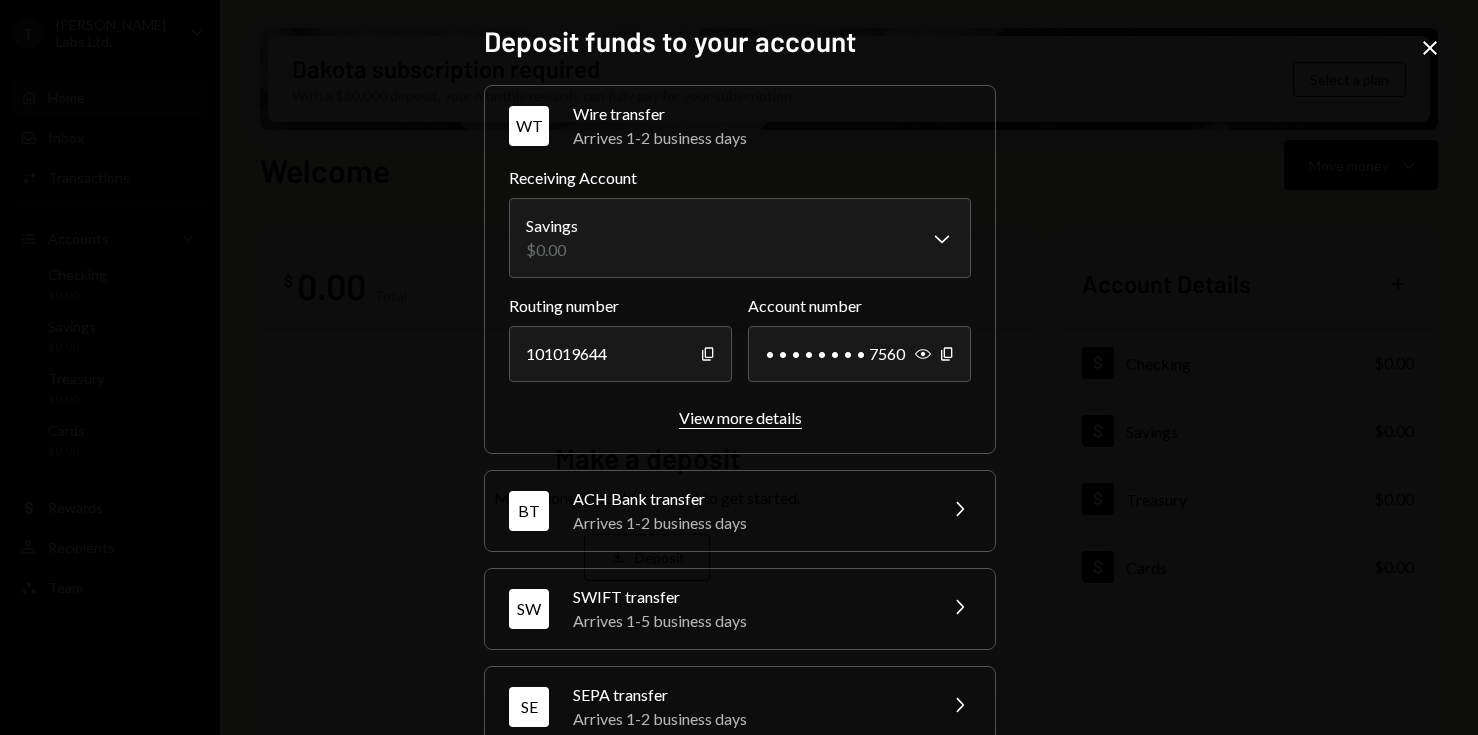click on "View more details" at bounding box center (740, 417) 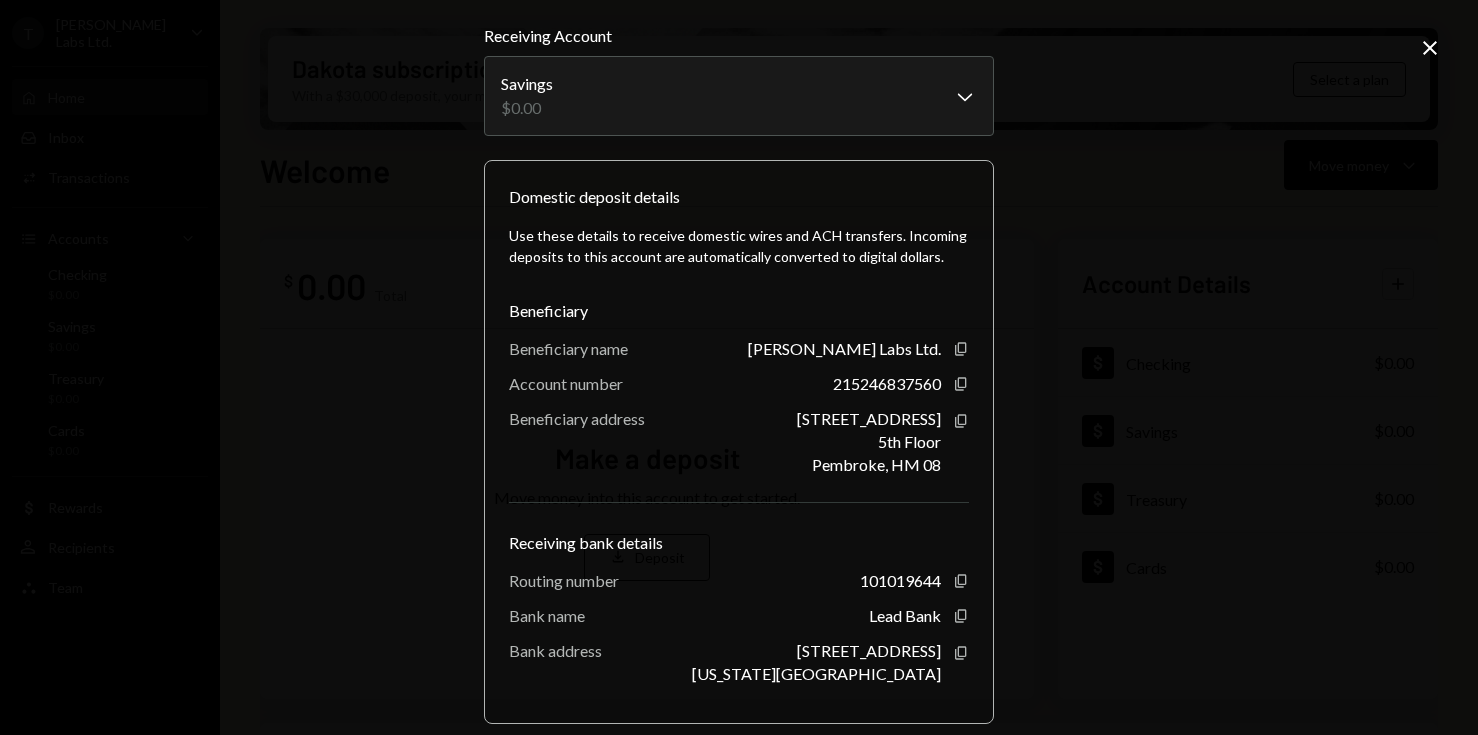 scroll, scrollTop: 140, scrollLeft: 0, axis: vertical 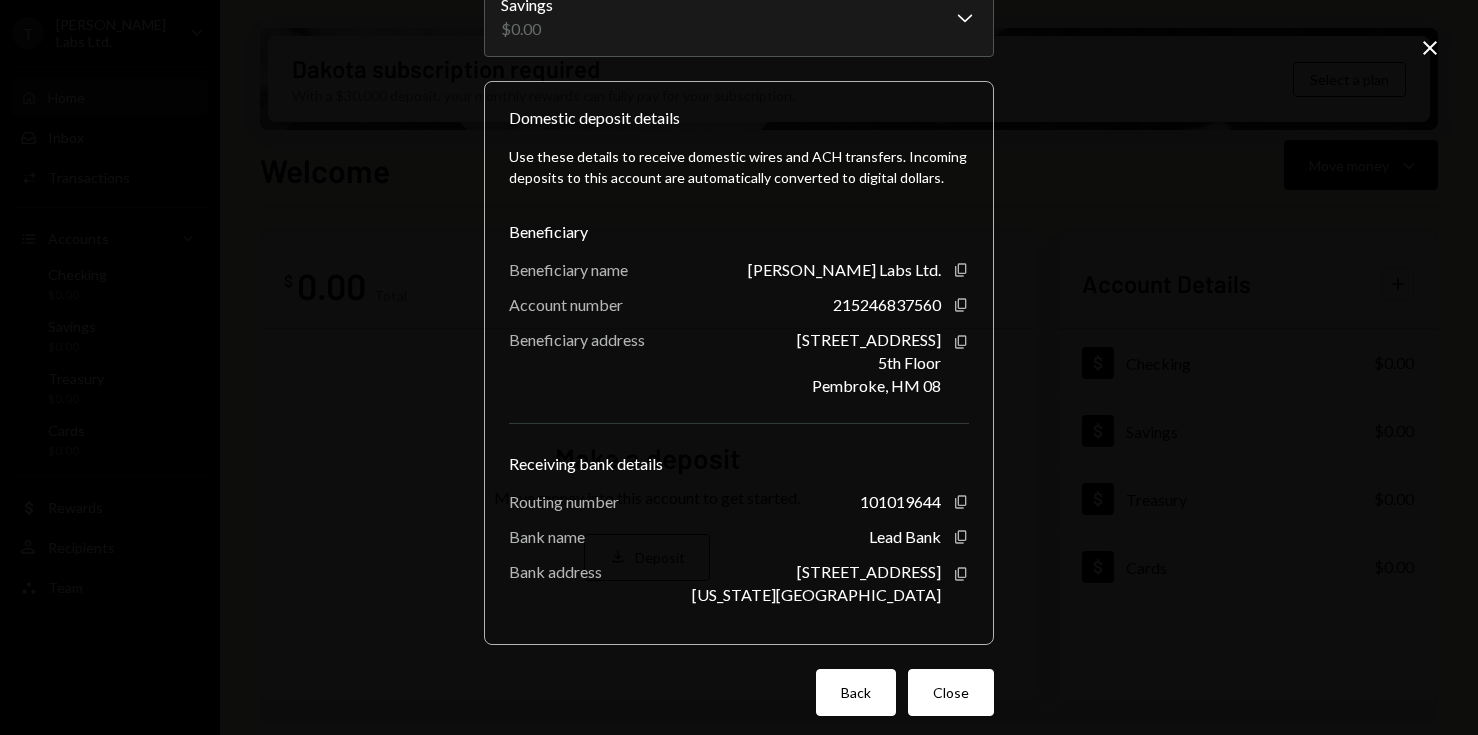 click on "Back" at bounding box center [856, 692] 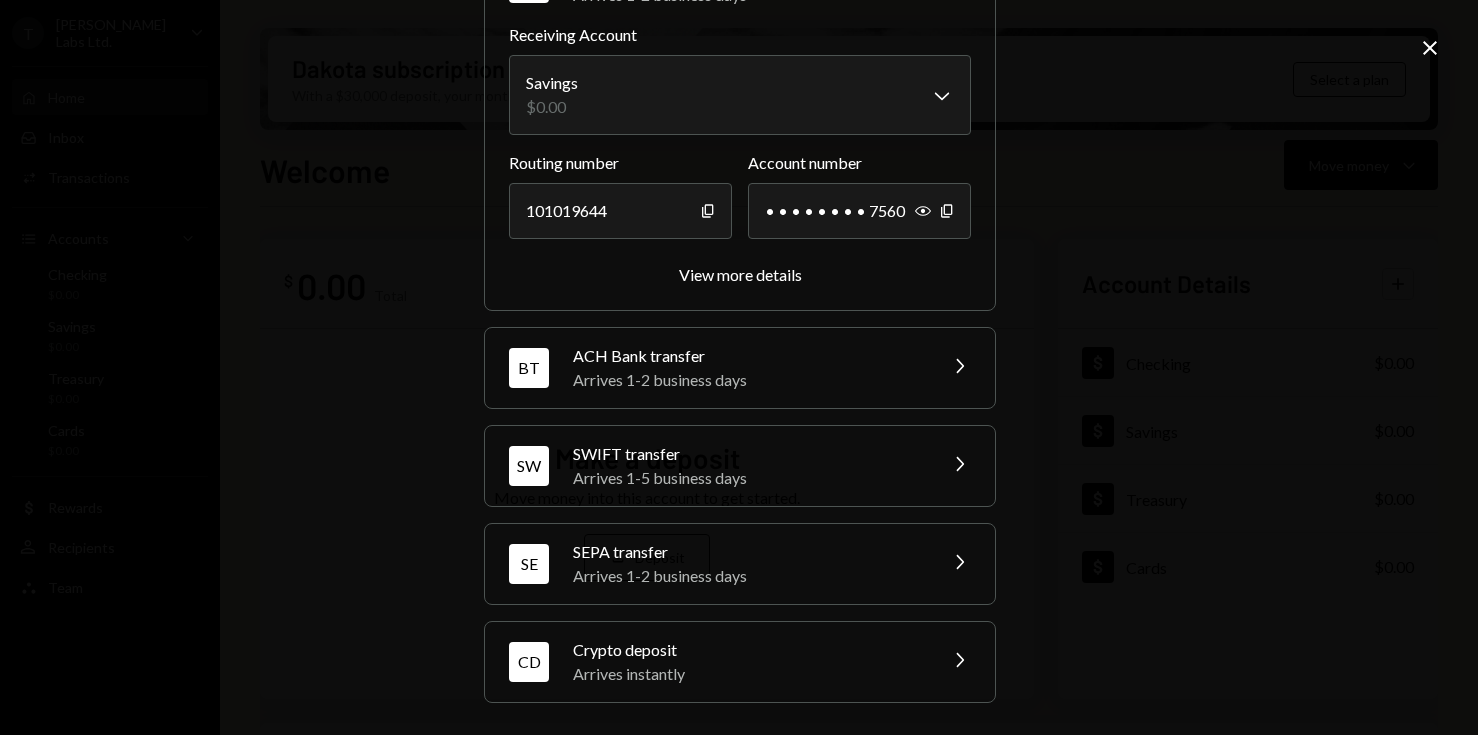click on "Arrives 1-2 business days" at bounding box center [748, 576] 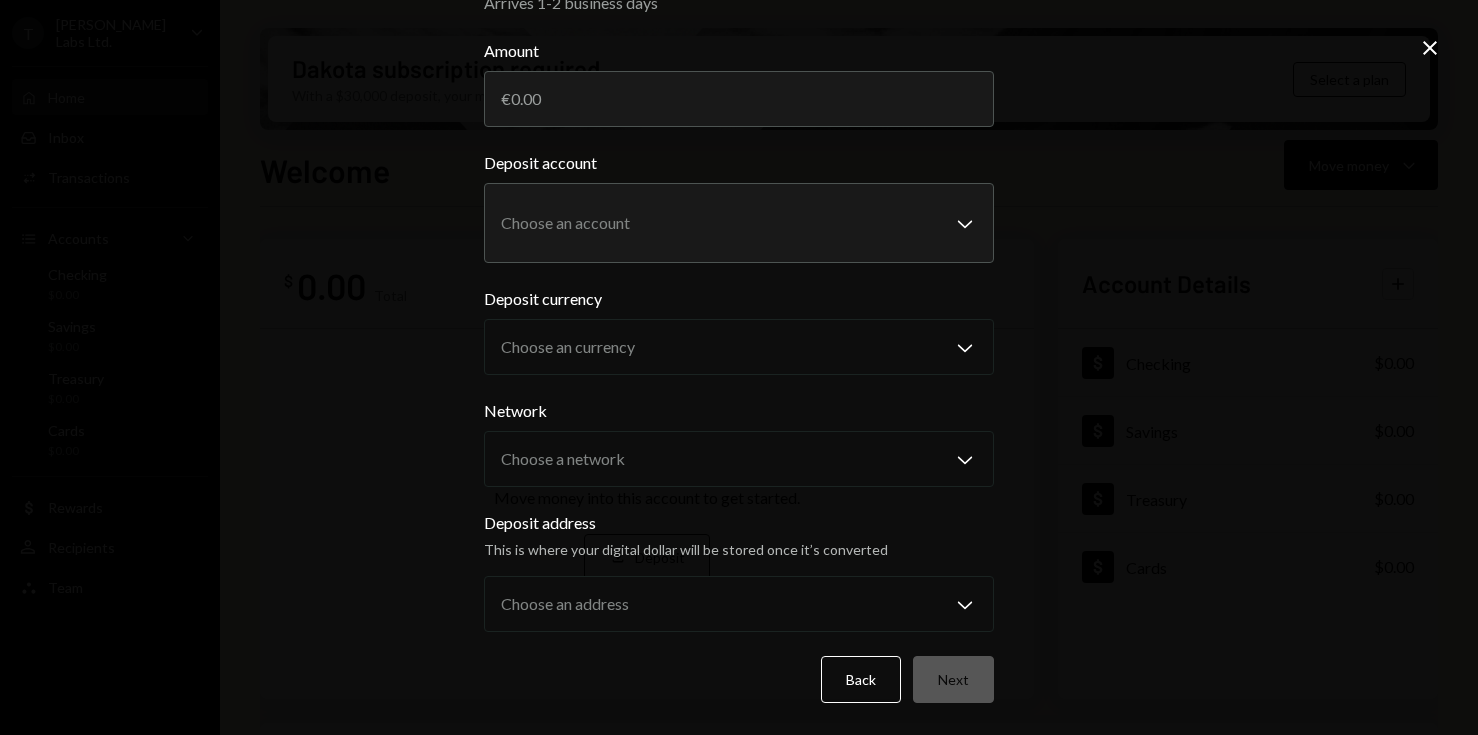 scroll, scrollTop: 69, scrollLeft: 0, axis: vertical 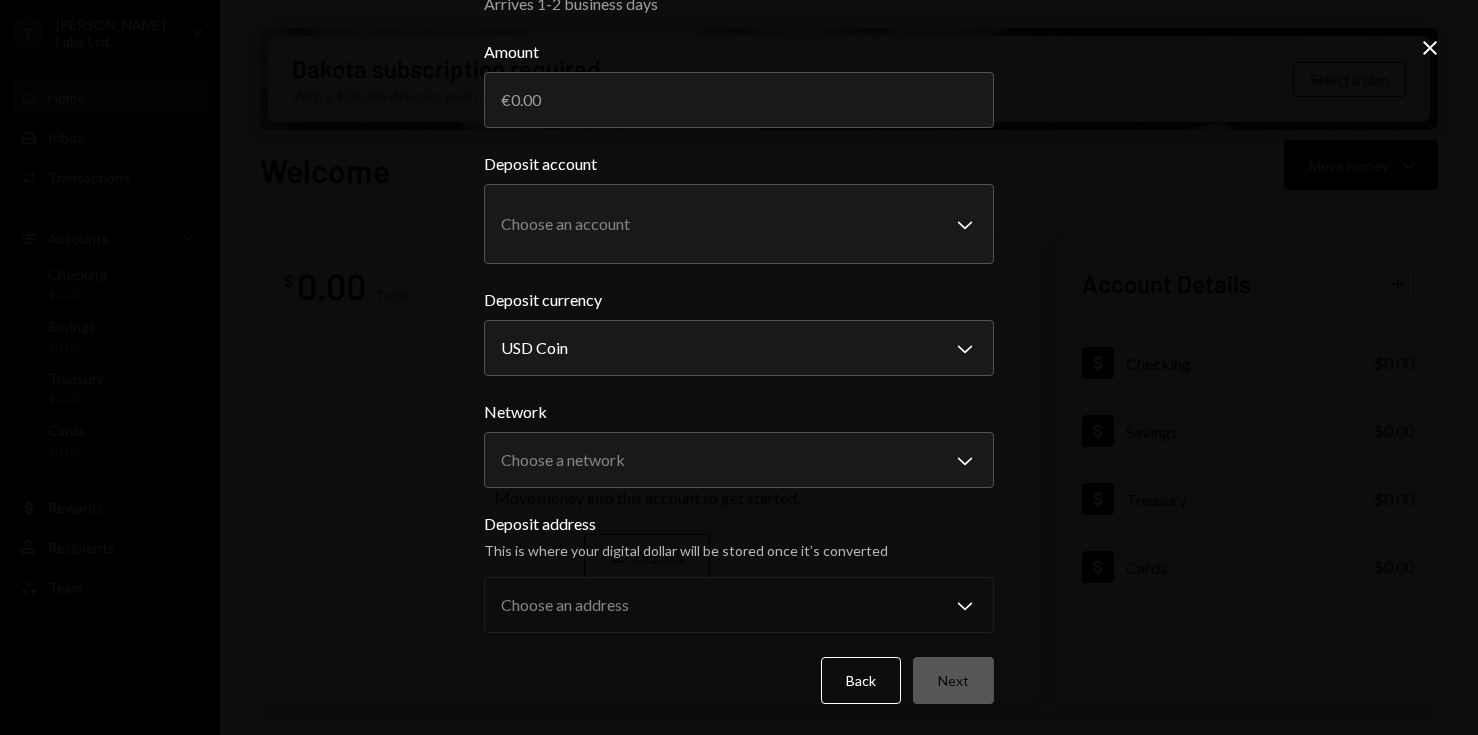 click on "Close" 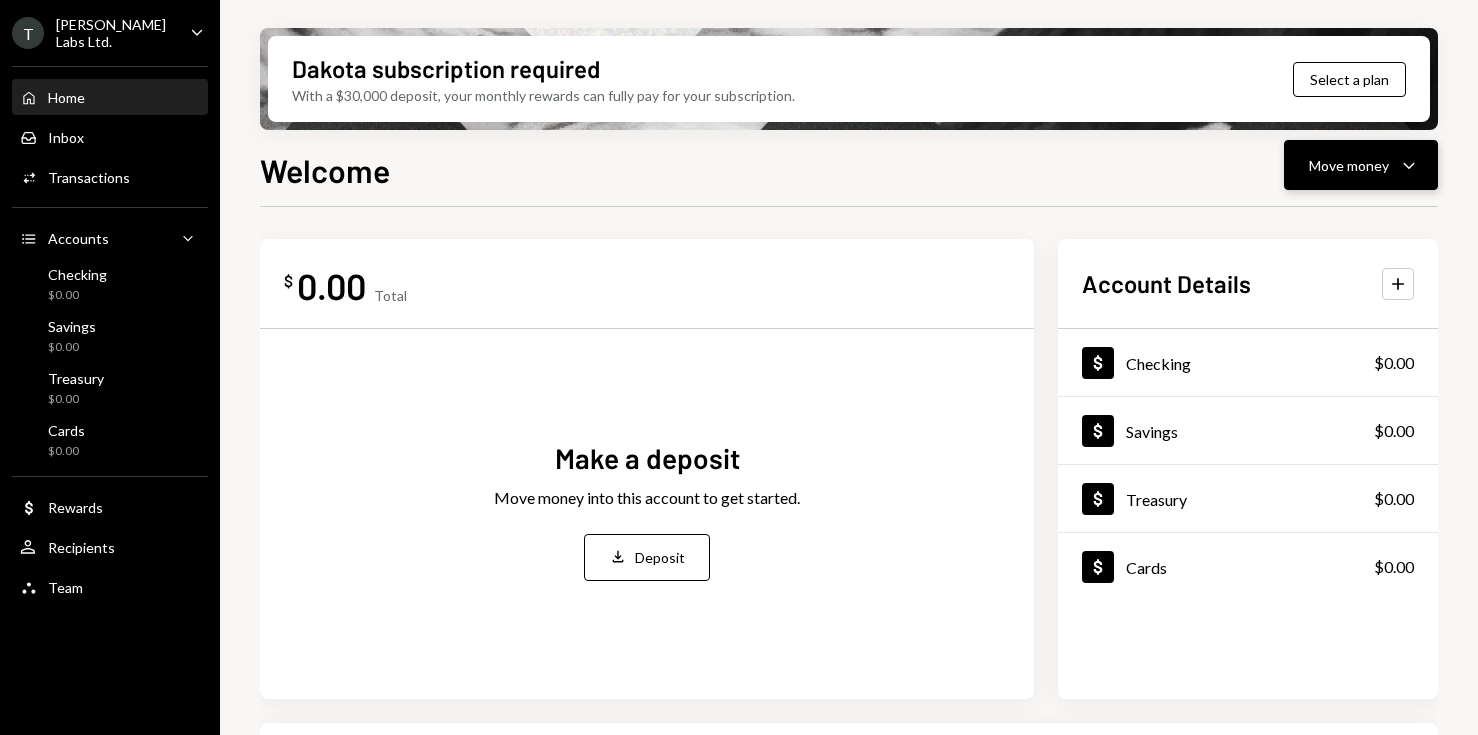 click on "Move money" at bounding box center (1349, 165) 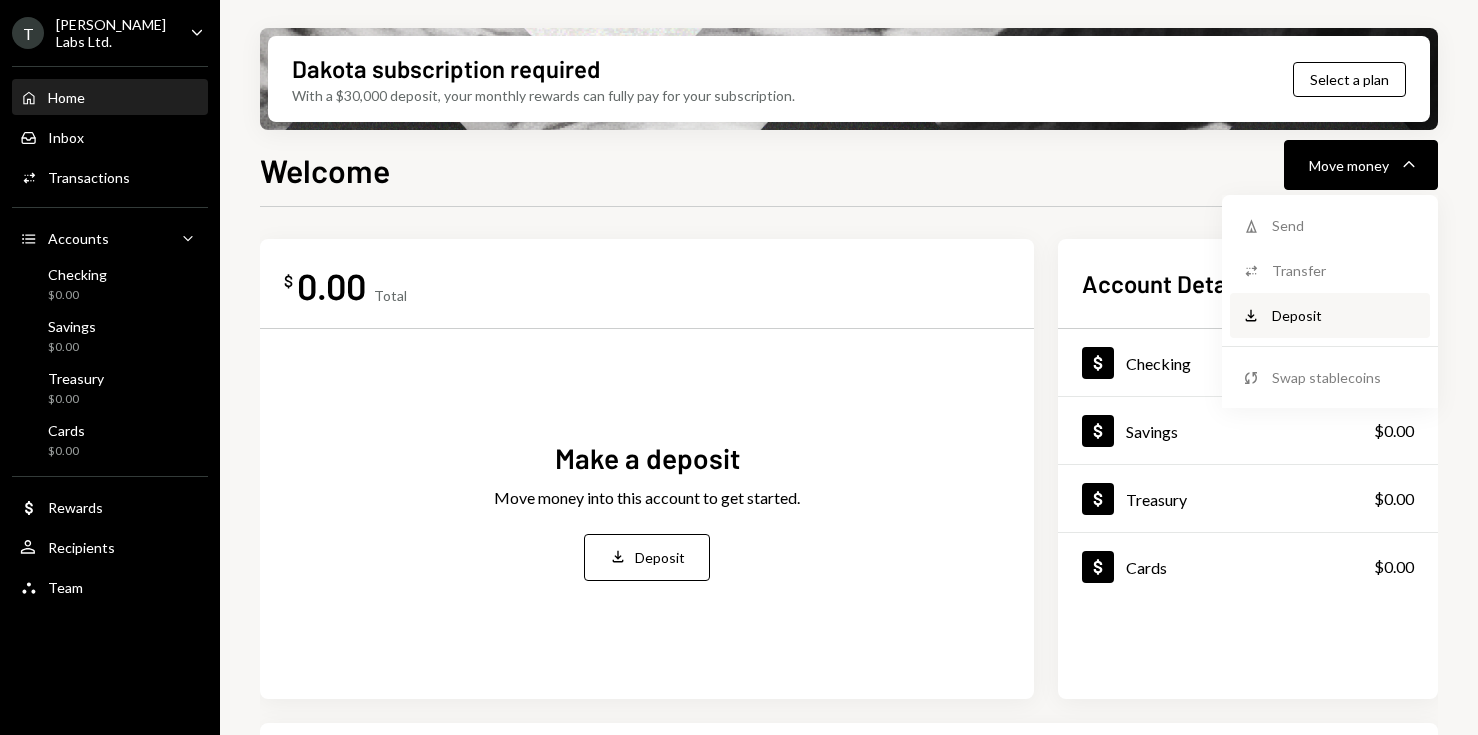 click on "Deposit" at bounding box center (1345, 315) 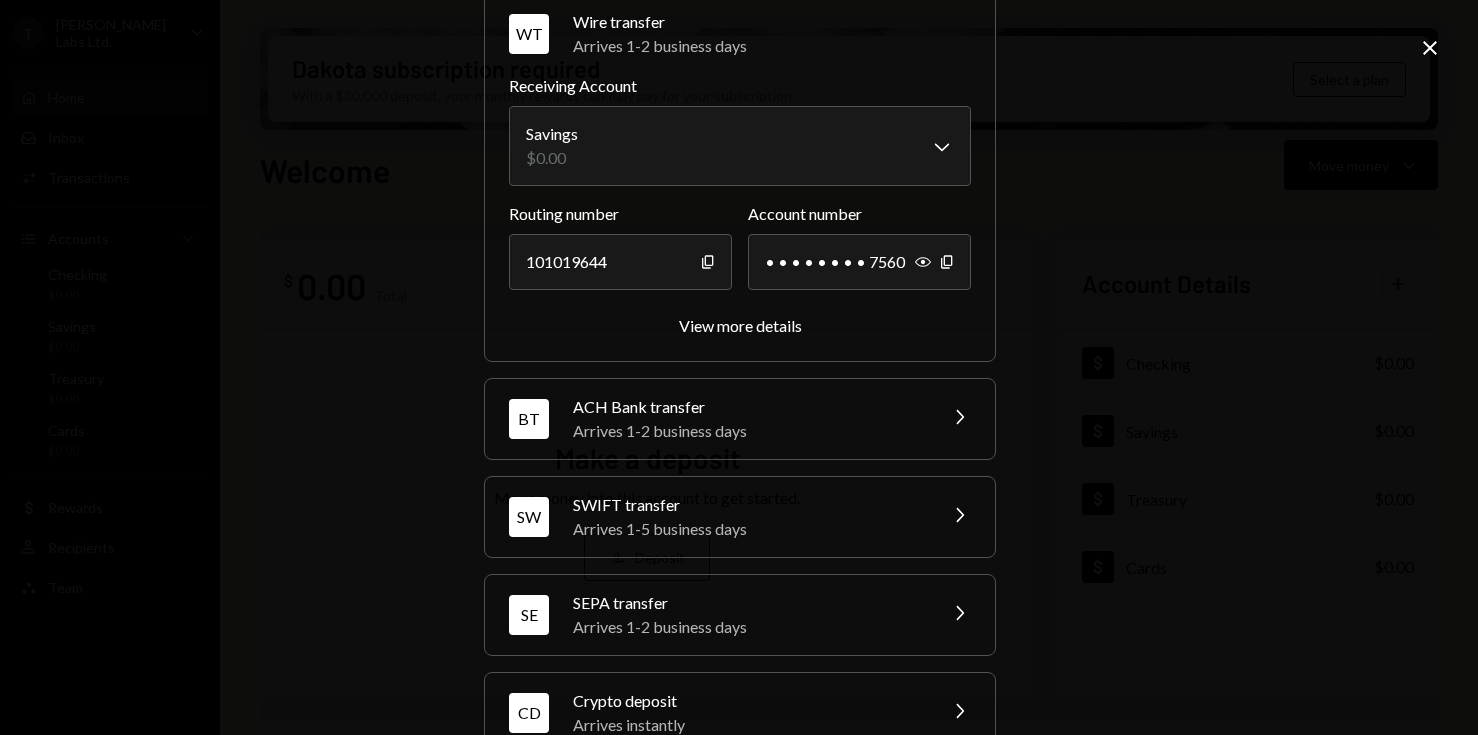 scroll, scrollTop: 104, scrollLeft: 0, axis: vertical 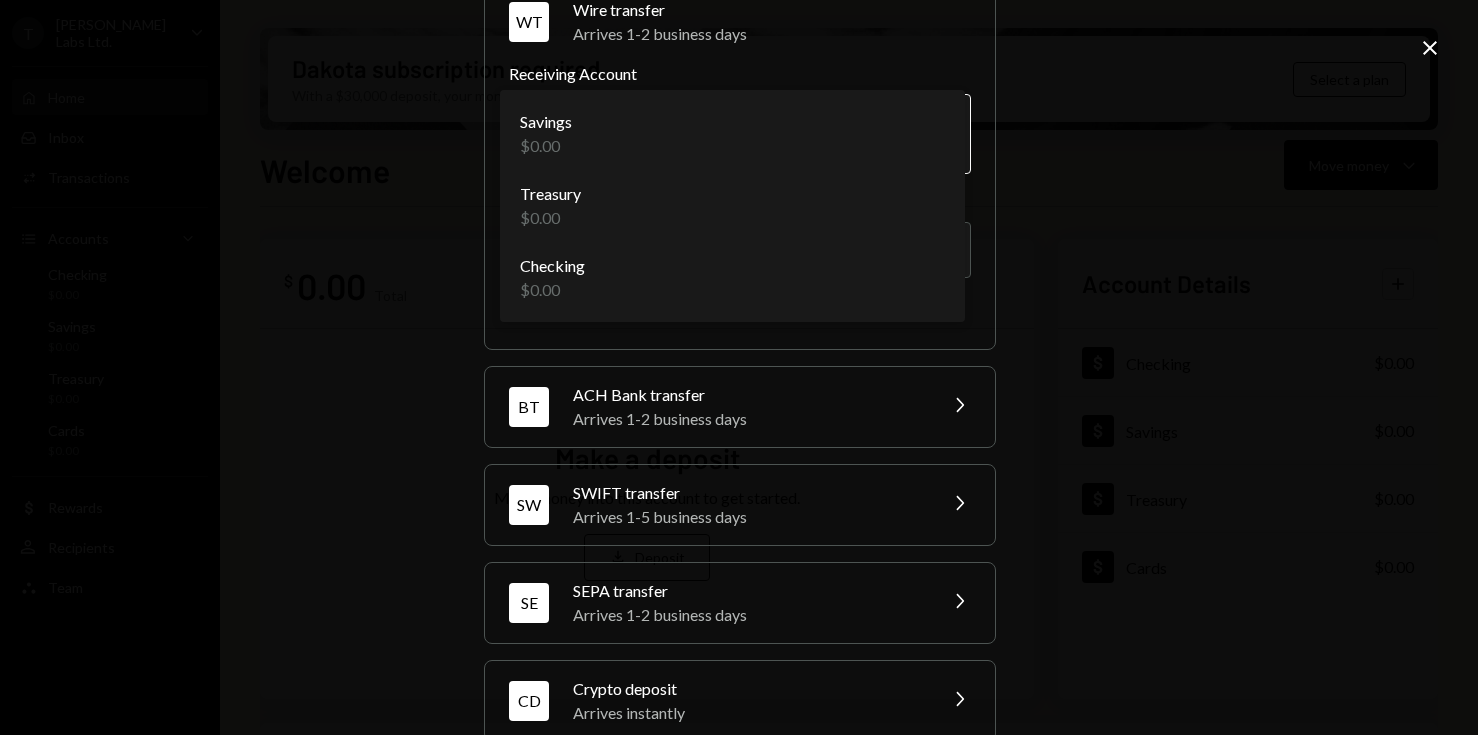click on "T [PERSON_NAME] Labs Ltd. Caret Down Home Home Inbox Inbox Activities Transactions Accounts Accounts Caret Down Checking $0.00 Savings $0.00 Treasury $0.00 Cards $0.00 Dollar Rewards User Recipients Team Team Dakota subscription required With a $30,000 deposit, your monthly rewards can fully pay for your subscription. Select a plan Welcome Move money Caret Down $ 0.00 Total Make a deposit Move money into this account to get started. Deposit Deposit Account Details Plus Dollar Checking $0.00 Dollar Savings $0.00 Dollar Treasury $0.00 Dollar Cards $0.00 Recent Transactions View all Type Initiated By Initiated At Account Status No transactions You don't have any transactions yet. Welcome - [PERSON_NAME] Create Post Save Idea Create Post Save Idea Create Post Save Idea Create Post Save Idea Create Post Save Idea Create Post Save Idea Create Post Save Idea Create Post Save Idea Create Post Save Idea Create Post Save Idea Create Post Save Idea Deposit funds to your account WT Wire transfer Arrives 1-2 business days Chevron Right" at bounding box center (739, 367) 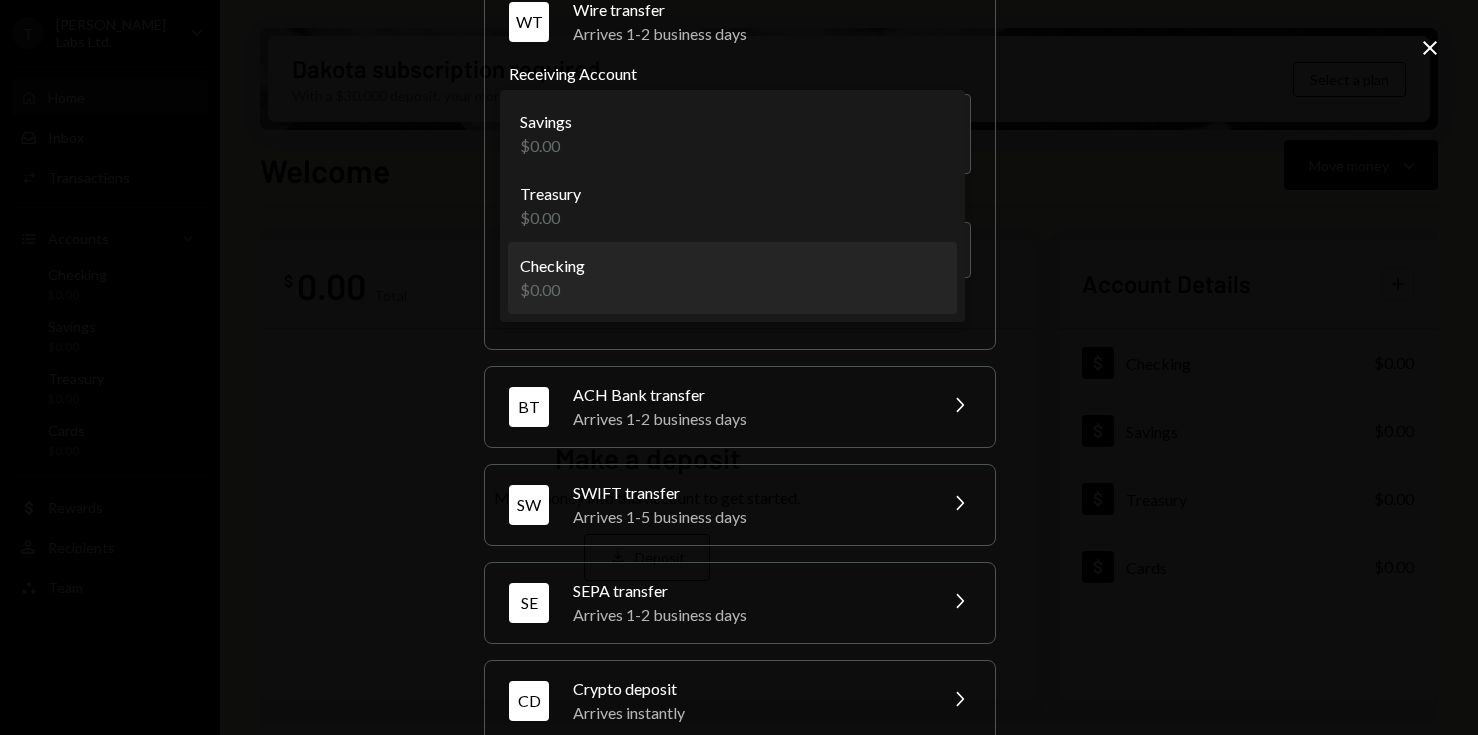 select on "**********" 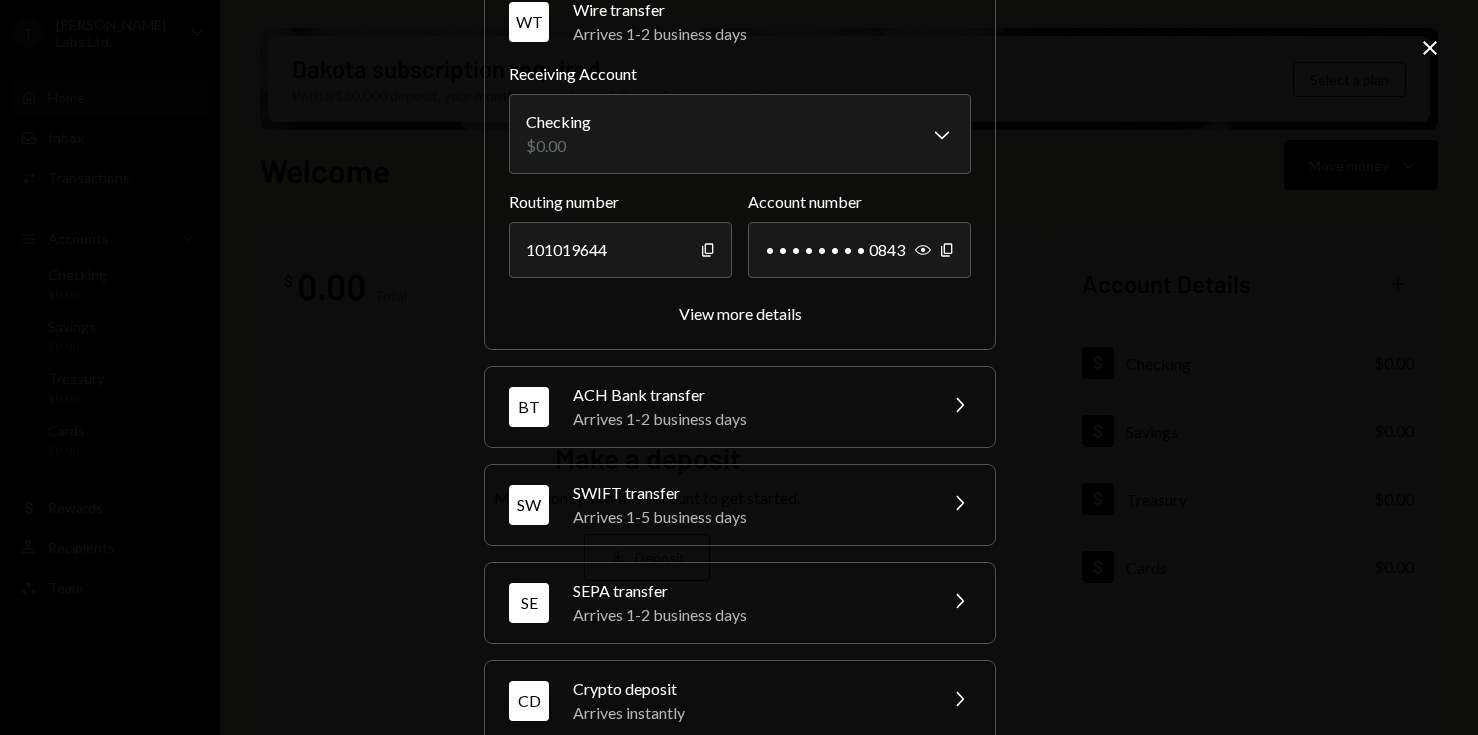 type 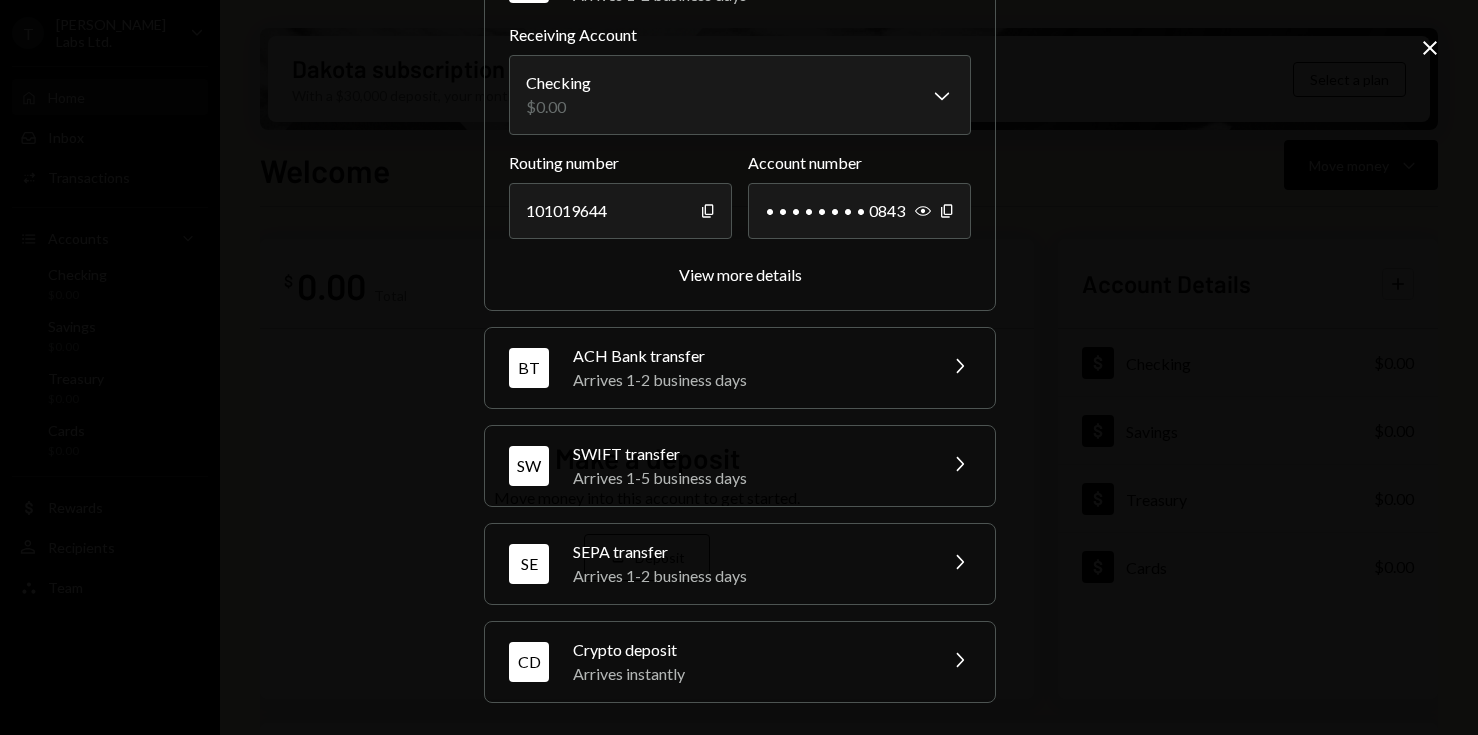 click on "Crypto deposit" at bounding box center [748, 650] 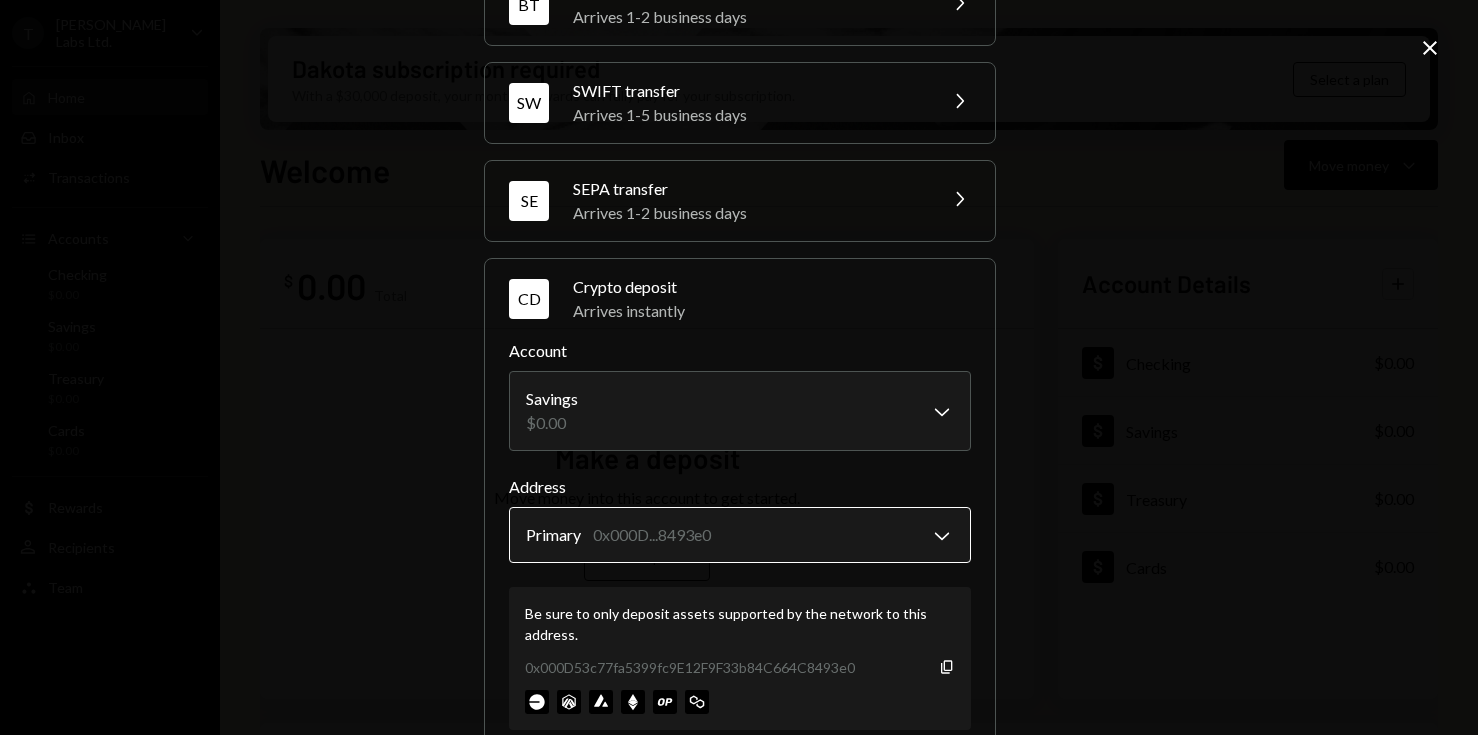 scroll, scrollTop: 270, scrollLeft: 0, axis: vertical 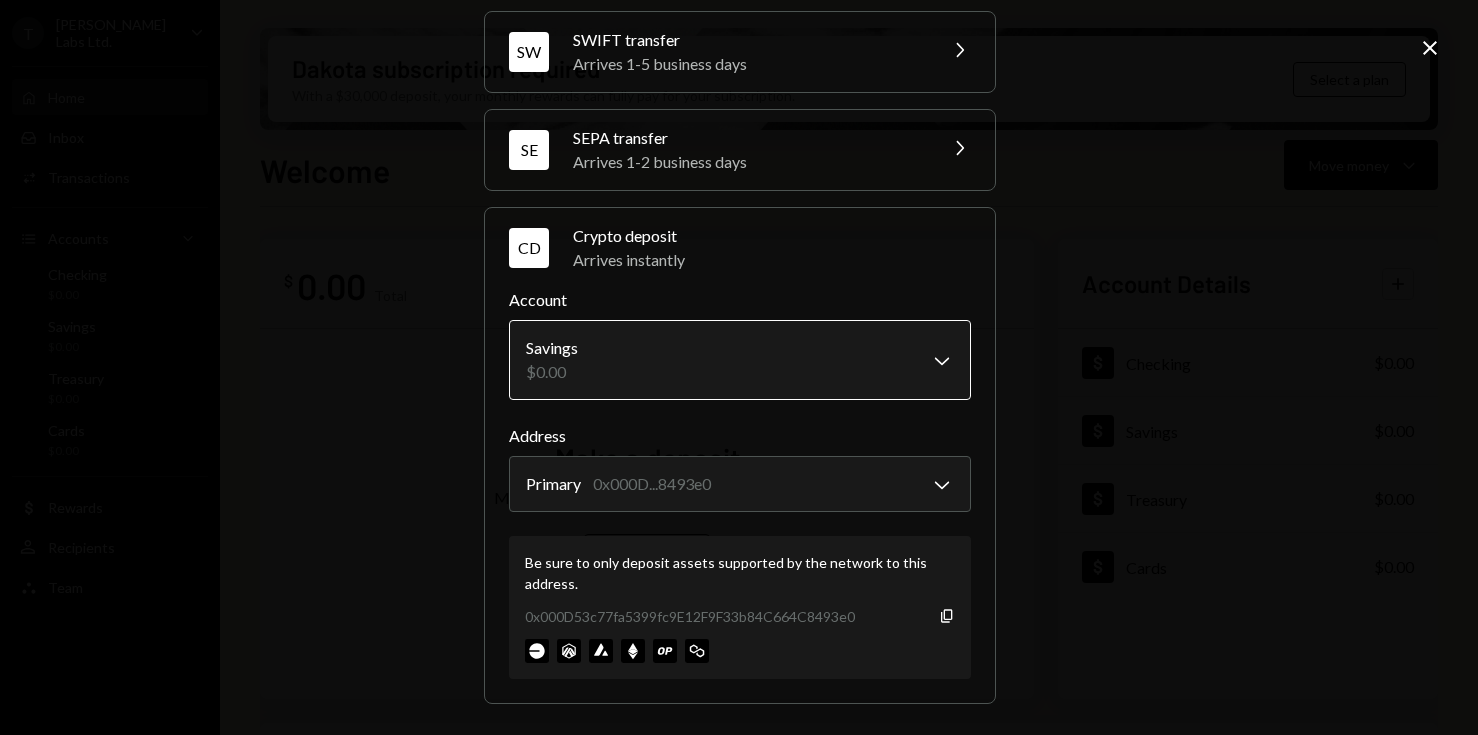 click on "T TARA Labs Ltd. Caret Down Home Home Inbox Inbox Activities Transactions Accounts Accounts Caret Down Checking $0.00 Savings $0.00 Treasury $0.00 Cards $0.00 Dollar Rewards User Recipients Team Team Dakota subscription required With a $30,000 deposit, your monthly rewards can fully pay for your subscription. Select a plan Welcome Move money Caret Down $ 0.00 Total Make a deposit Move money into this account to get started. Deposit Deposit Account Details Plus Dollar Checking $0.00 Dollar Savings $0.00 Dollar Treasury $0.00 Dollar Cards $0.00 Recent Transactions View all Type Initiated By Initiated At Account Status No transactions You don't have any transactions yet. Welcome - Dakota Create Post Save Idea Create Post Save Idea Create Post Save Idea Create Post Save Idea Create Post Save Idea Create Post Save Idea Create Post Save Idea Create Post Save Idea Create Post Save Idea Create Post Save Idea Create Post Save Idea Deposit funds to your account WT Wire transfer Arrives 1-2 business days Chevron Right" at bounding box center [739, 367] 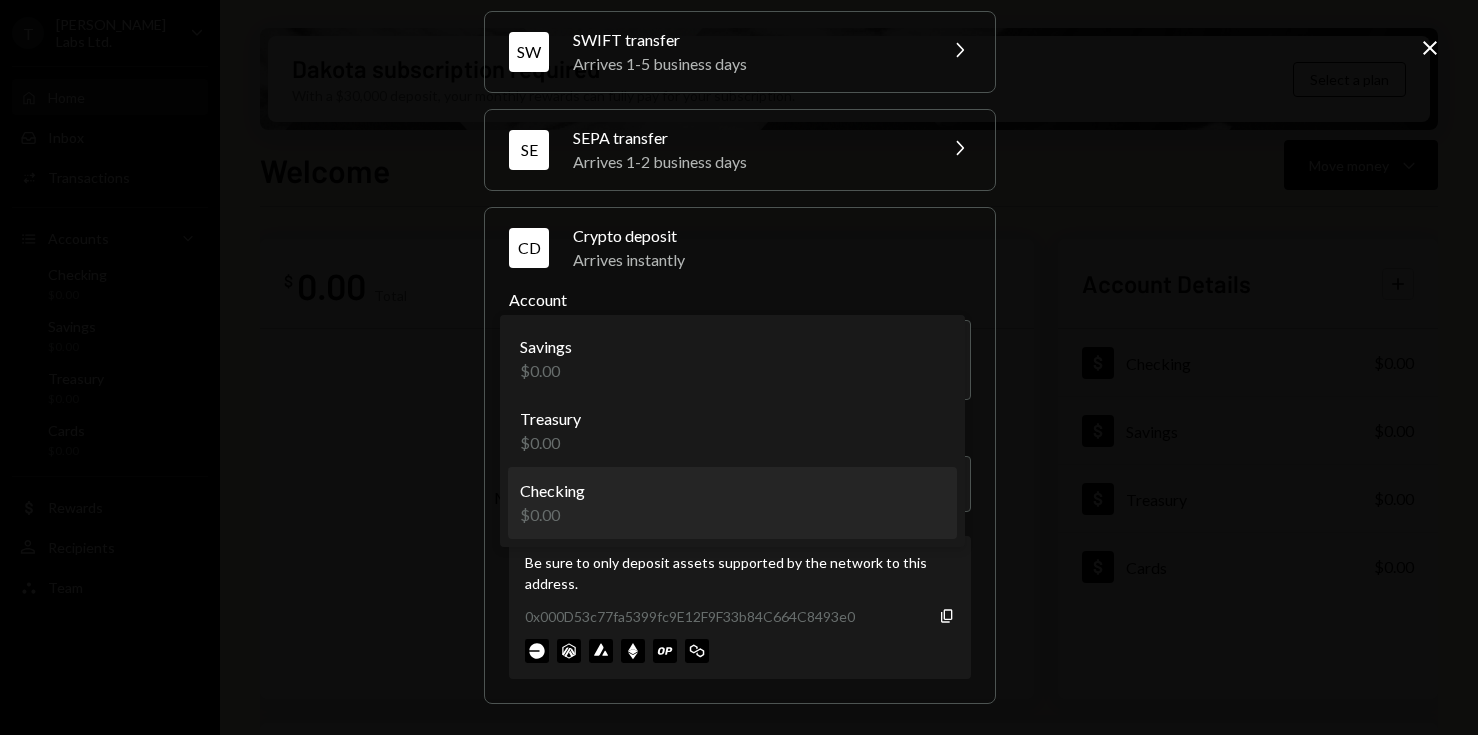 select on "**********" 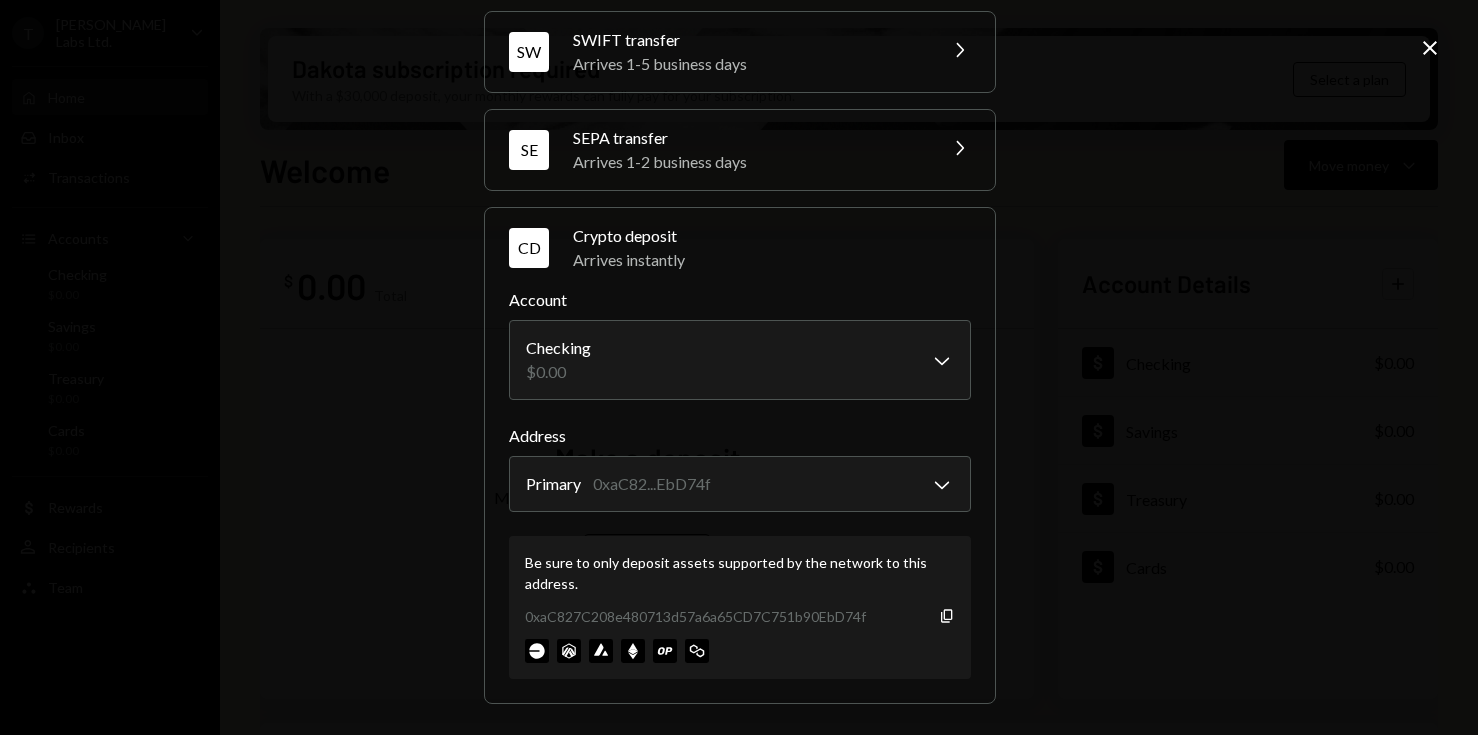click on "**********" at bounding box center [739, 367] 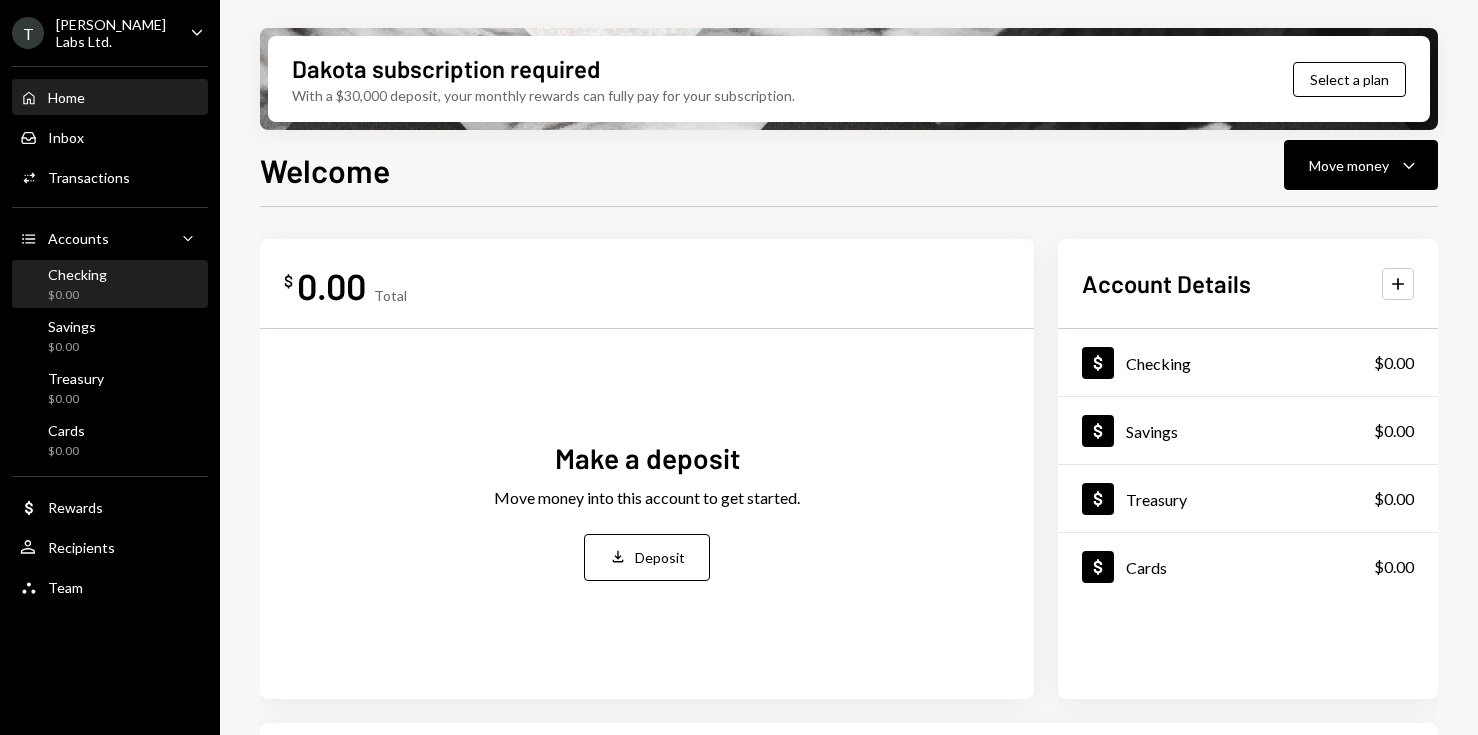 click on "Checking $0.00" at bounding box center (110, 285) 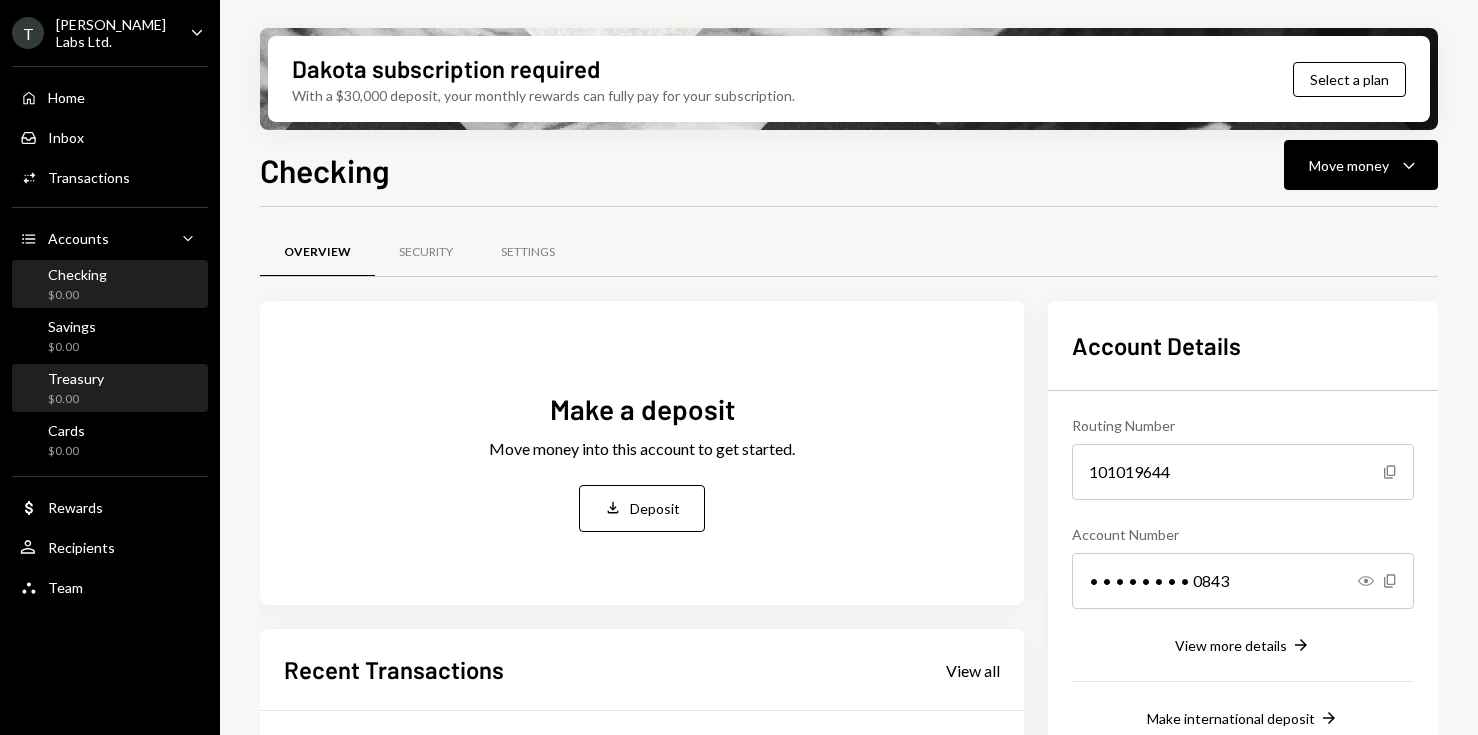 click on "Treasury $0.00" at bounding box center (110, 389) 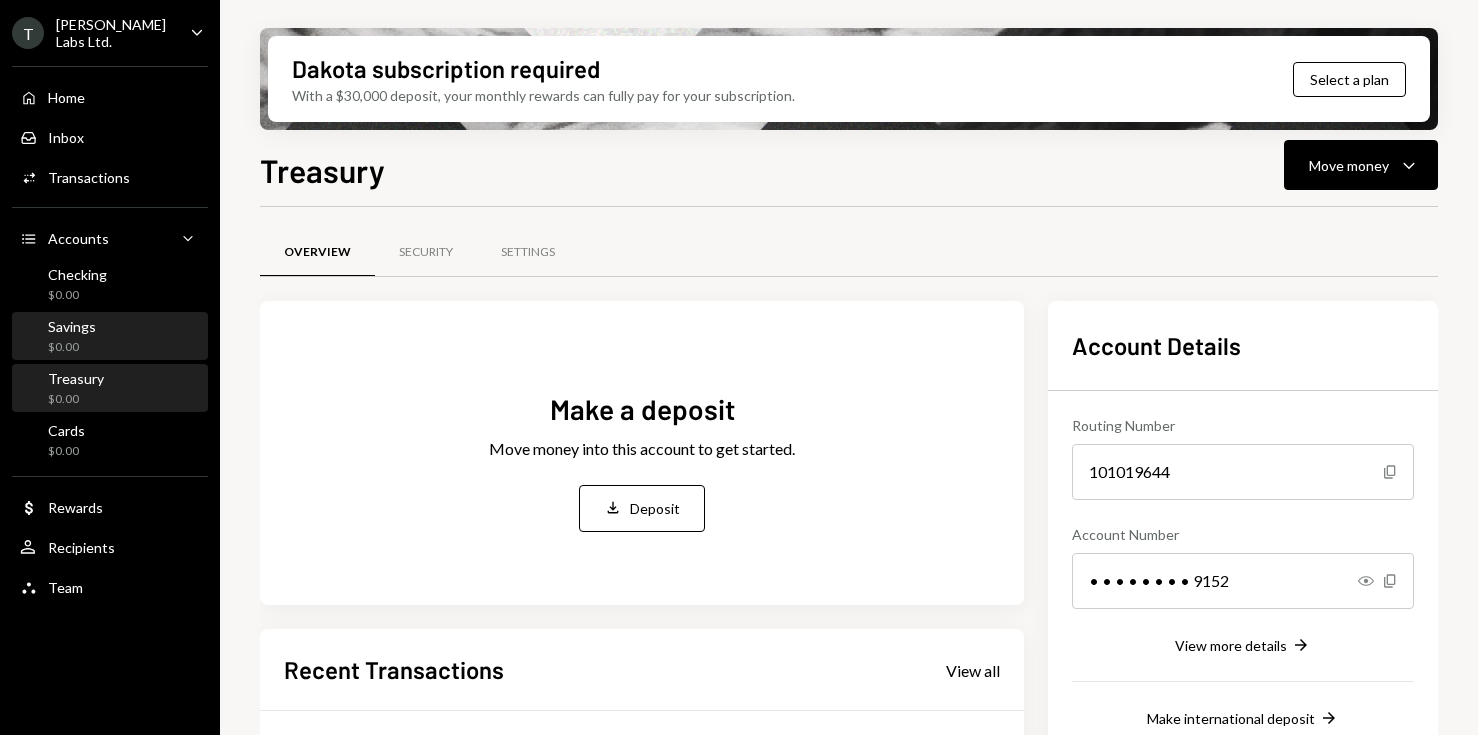 click on "Savings $0.00" at bounding box center (110, 337) 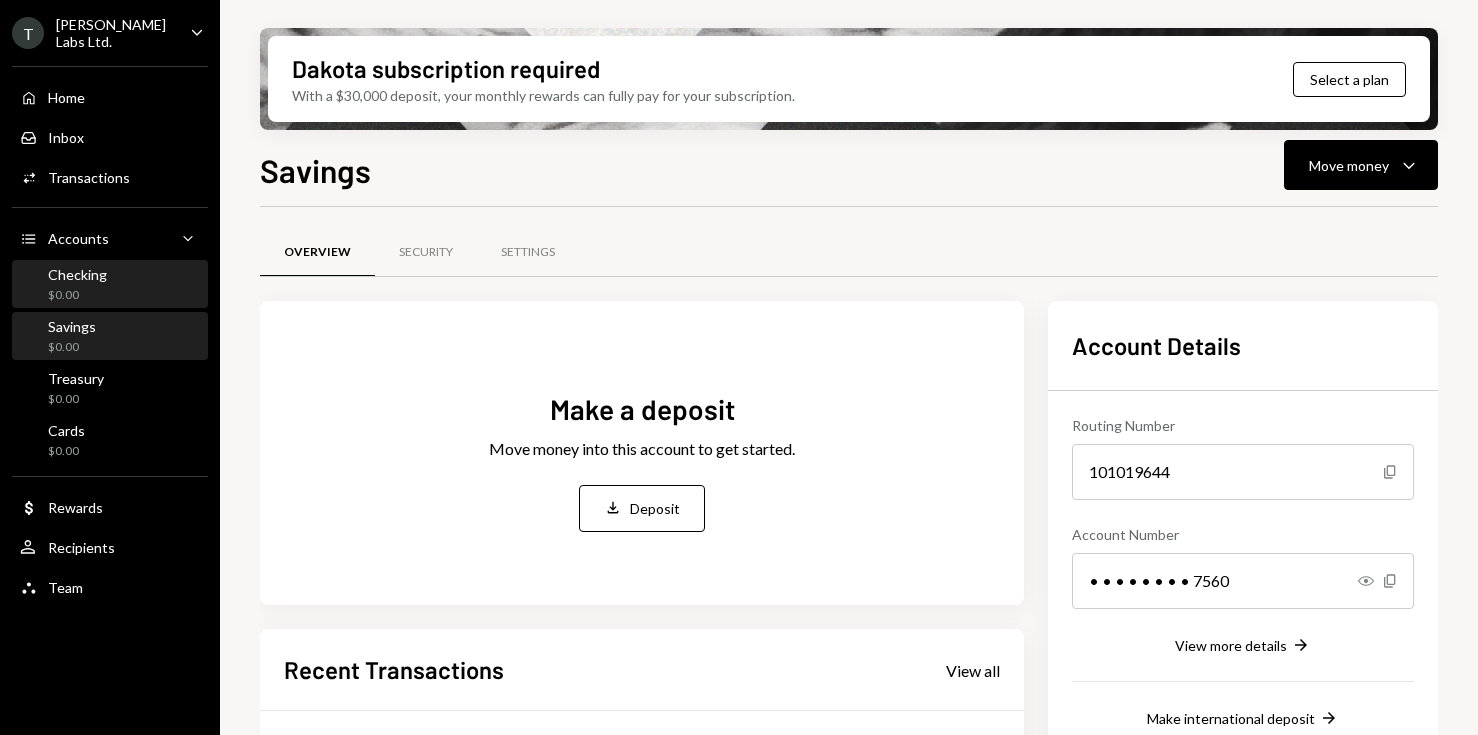 click on "Checking $0.00" at bounding box center (110, 285) 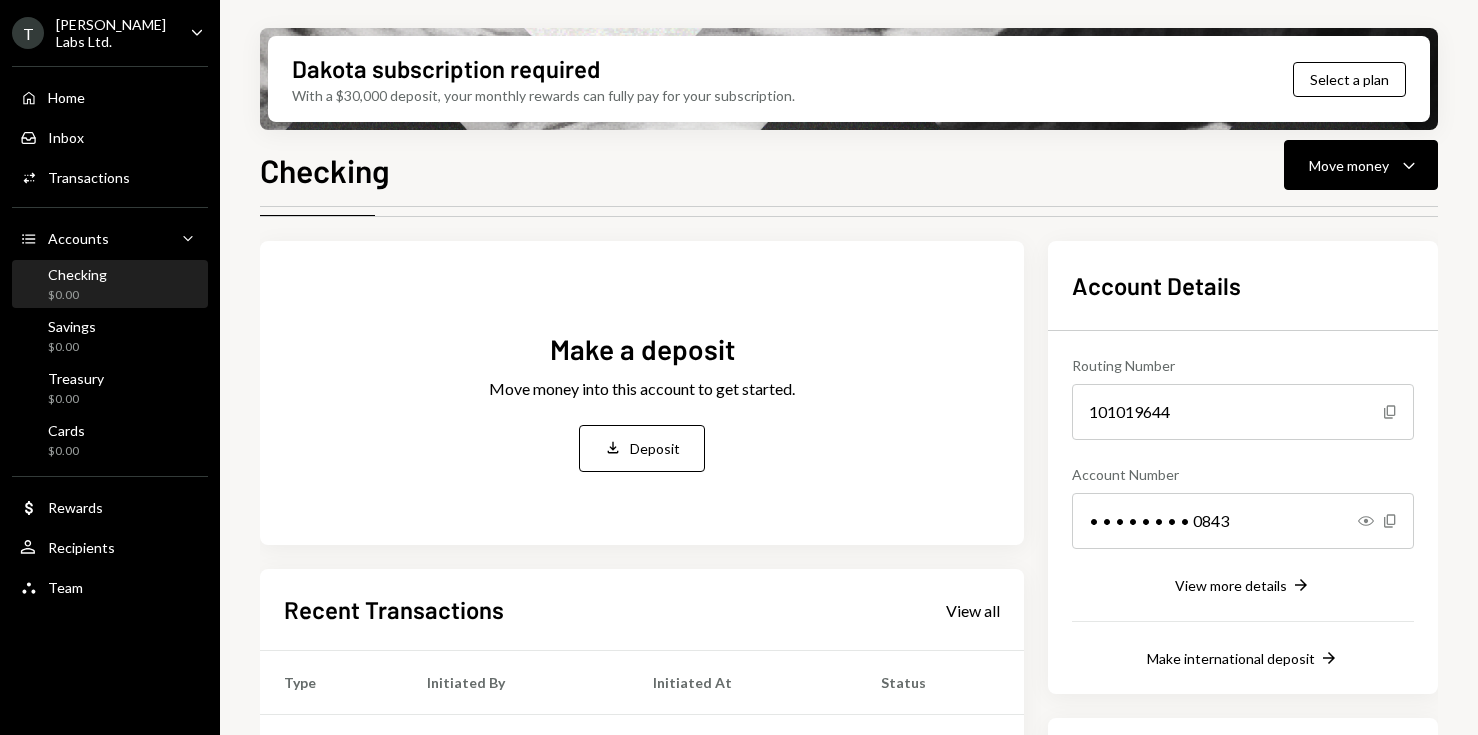 scroll, scrollTop: 0, scrollLeft: 0, axis: both 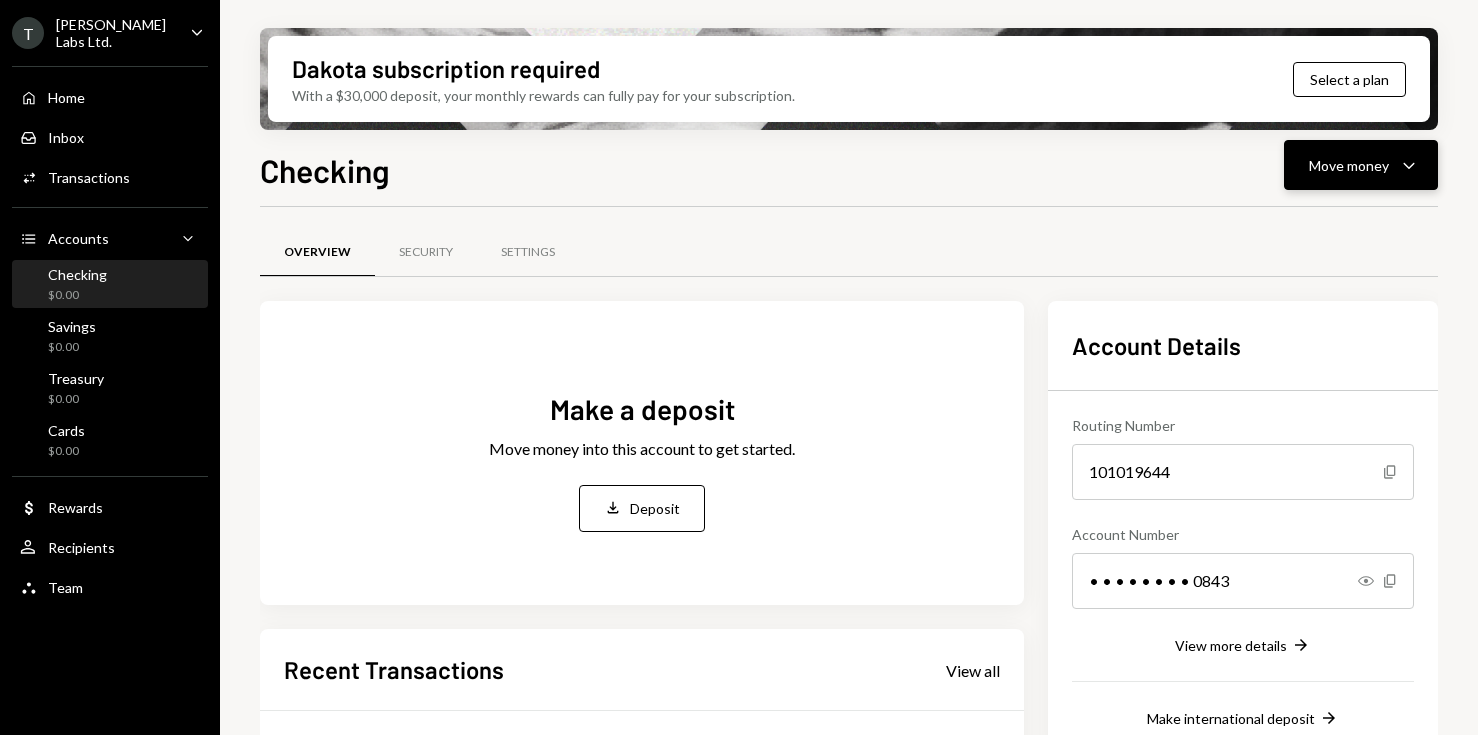 click on "Move money" at bounding box center [1349, 165] 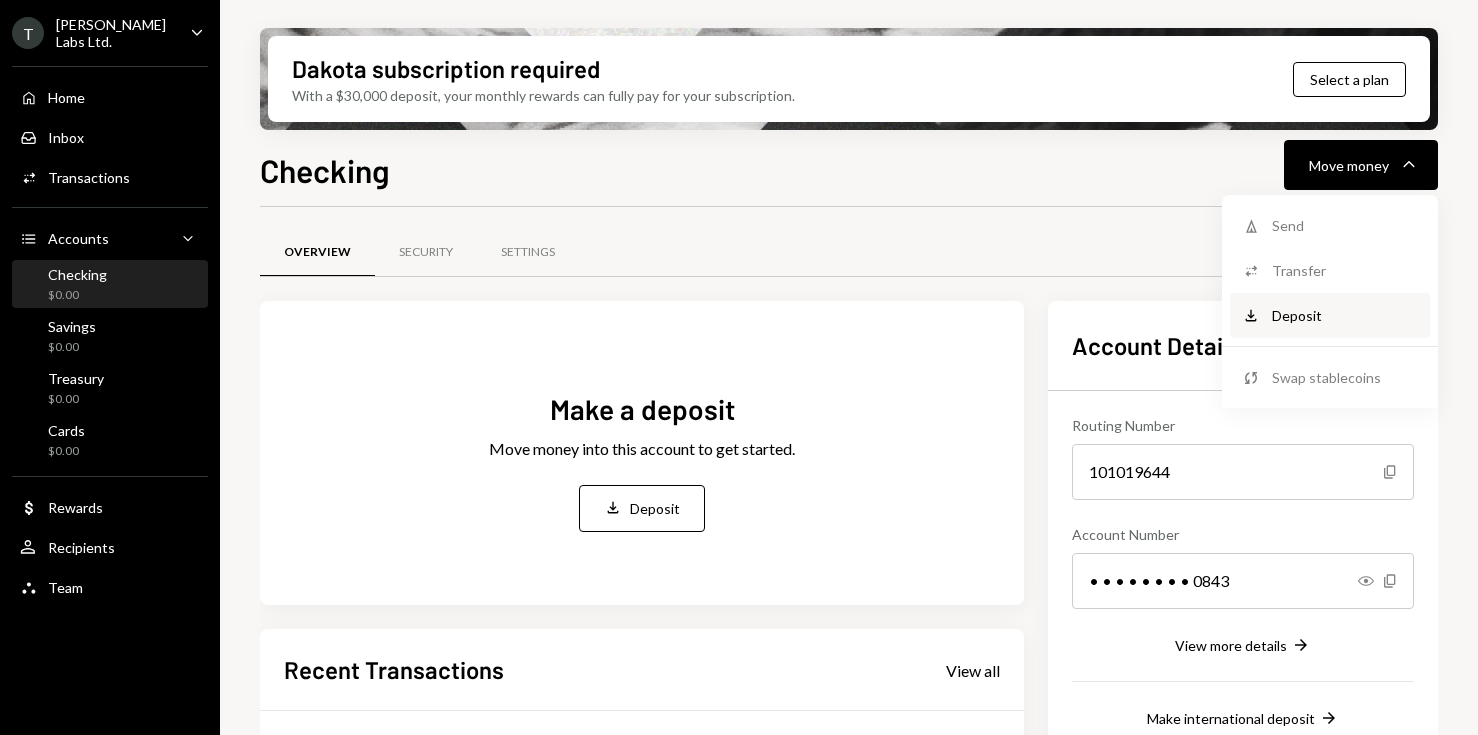 click on "Deposit" at bounding box center (1345, 315) 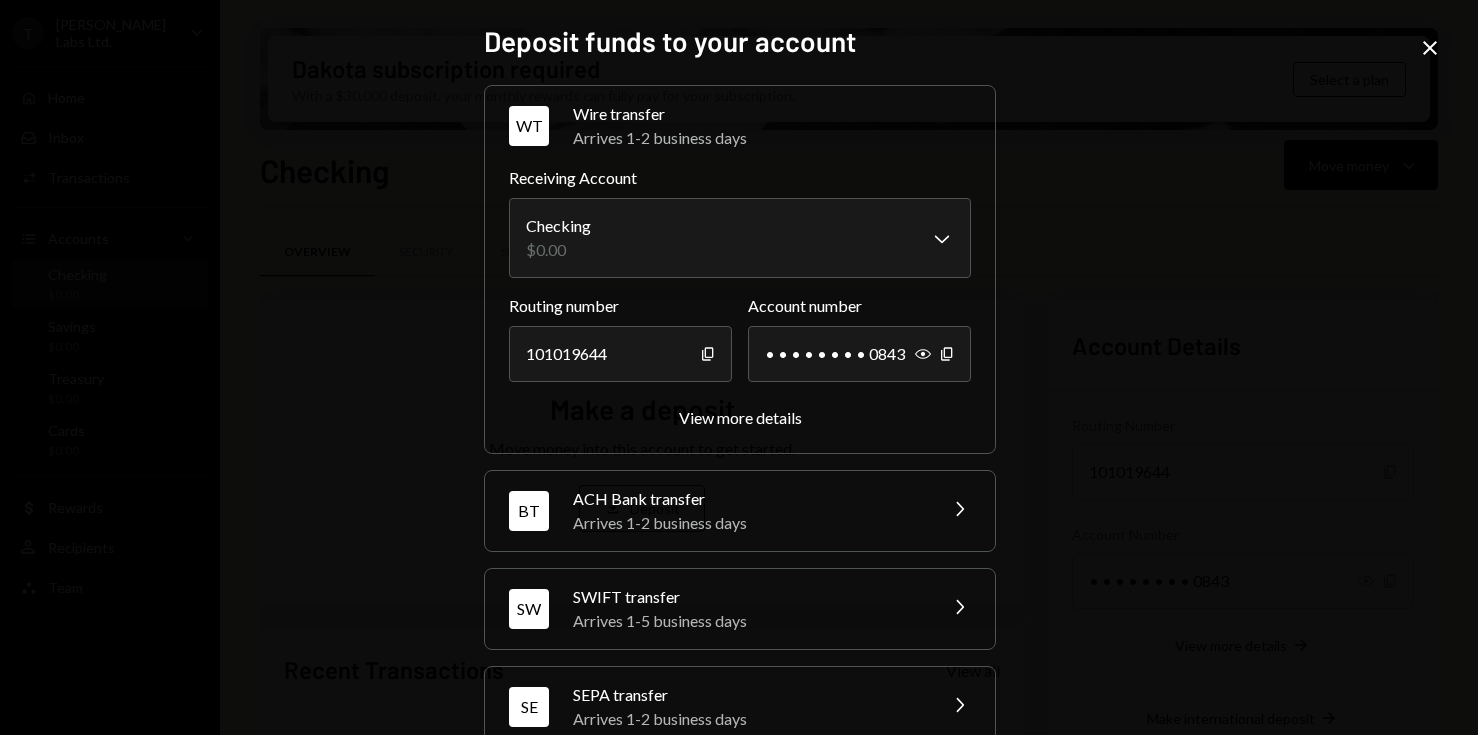 scroll, scrollTop: 143, scrollLeft: 0, axis: vertical 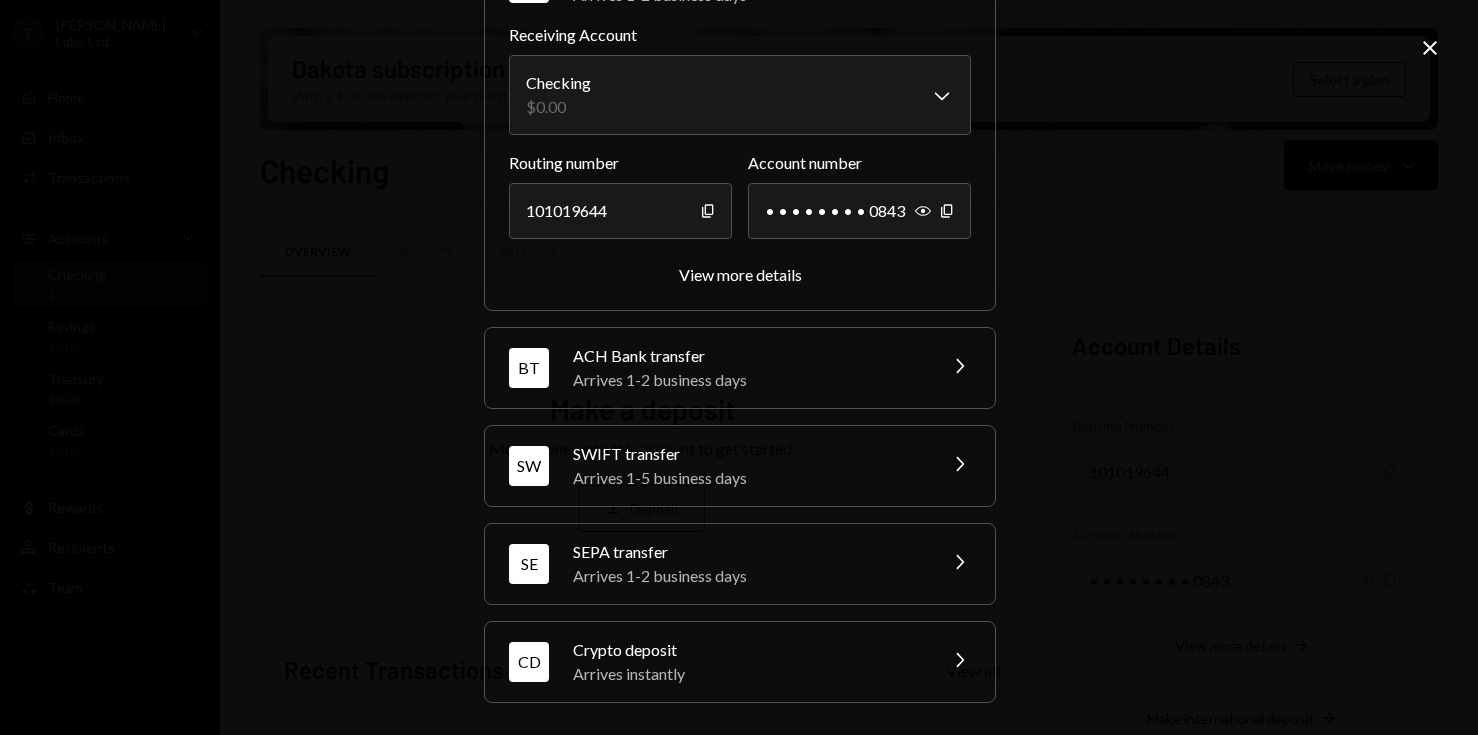 click on "Crypto deposit" at bounding box center (748, 650) 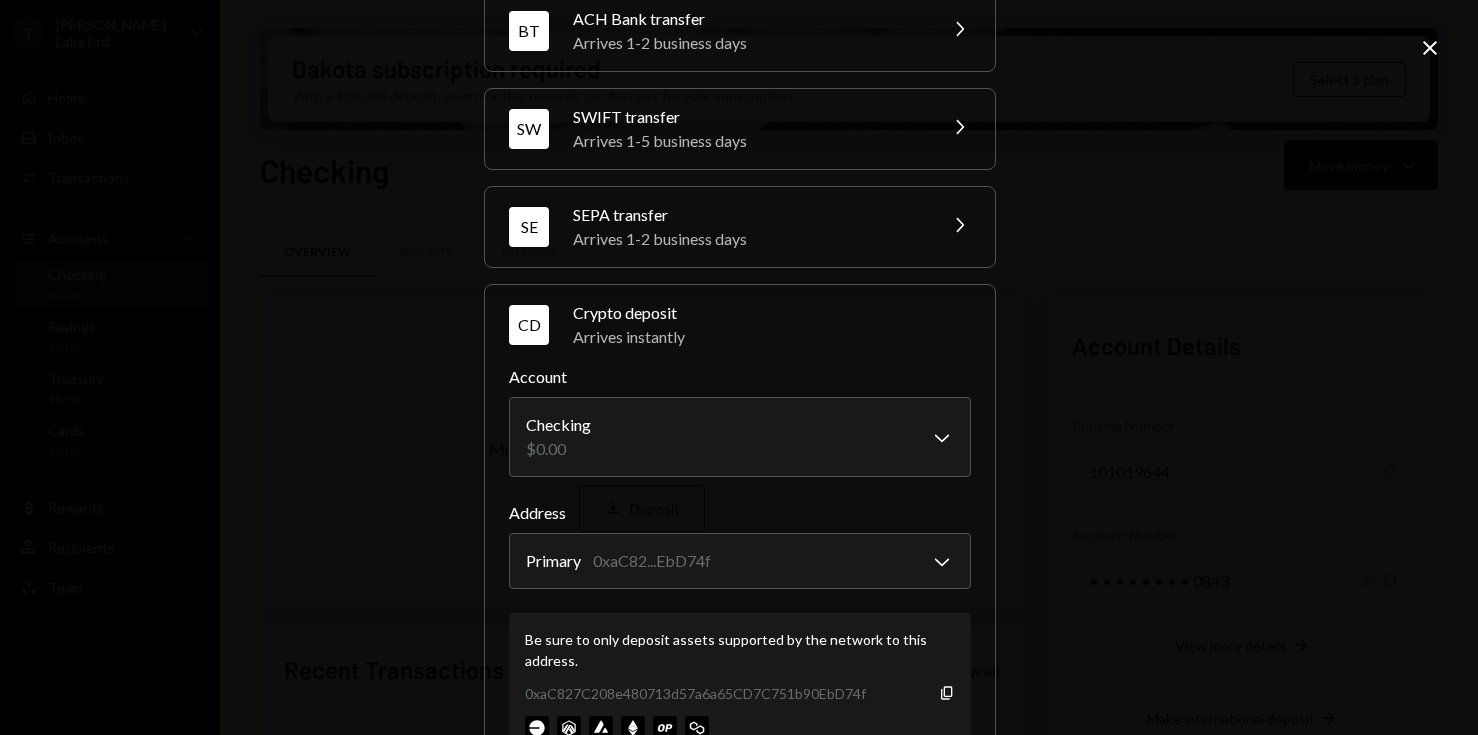scroll, scrollTop: 270, scrollLeft: 0, axis: vertical 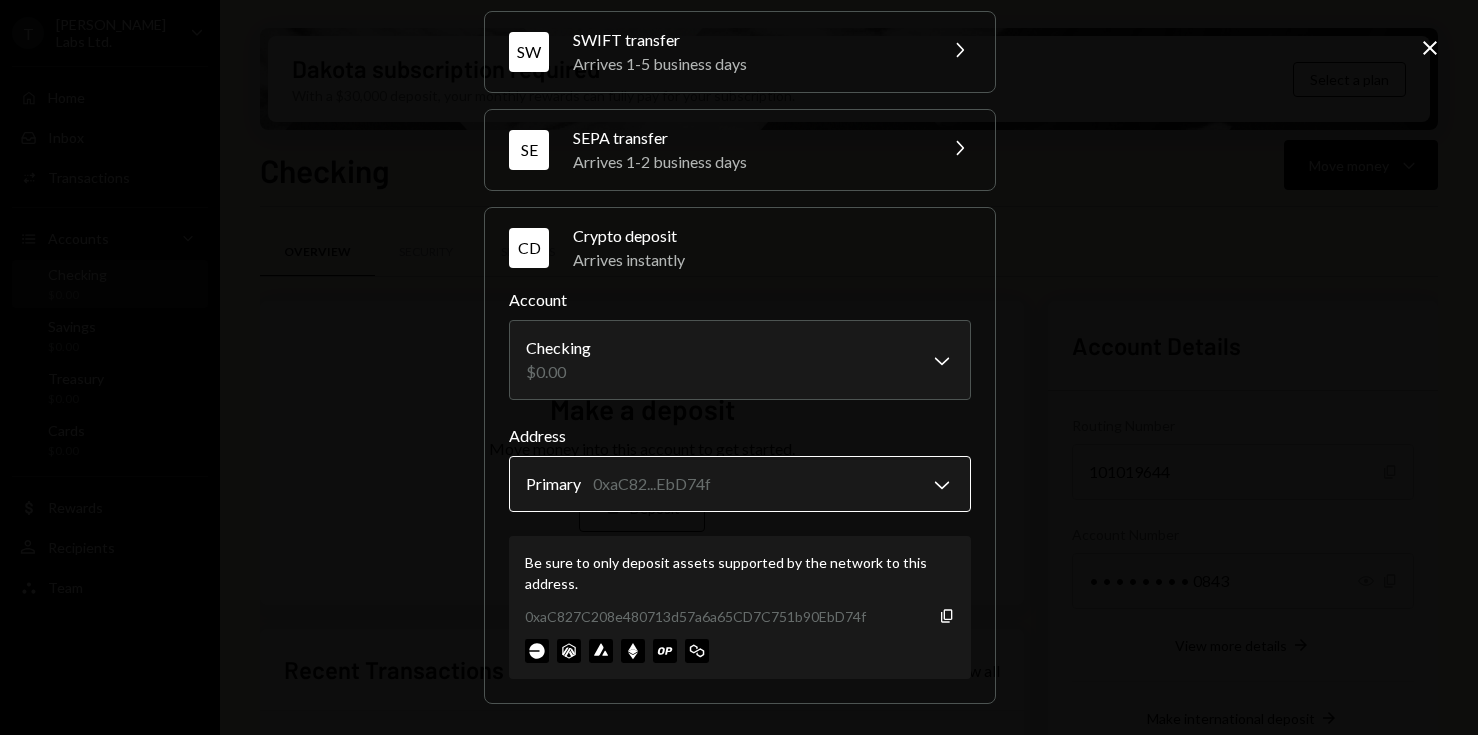 click on "T TARA Labs Ltd. Caret Down Home Home Inbox Inbox Activities Transactions Accounts Accounts Caret Down Checking $0.00 Savings $0.00 Treasury $0.00 Cards $0.00 Dollar Rewards User Recipients Team Team Dakota subscription required With a $30,000 deposit, your monthly rewards can fully pay for your subscription. Select a plan Checking Move money Caret Down Overview Security Settings Make a deposit Move money into this account to get started. Deposit Deposit Recent Transactions View all Type Initiated By Initiated At Status No transactions You don't have any transactions yet. Account Details Routing Number 101019644 Copy Account Number • • • • • • • •  0843 Show Copy View more details Right Arrow Make international deposit Right Arrow Account Information Money in (last 30 days) Up Right Arrow $0.00 Money out (last 30 days) Down Right Arrow $0.00 View address details Right Arrow Checking - Dakota Create Post Save Idea Create Post Save Idea Create Post Save Idea Create Post Save Idea Create Post WT" at bounding box center [739, 367] 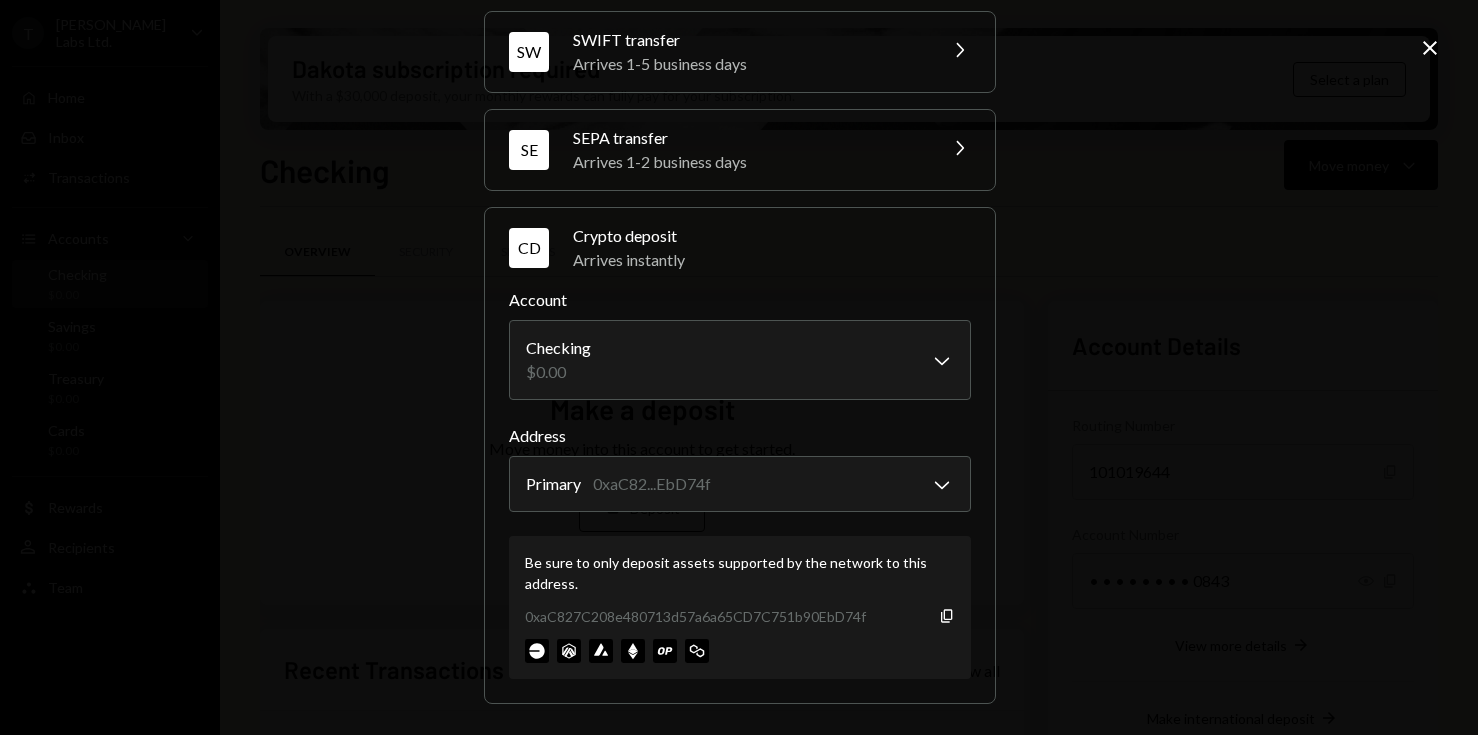 click on "Close" 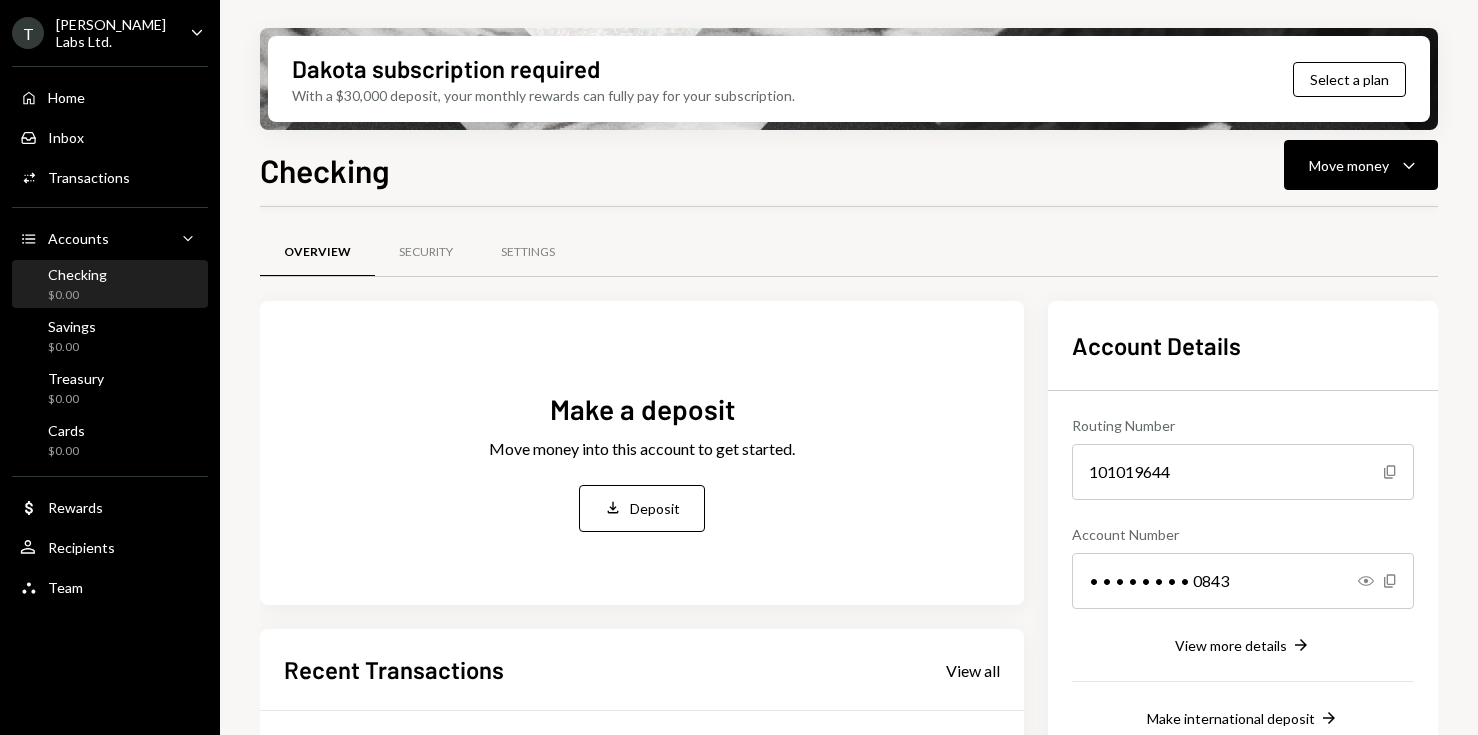 scroll, scrollTop: 196, scrollLeft: 0, axis: vertical 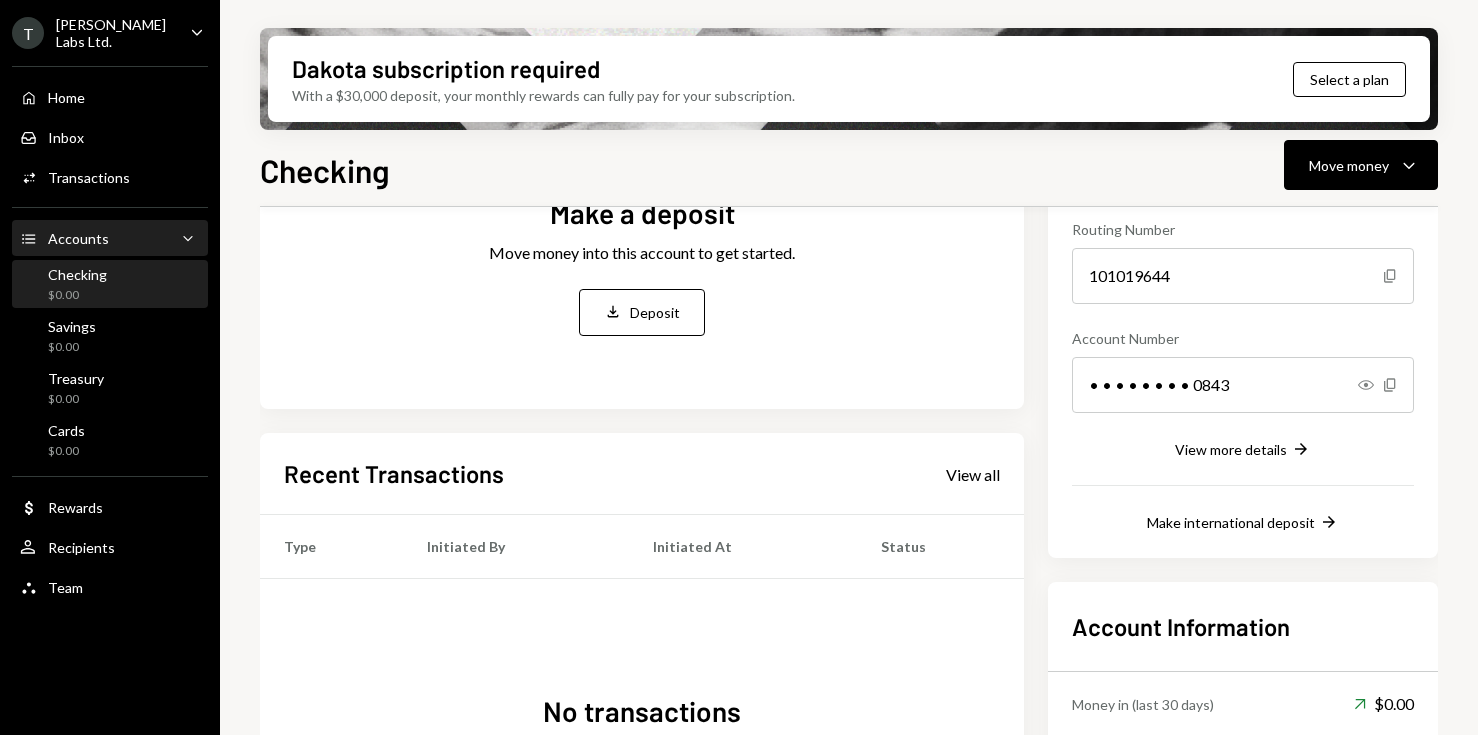 click on "Accounts Accounts Caret Down" at bounding box center [110, 239] 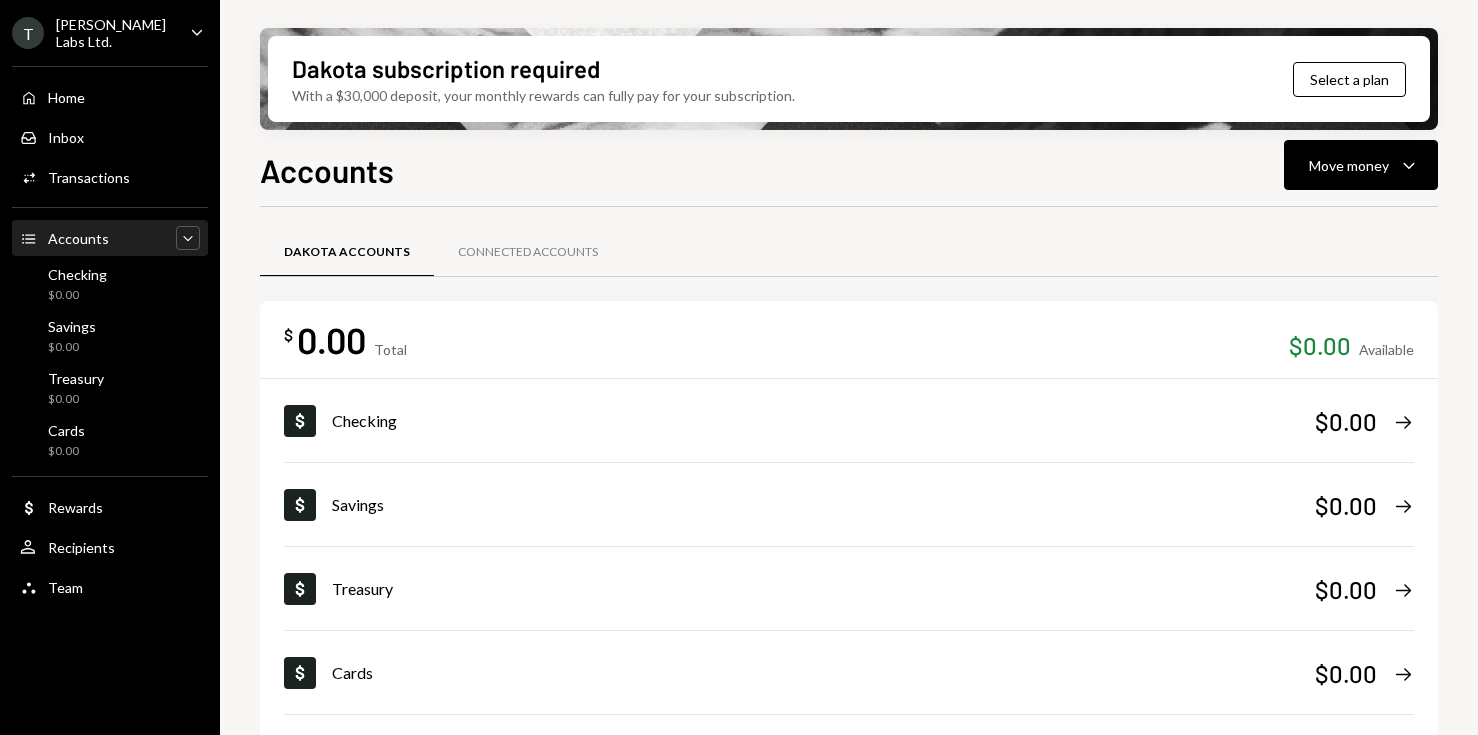 click on "Caret Down" 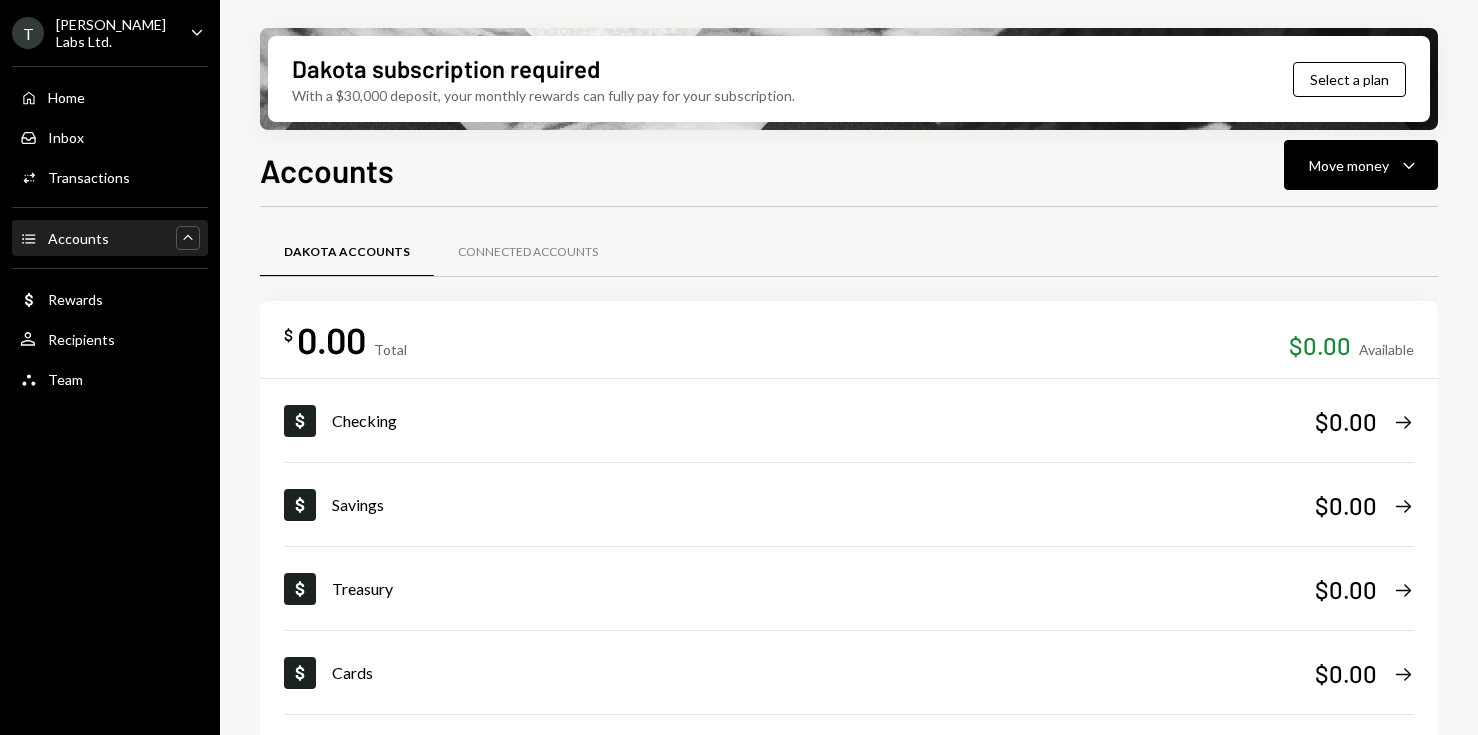 click on "Caret Up" 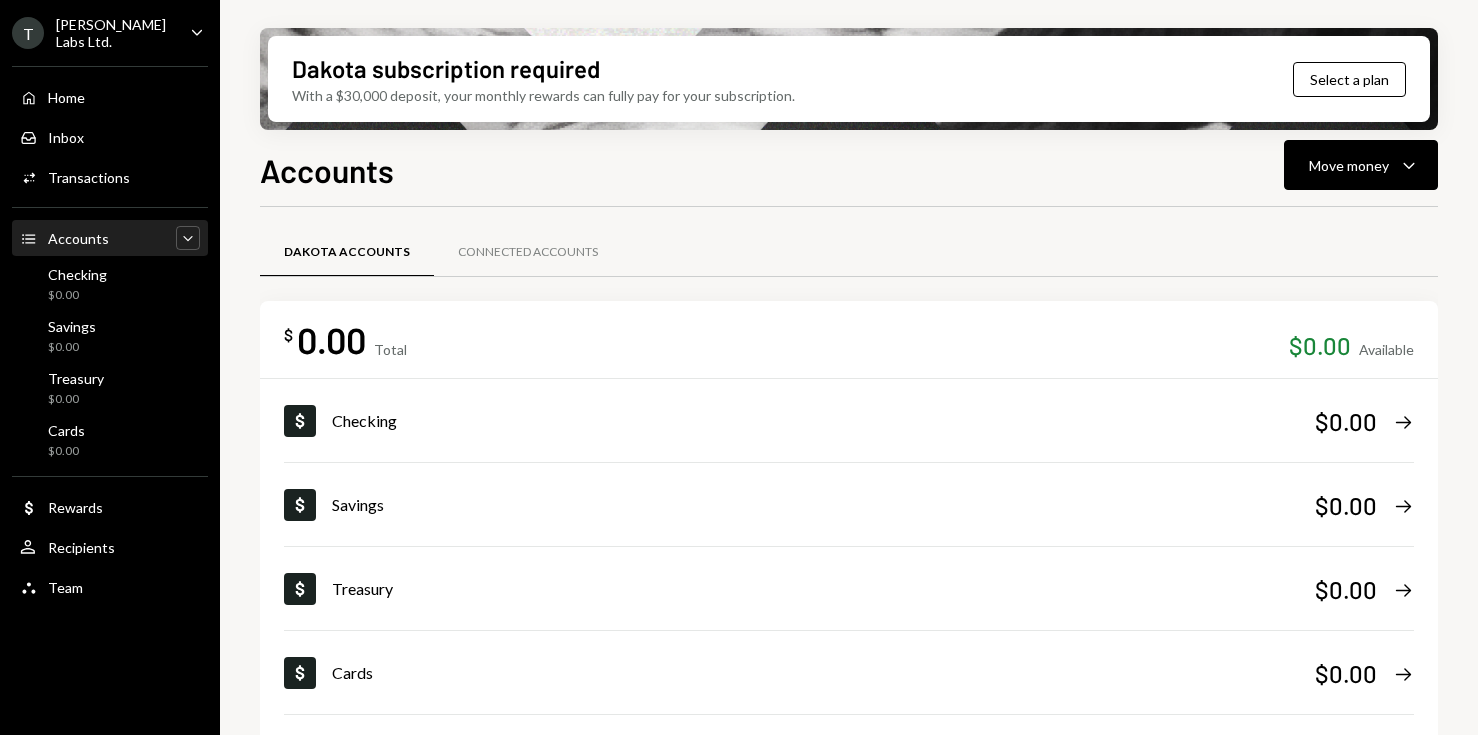 scroll, scrollTop: 77, scrollLeft: 0, axis: vertical 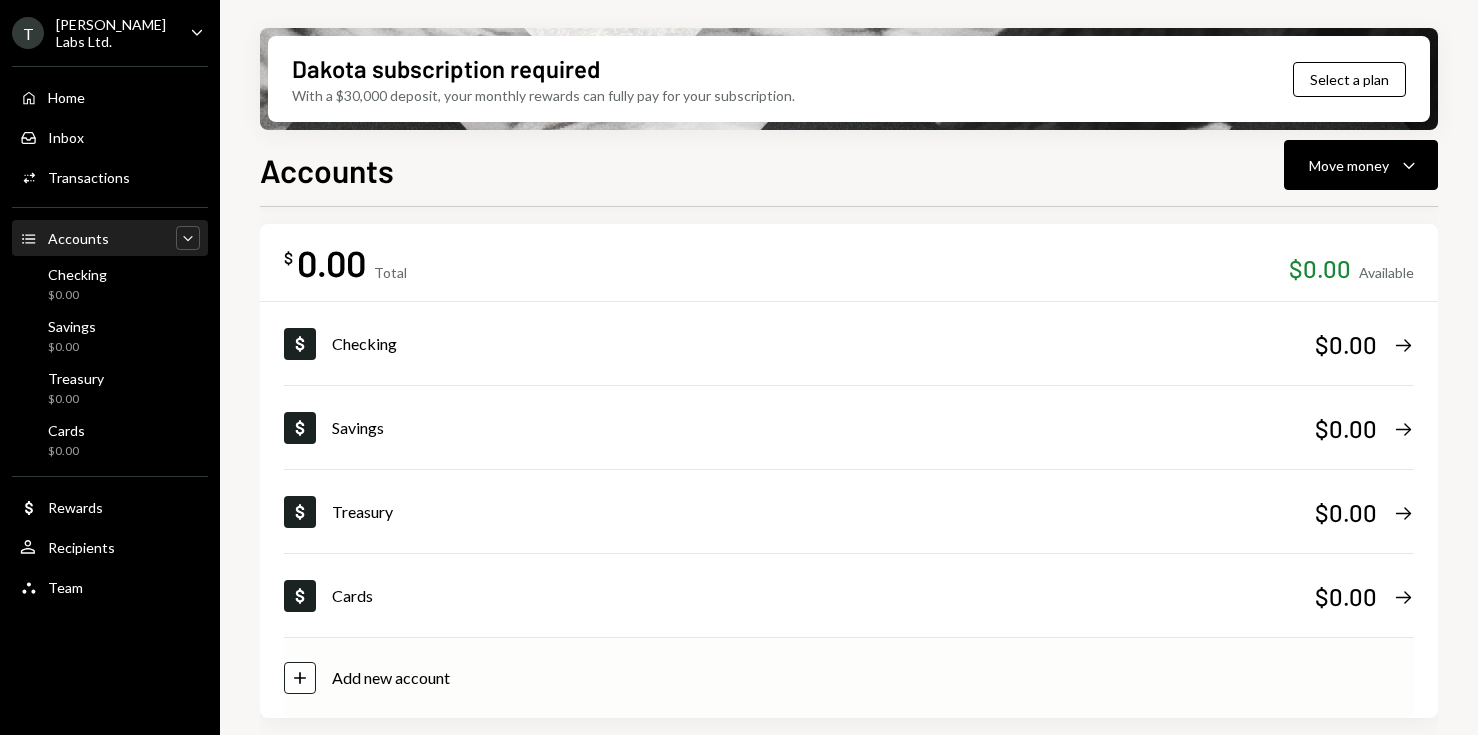 click on "Add new account" at bounding box center [391, 678] 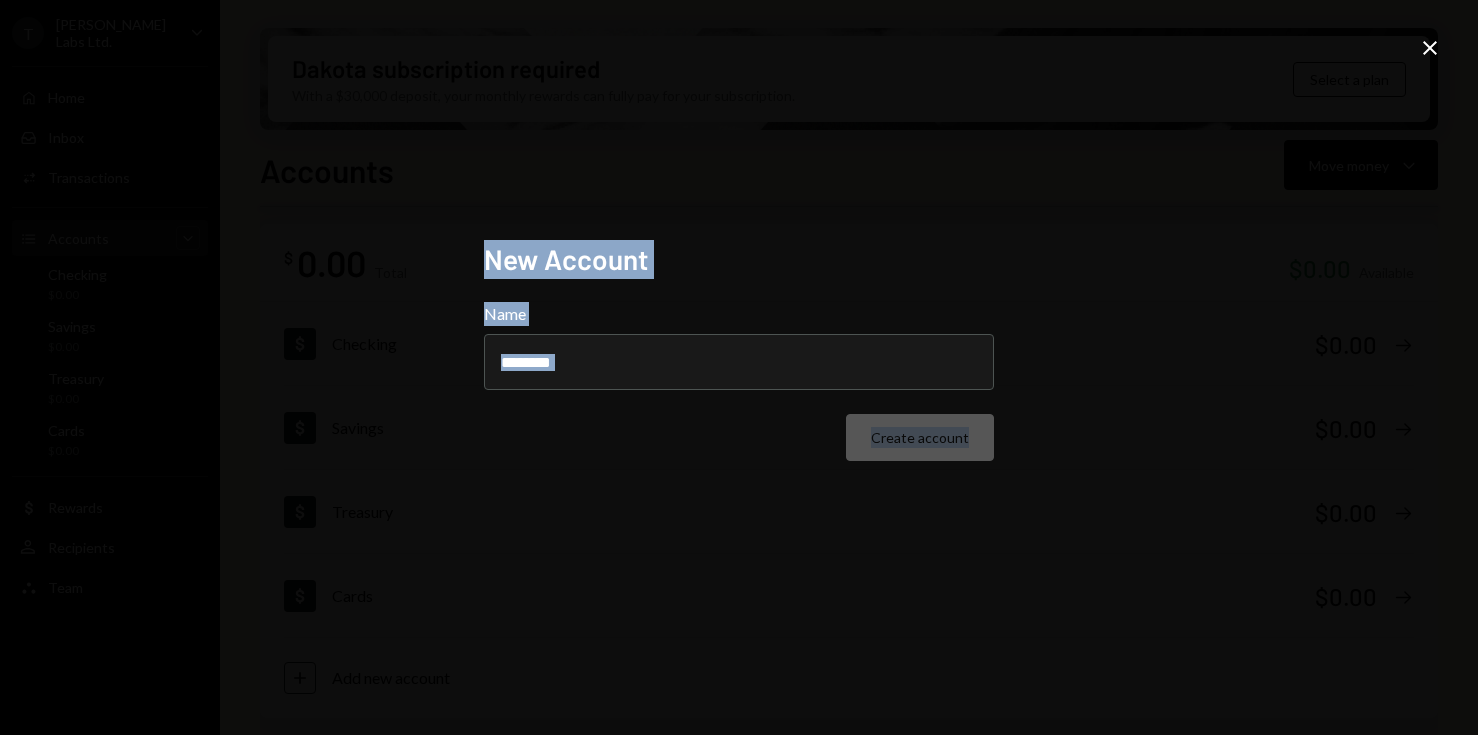 click on "New Account Name Create account Close" at bounding box center [739, 367] 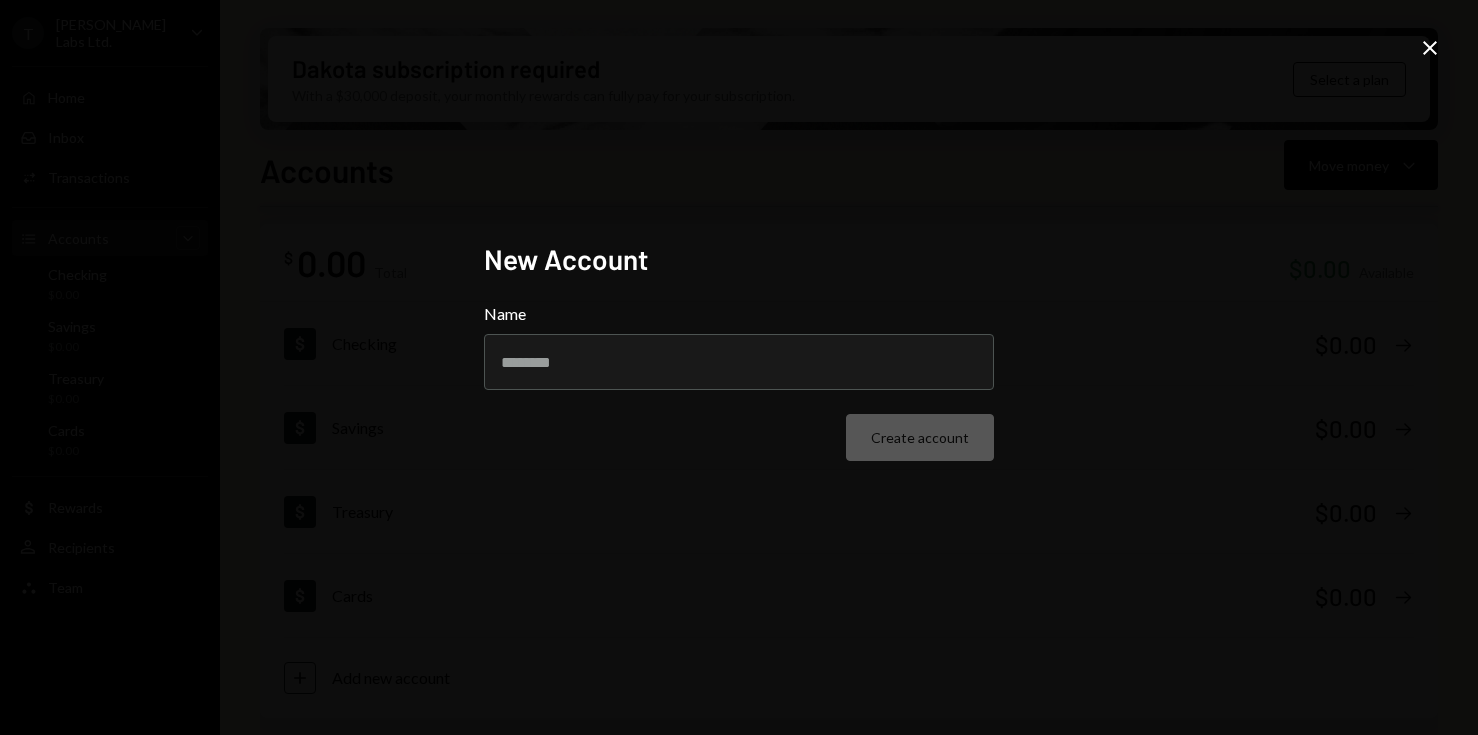 click on "Close" 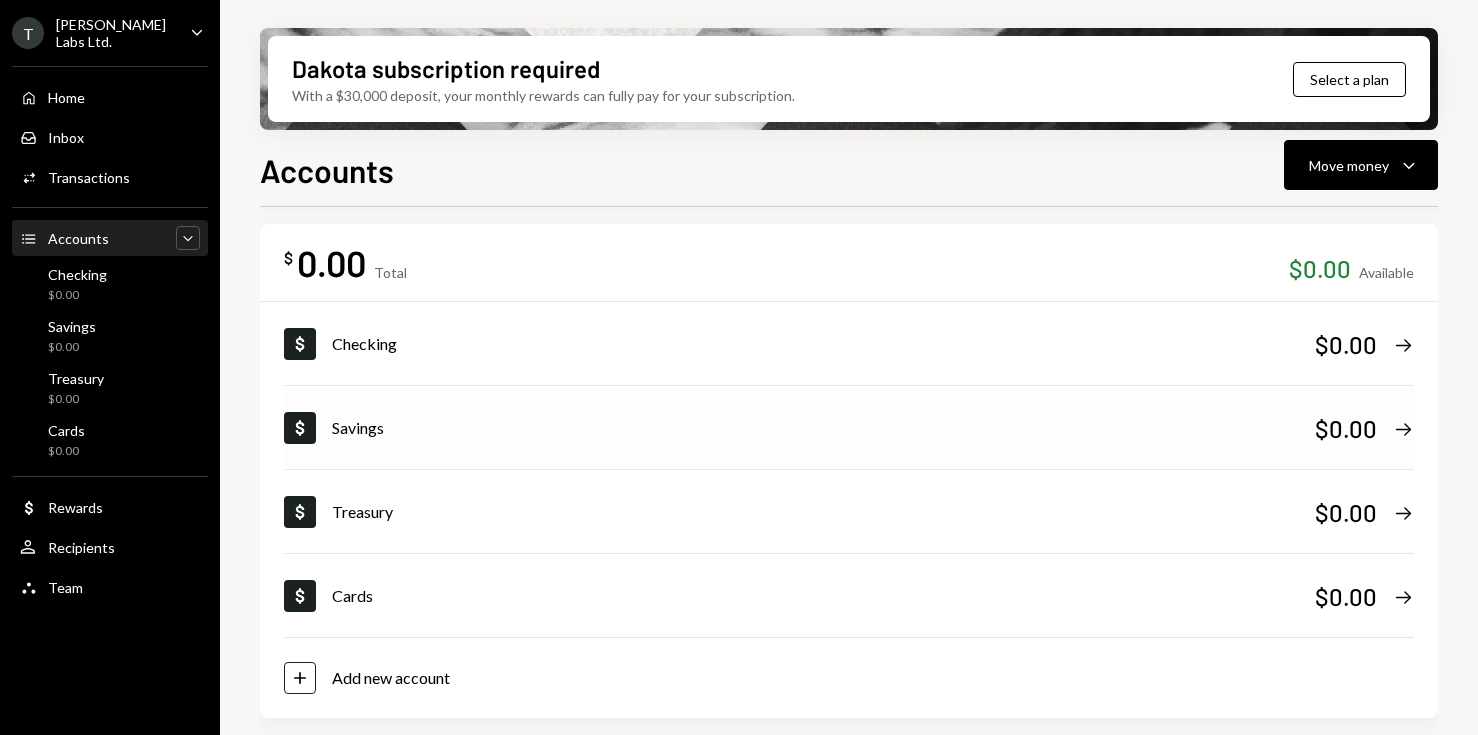 click on "Savings" at bounding box center [823, 428] 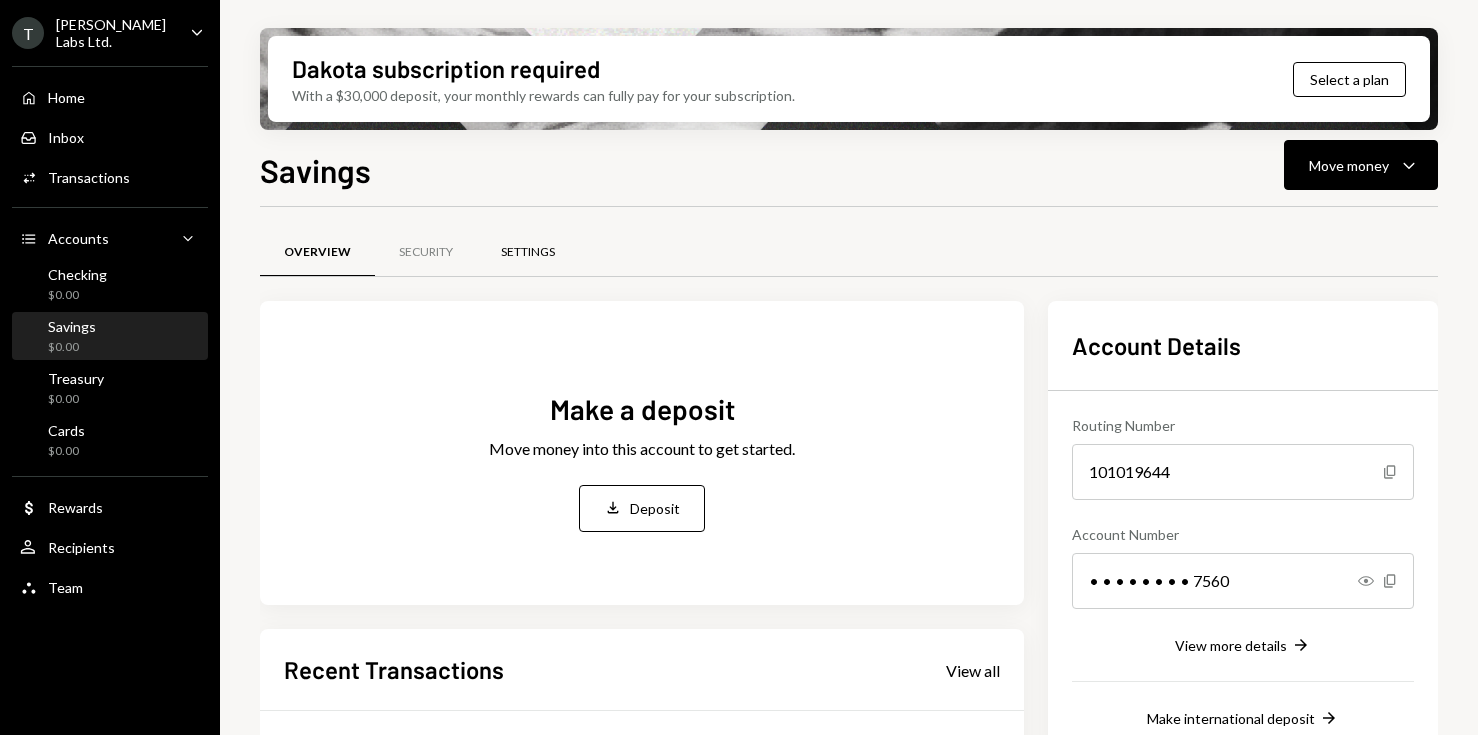 click on "Settings" at bounding box center [528, 253] 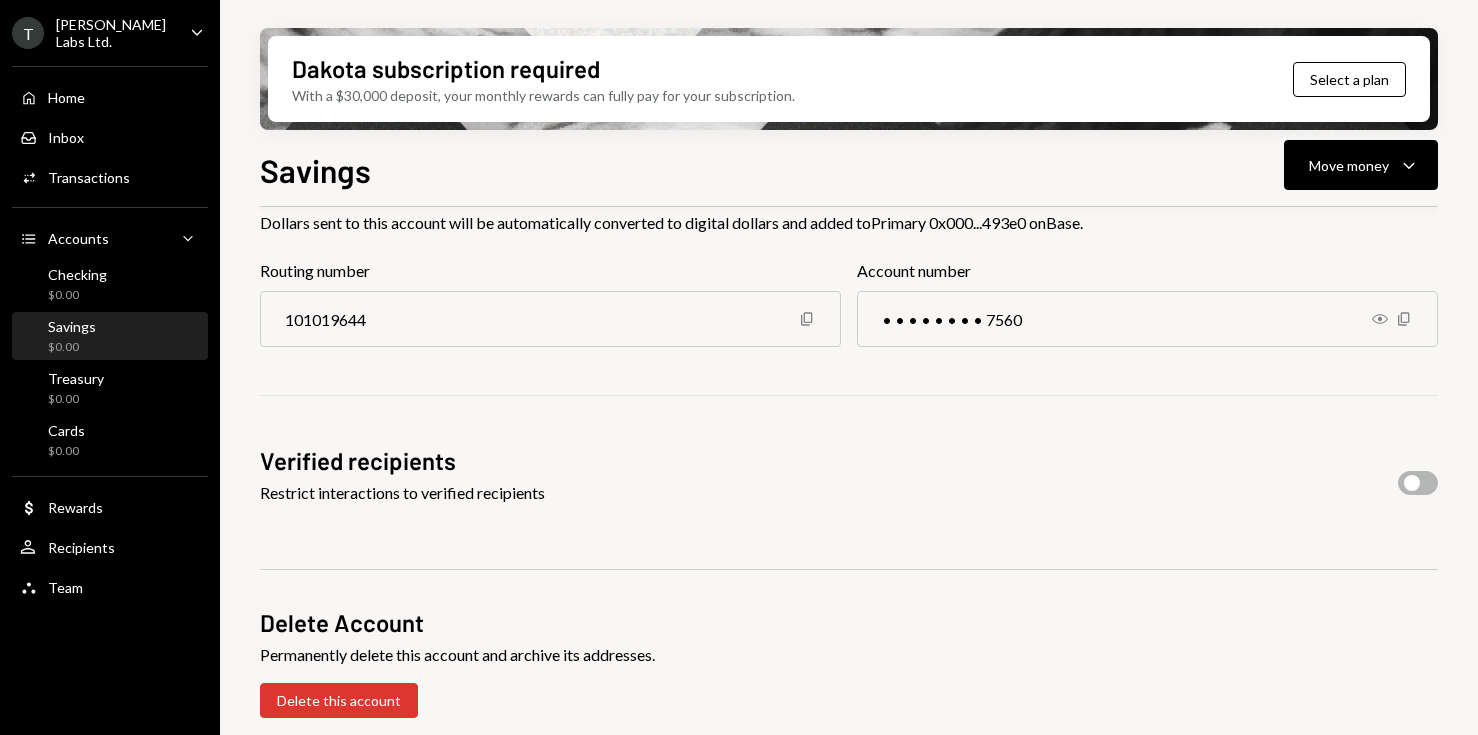 scroll, scrollTop: 77, scrollLeft: 0, axis: vertical 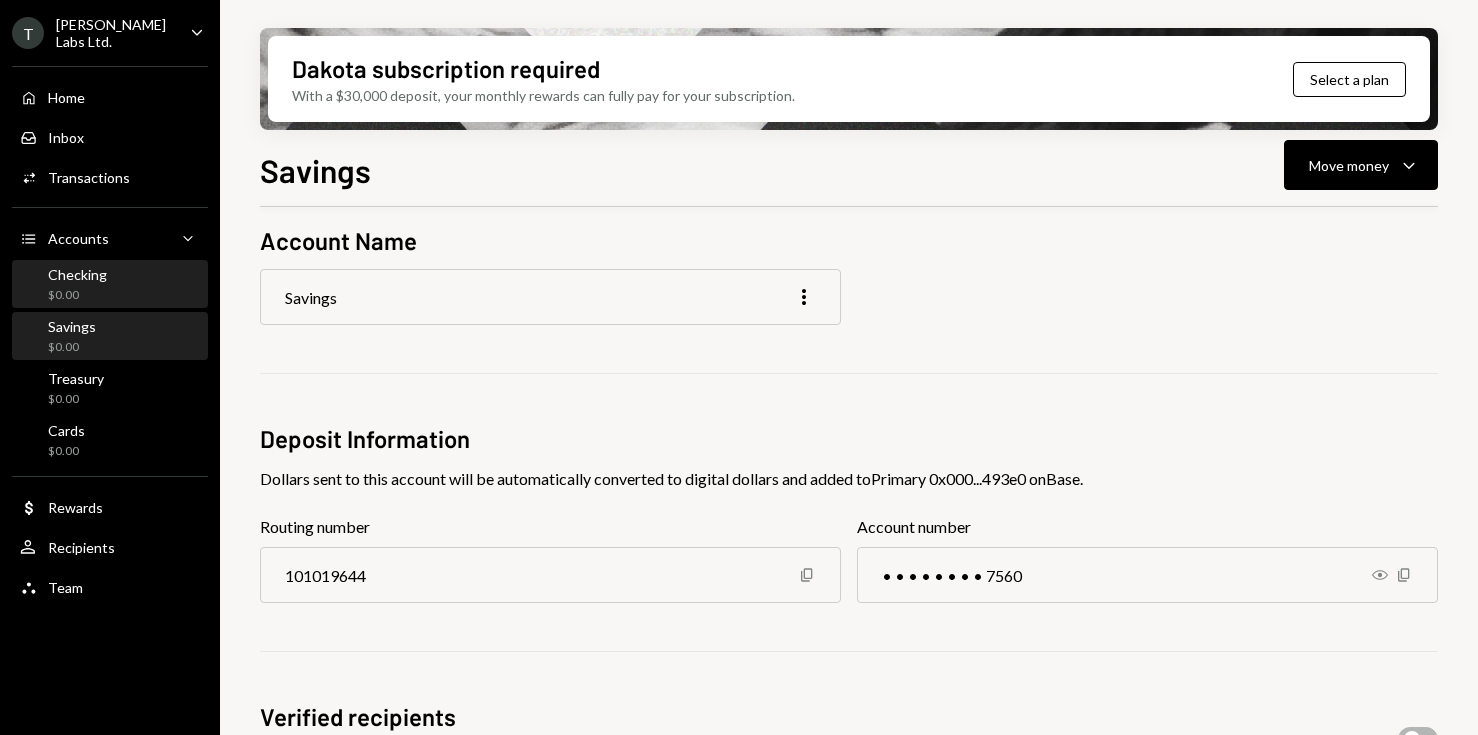 click on "Checking $0.00" at bounding box center (110, 285) 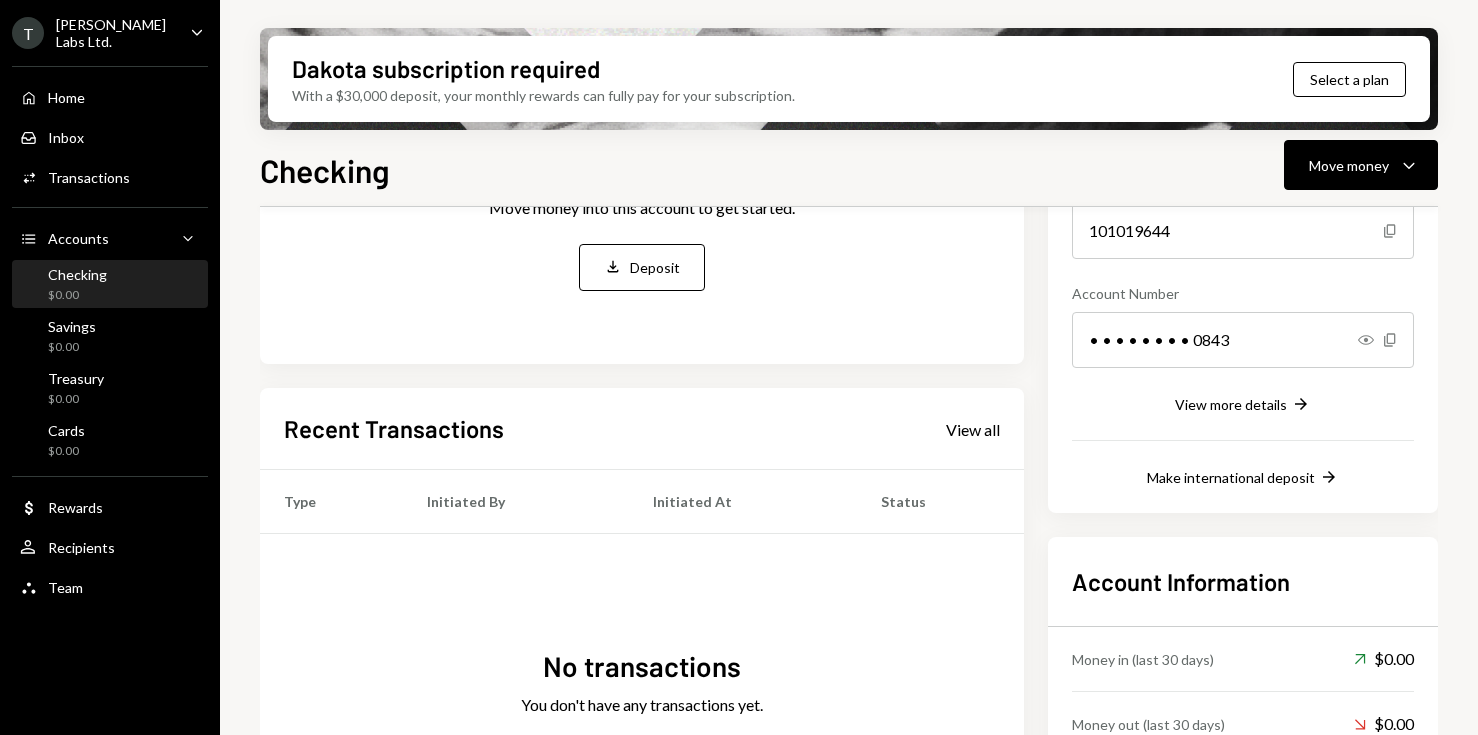 scroll, scrollTop: 0, scrollLeft: 0, axis: both 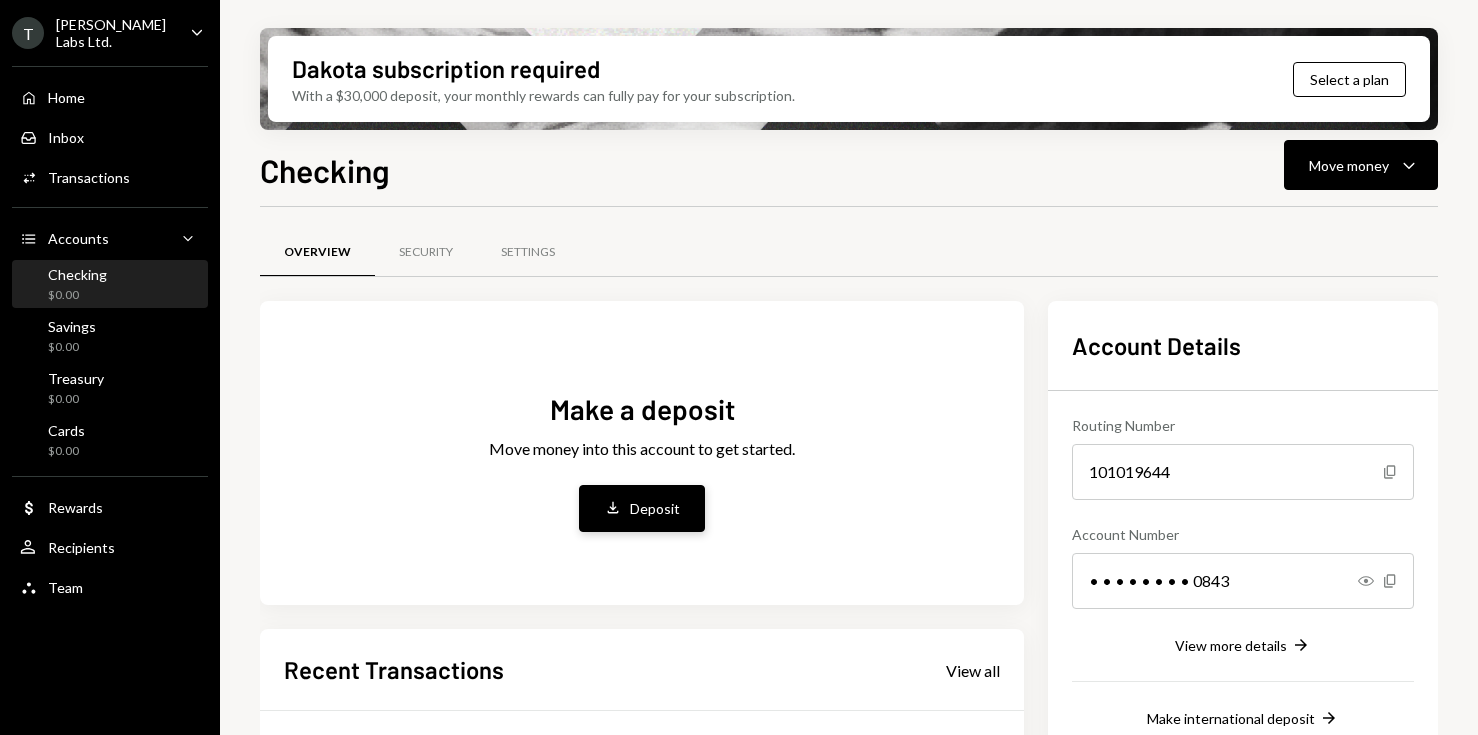 click on "Deposit Deposit" at bounding box center (642, 508) 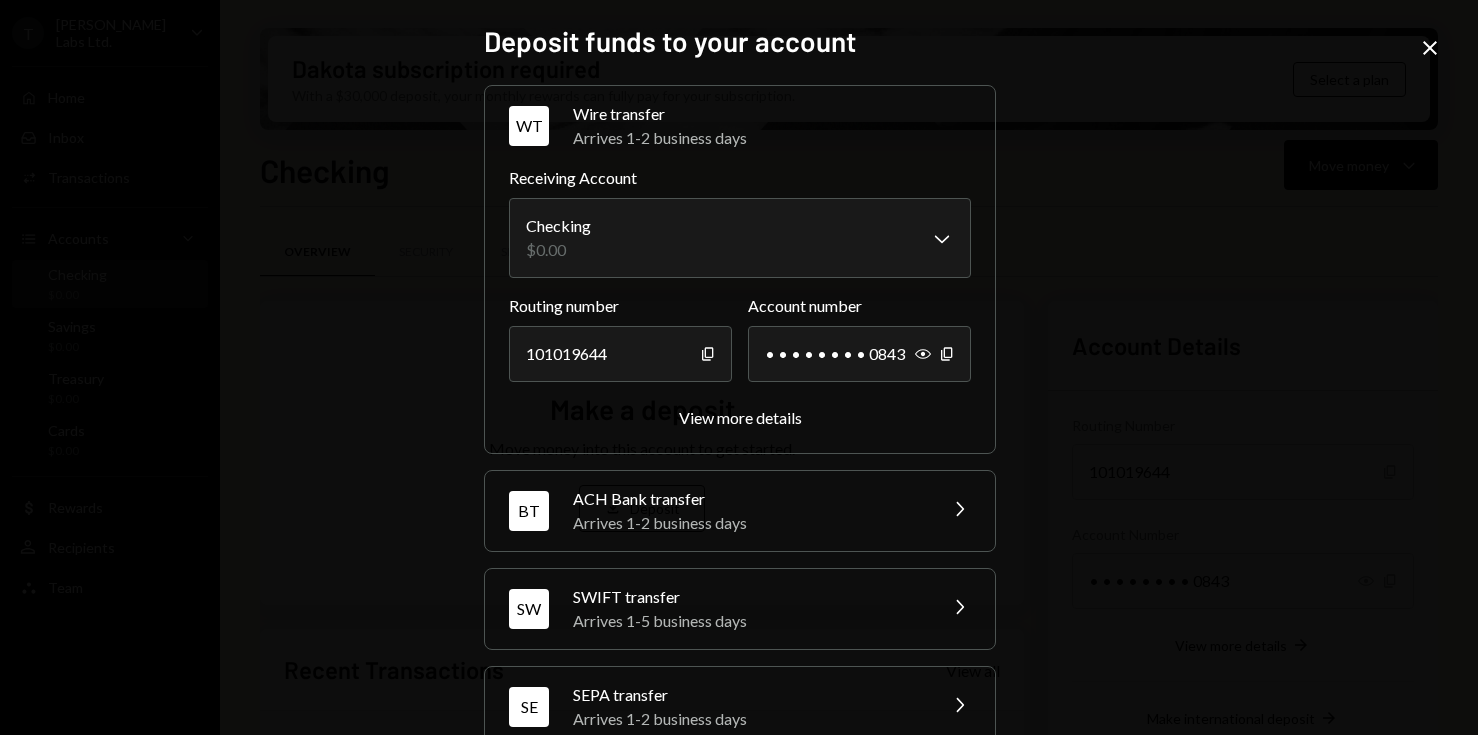 scroll, scrollTop: 127, scrollLeft: 0, axis: vertical 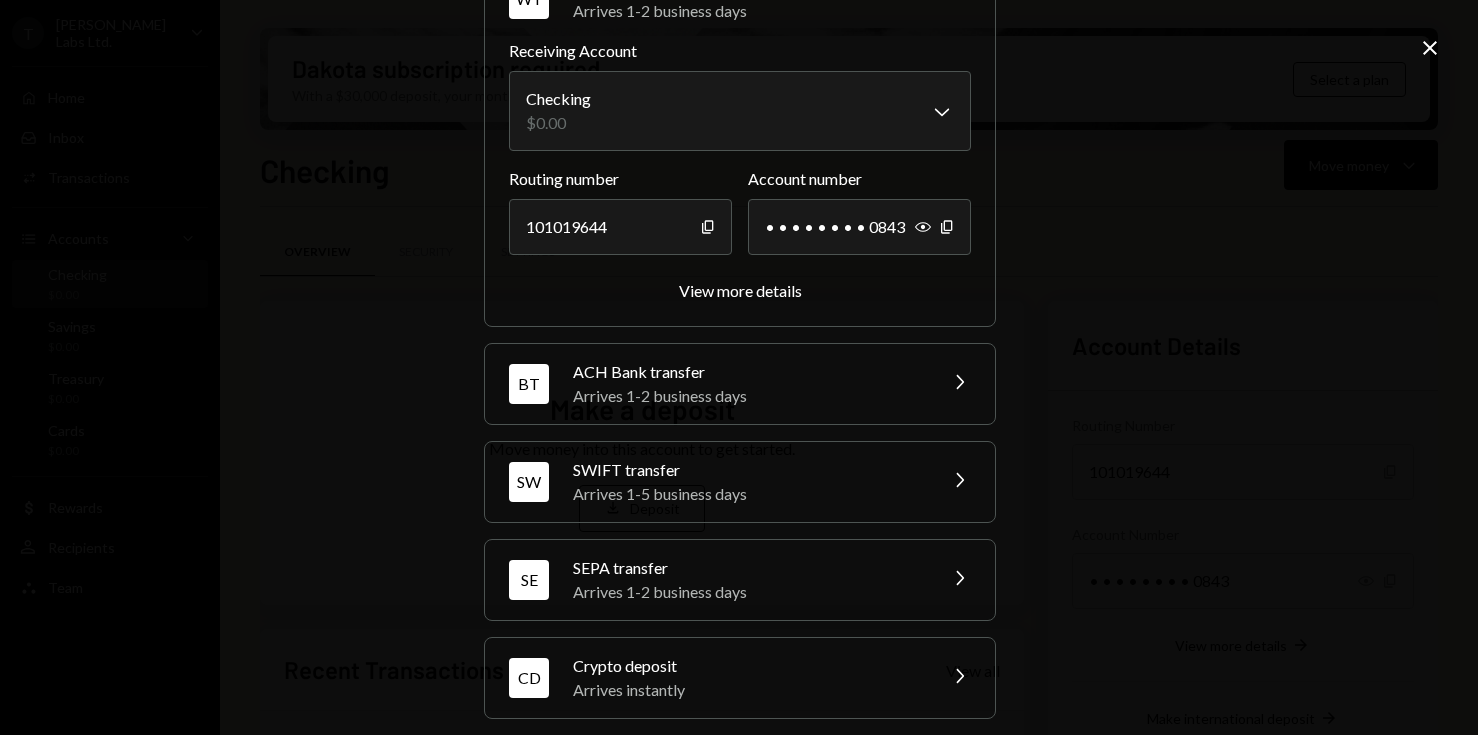 click on "Arrives instantly" at bounding box center [748, 690] 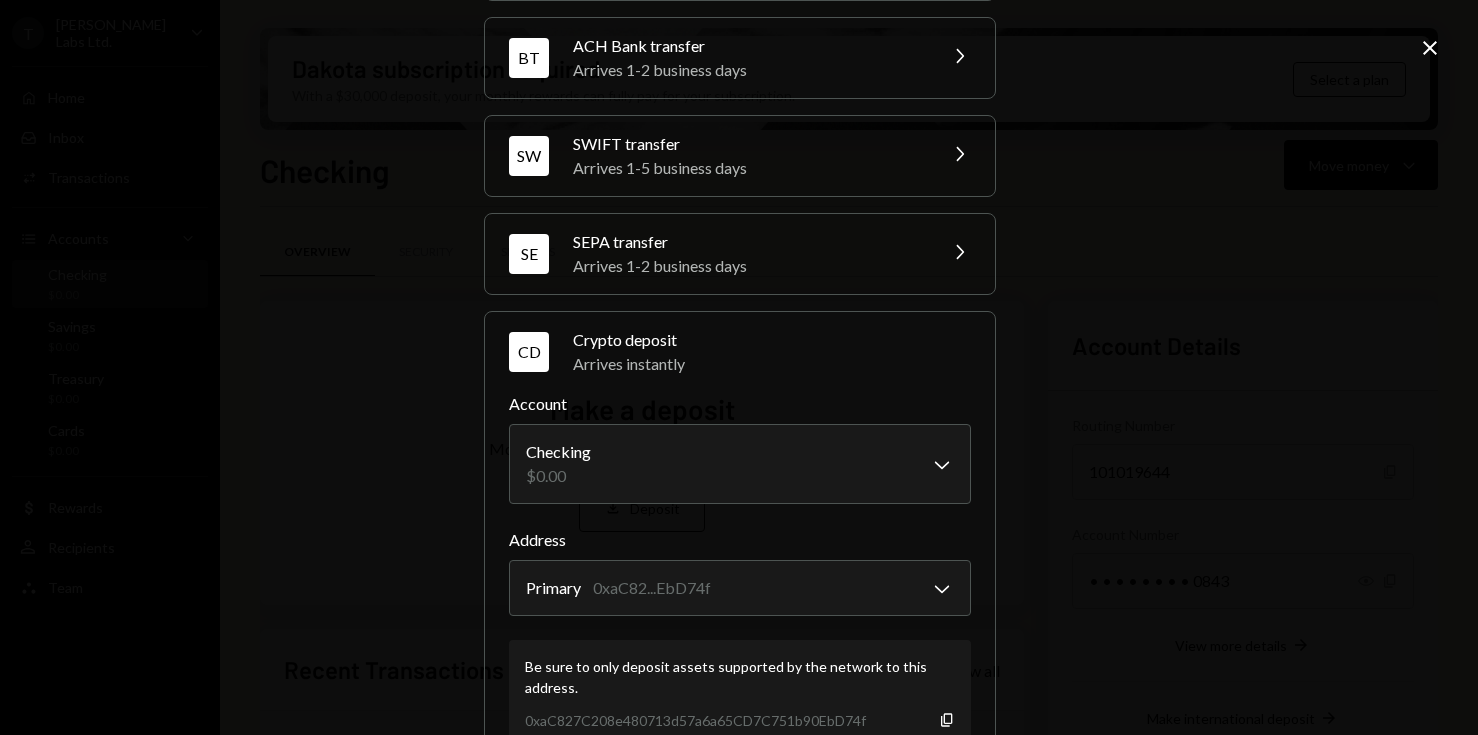 scroll, scrollTop: 270, scrollLeft: 0, axis: vertical 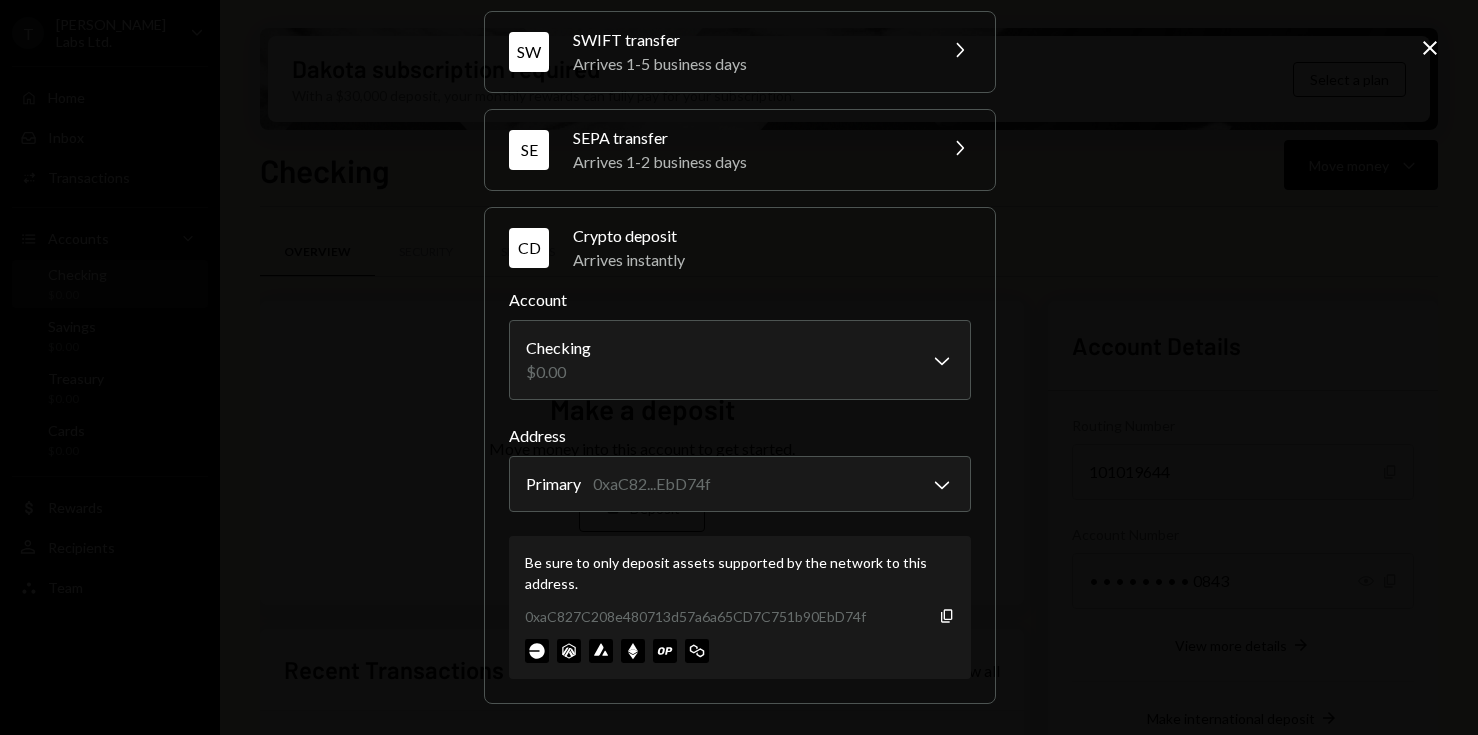 click on "Be sure to only deposit assets supported by the network to this address. 0xaC827C208e480713d57a6a65CD7C751b90EbD74f Copy" at bounding box center [740, 607] 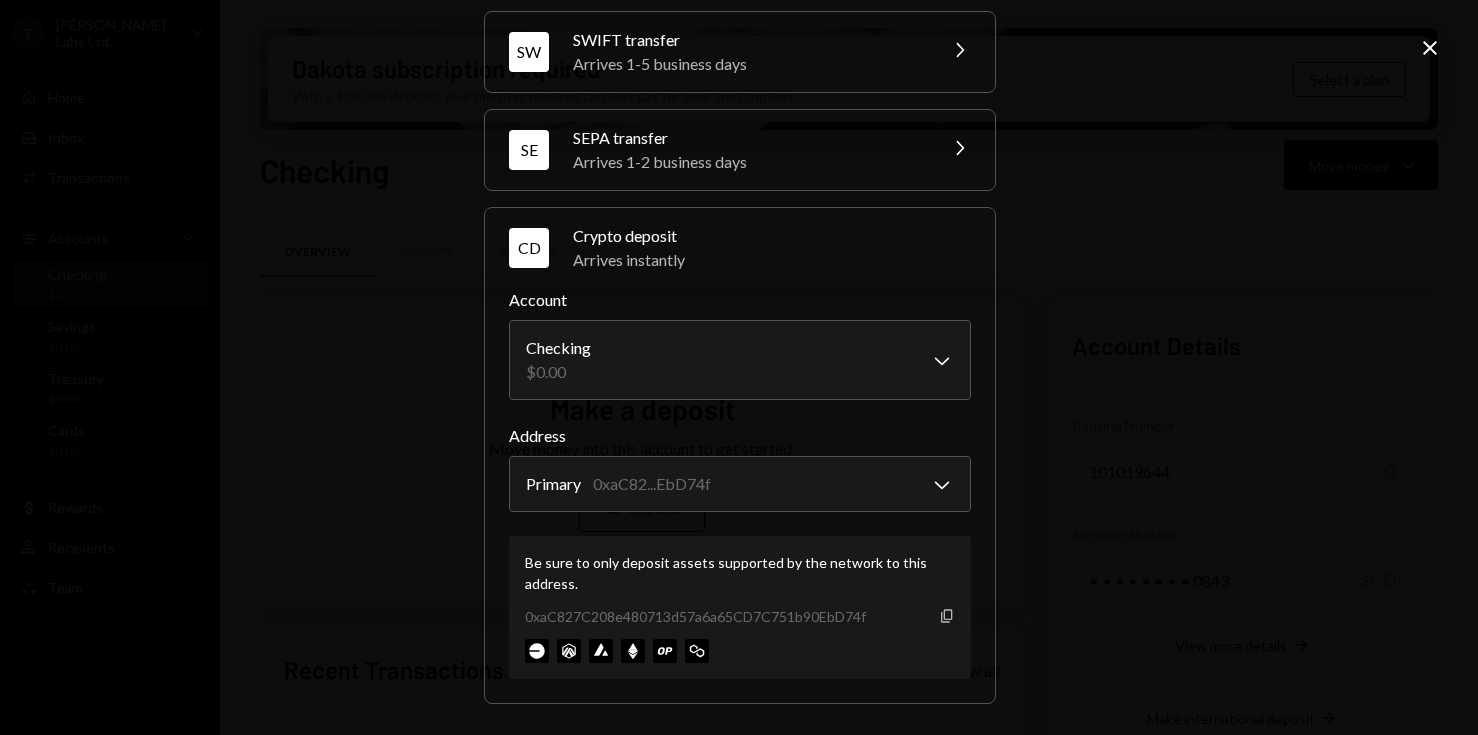 click on "Copy" 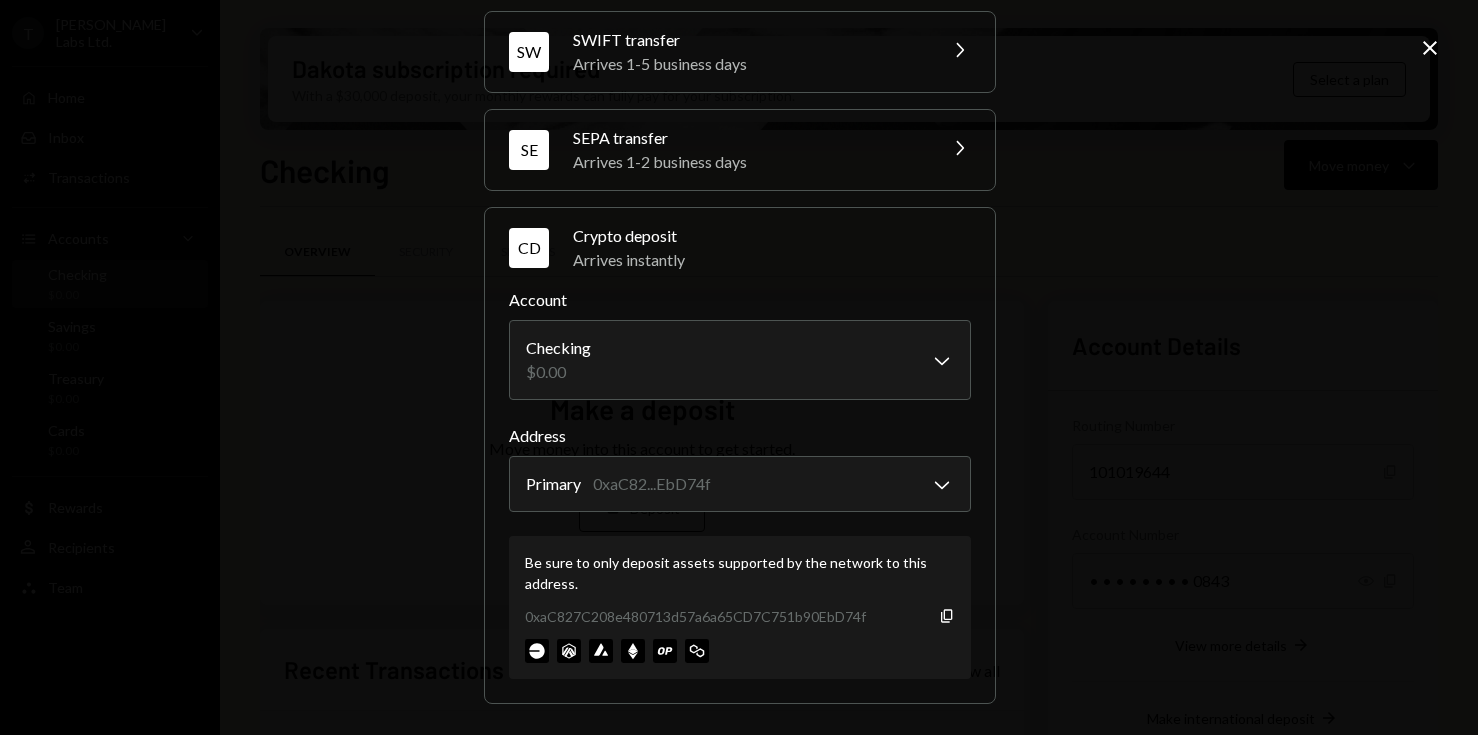 click on "Close" 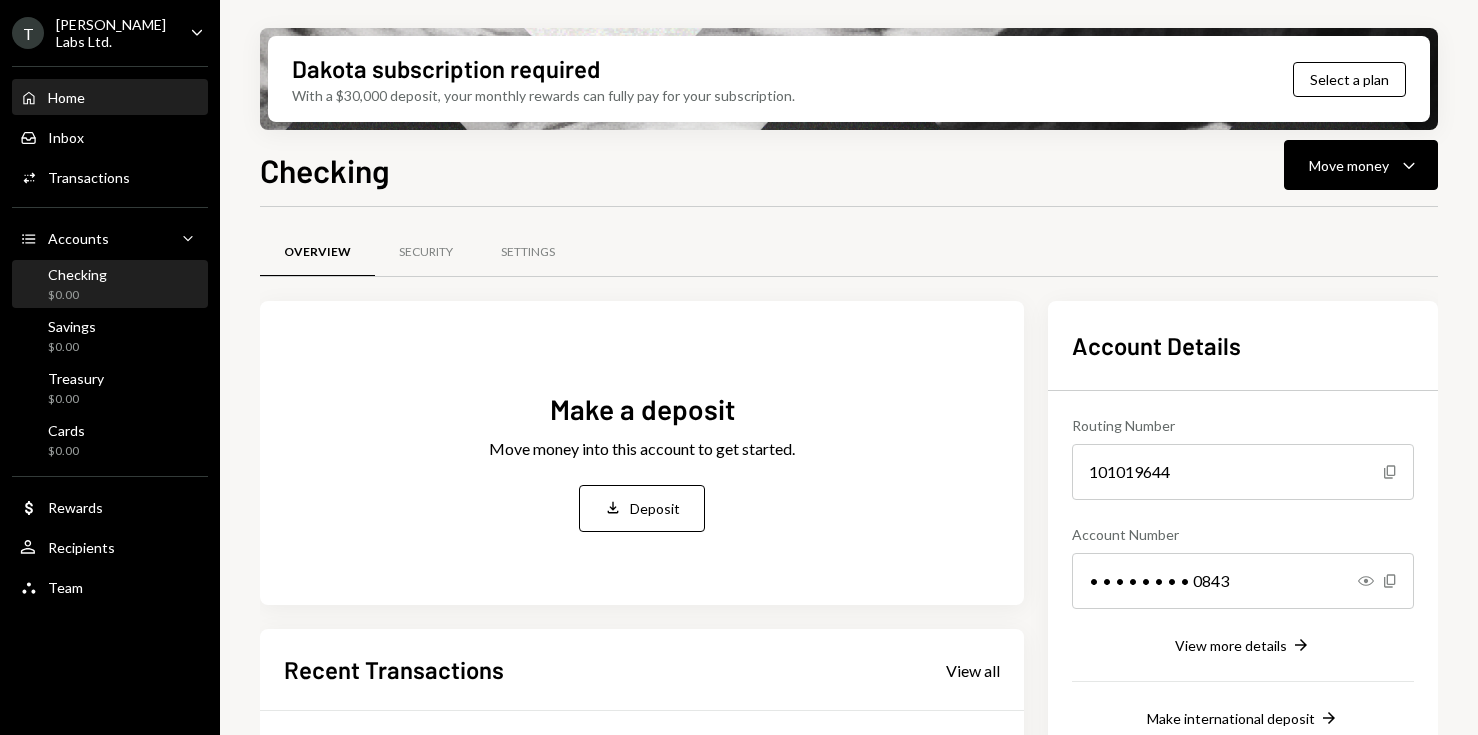 click on "Home Home" at bounding box center (110, 98) 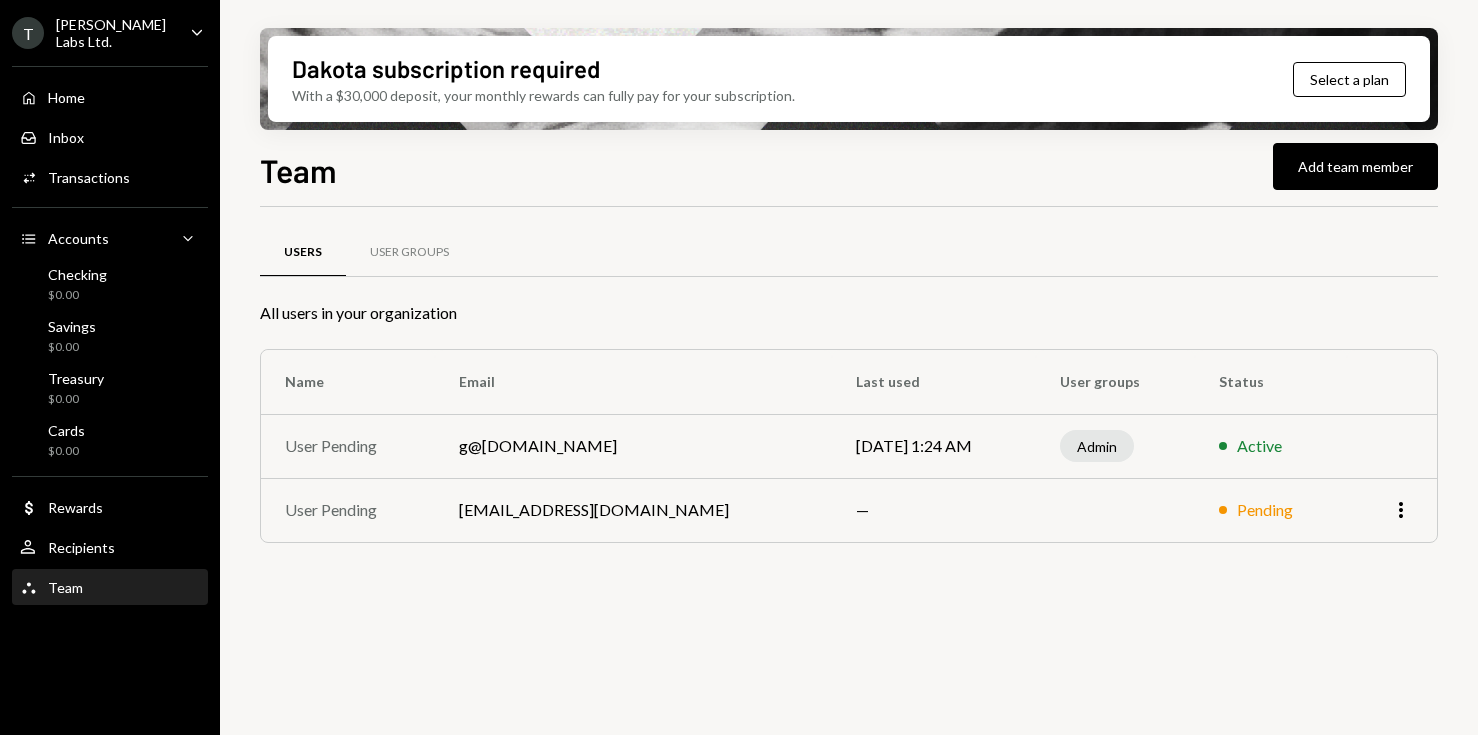 scroll, scrollTop: 0, scrollLeft: 0, axis: both 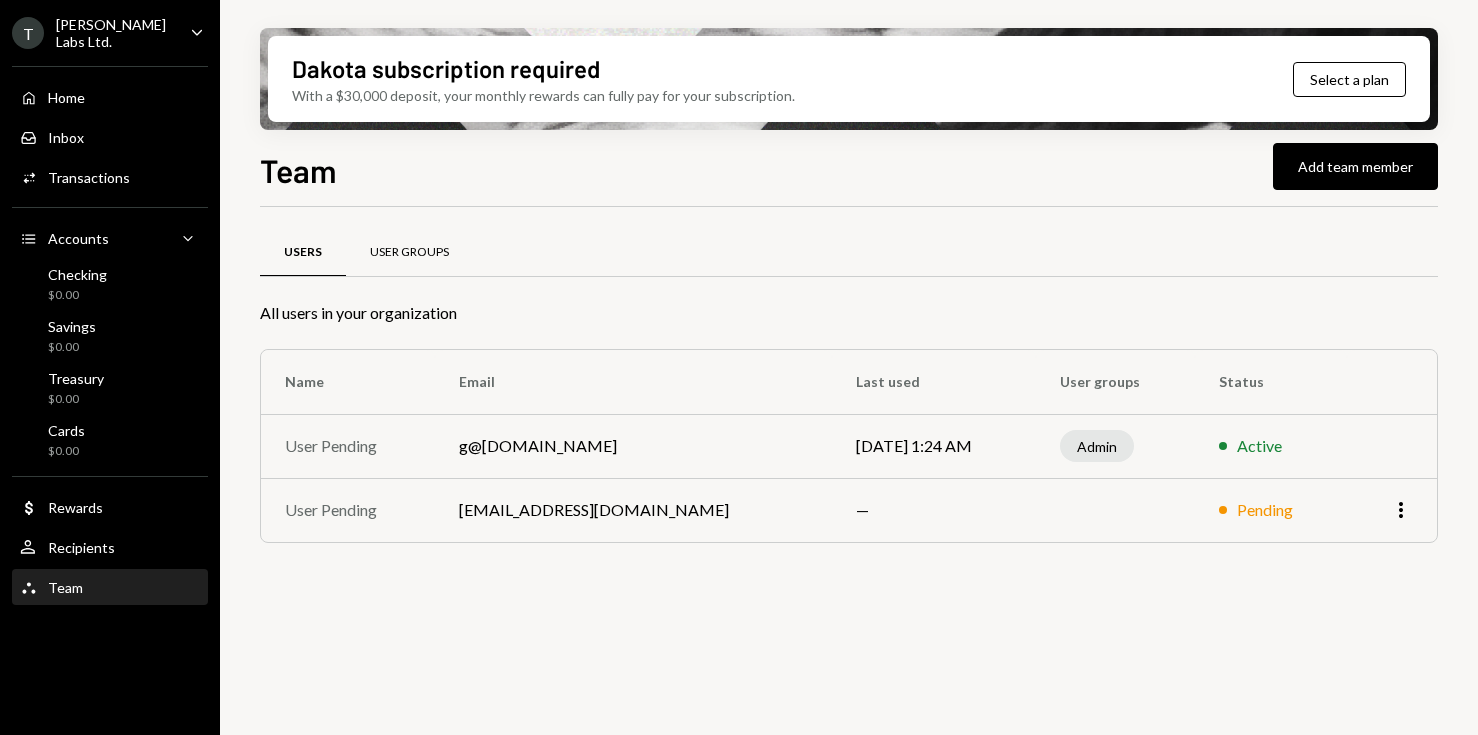 click on "User Groups" at bounding box center [409, 253] 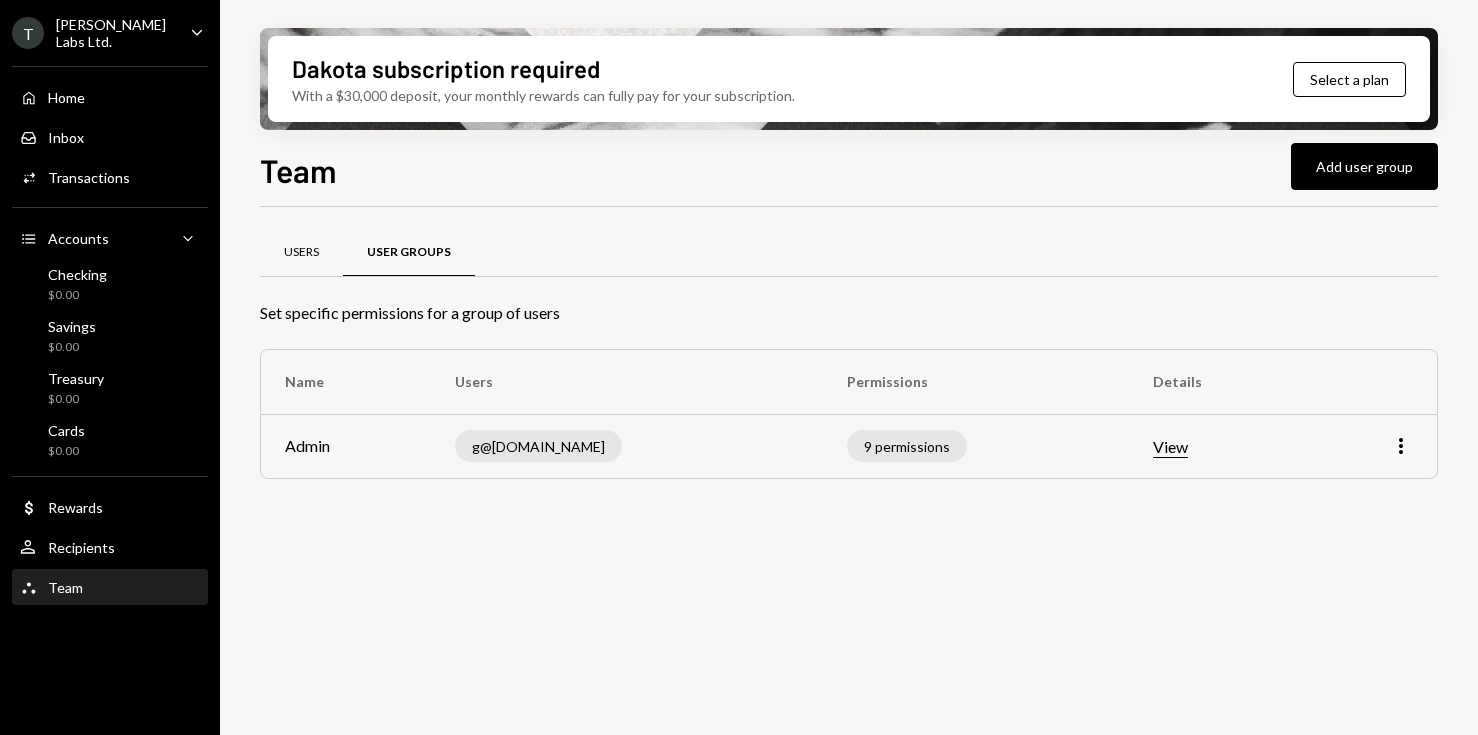 click on "Users" at bounding box center (301, 252) 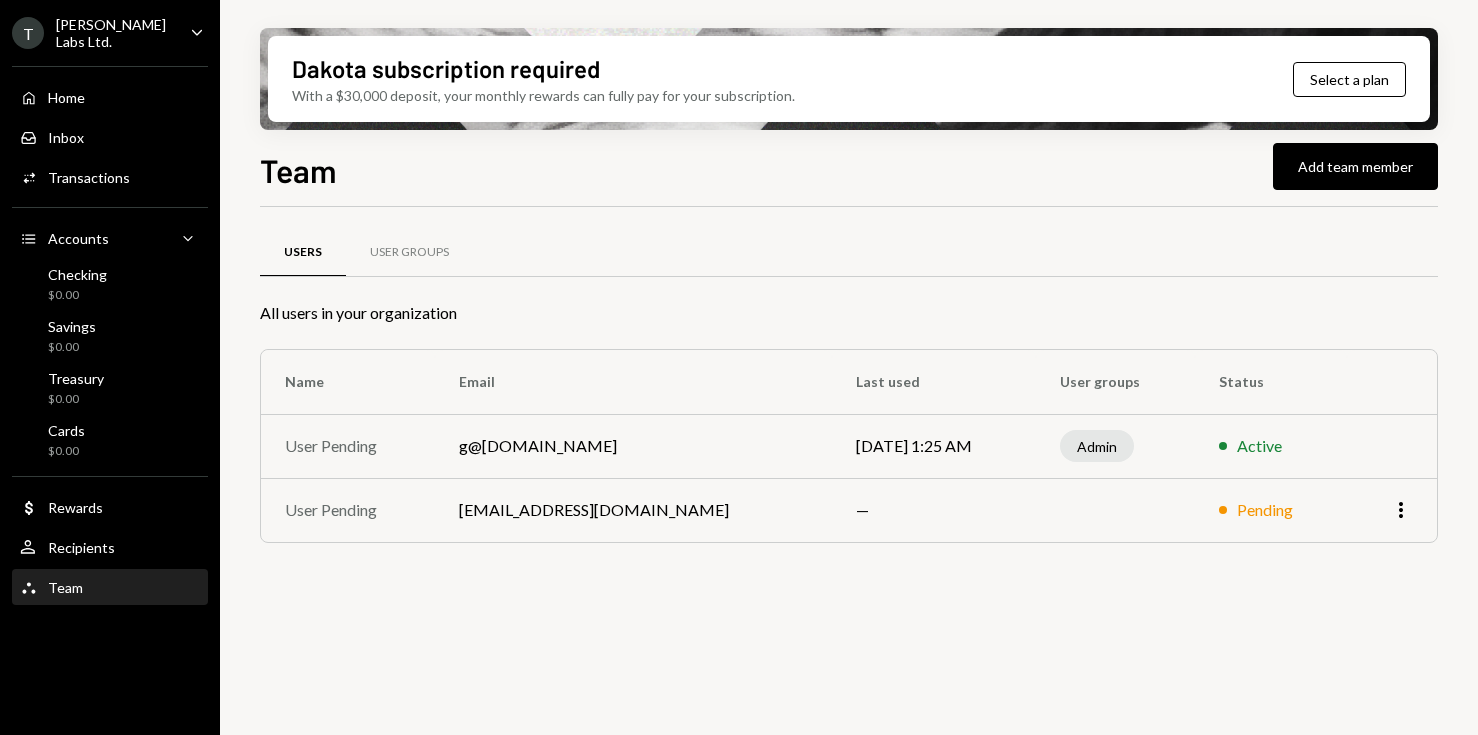 click on "g@[DOMAIN_NAME]" at bounding box center [633, 446] 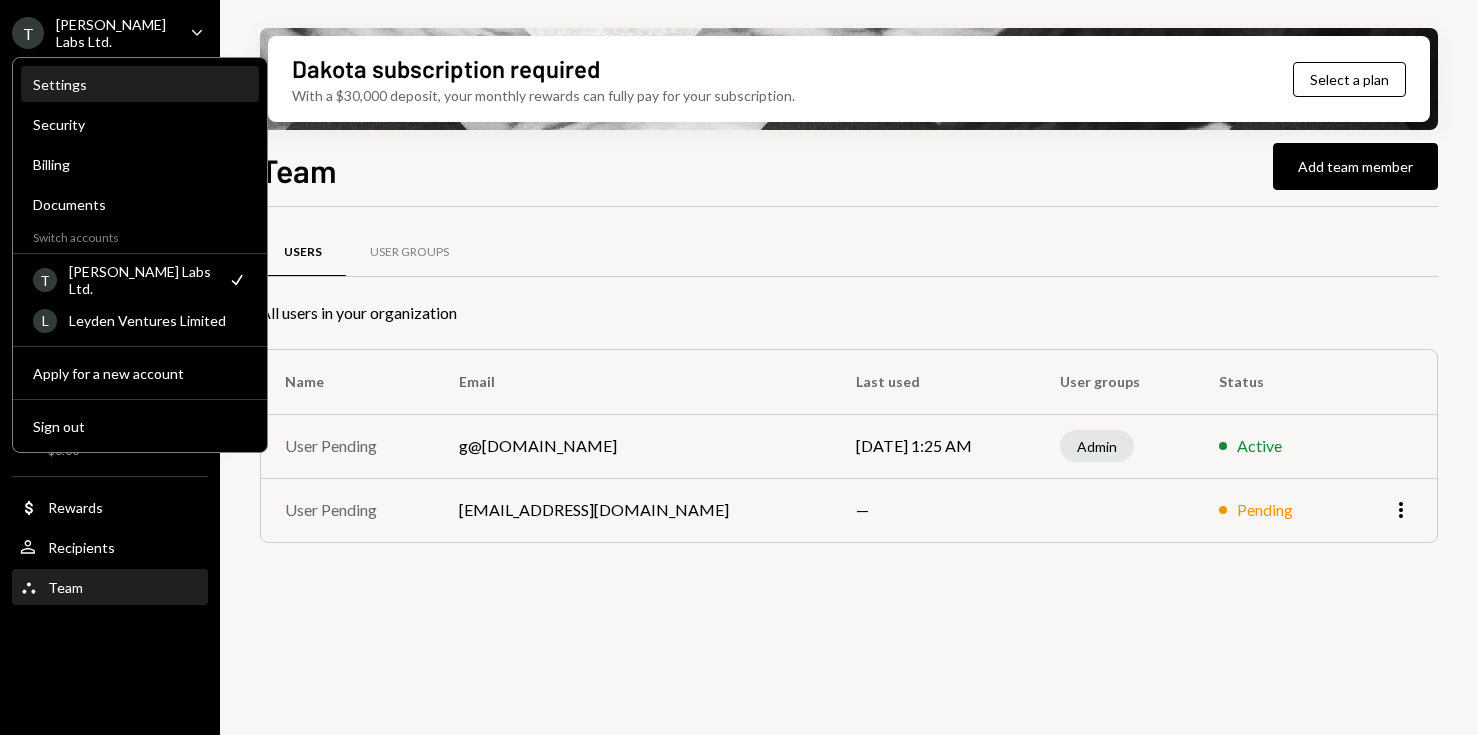 click on "Settings" at bounding box center (140, 85) 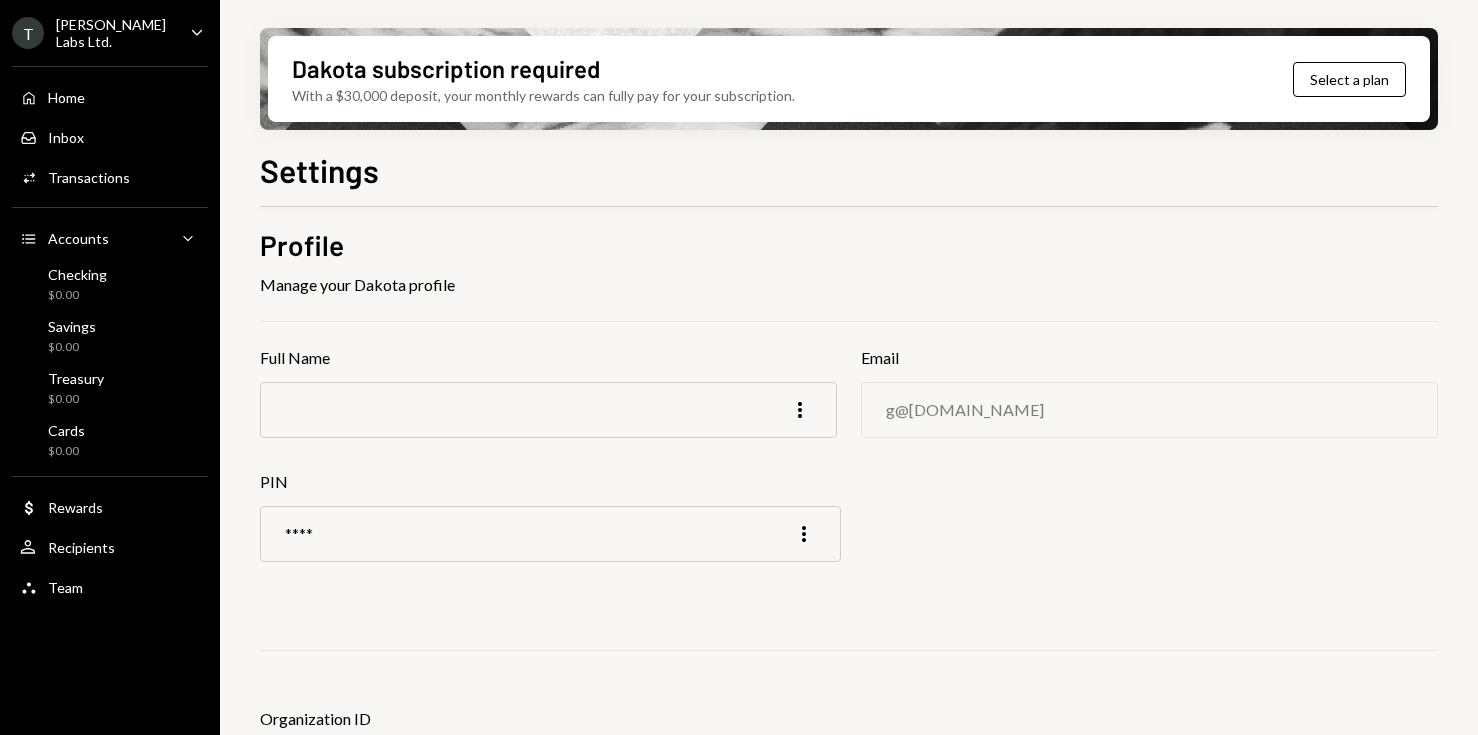 click on "g@[DOMAIN_NAME]" at bounding box center [965, 409] 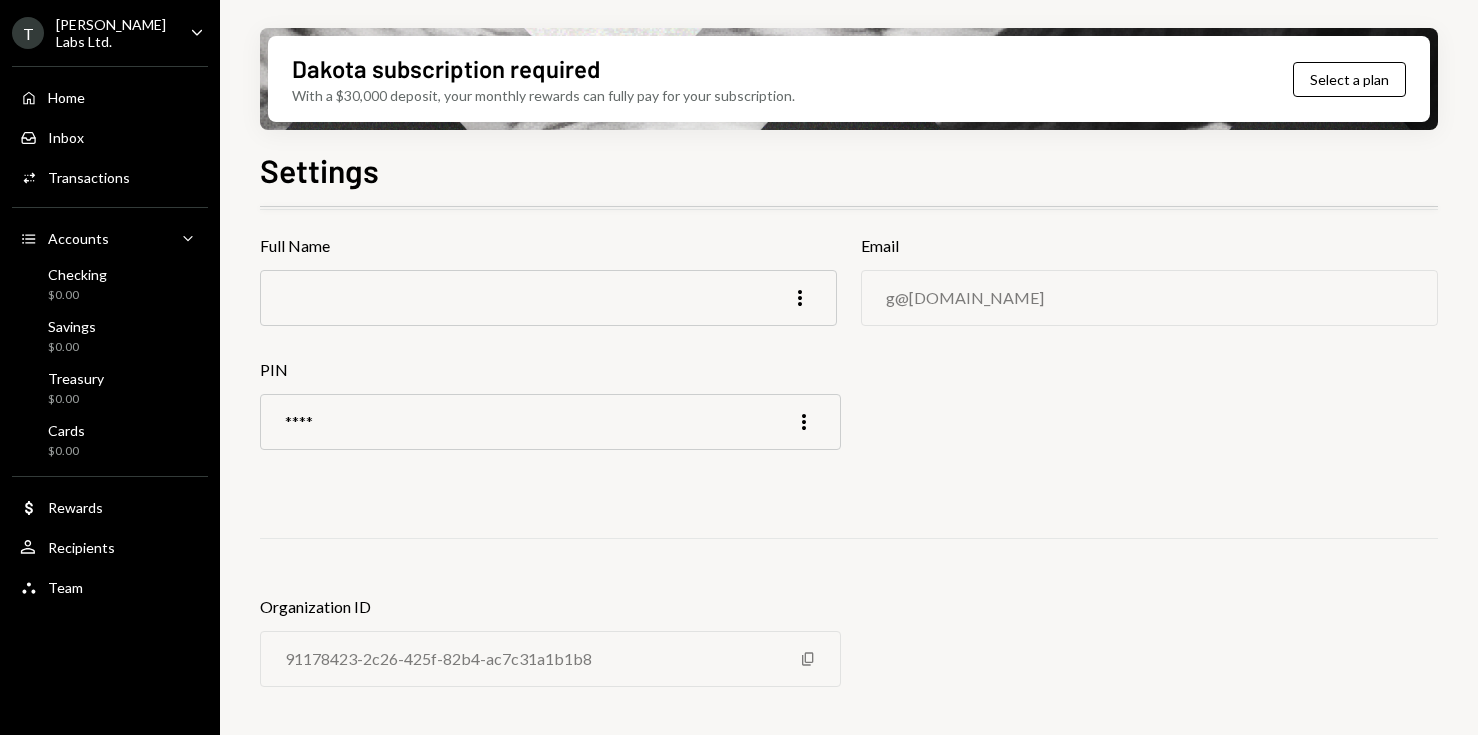 click on "T [PERSON_NAME] Labs Ltd. Caret Down" at bounding box center (110, 33) 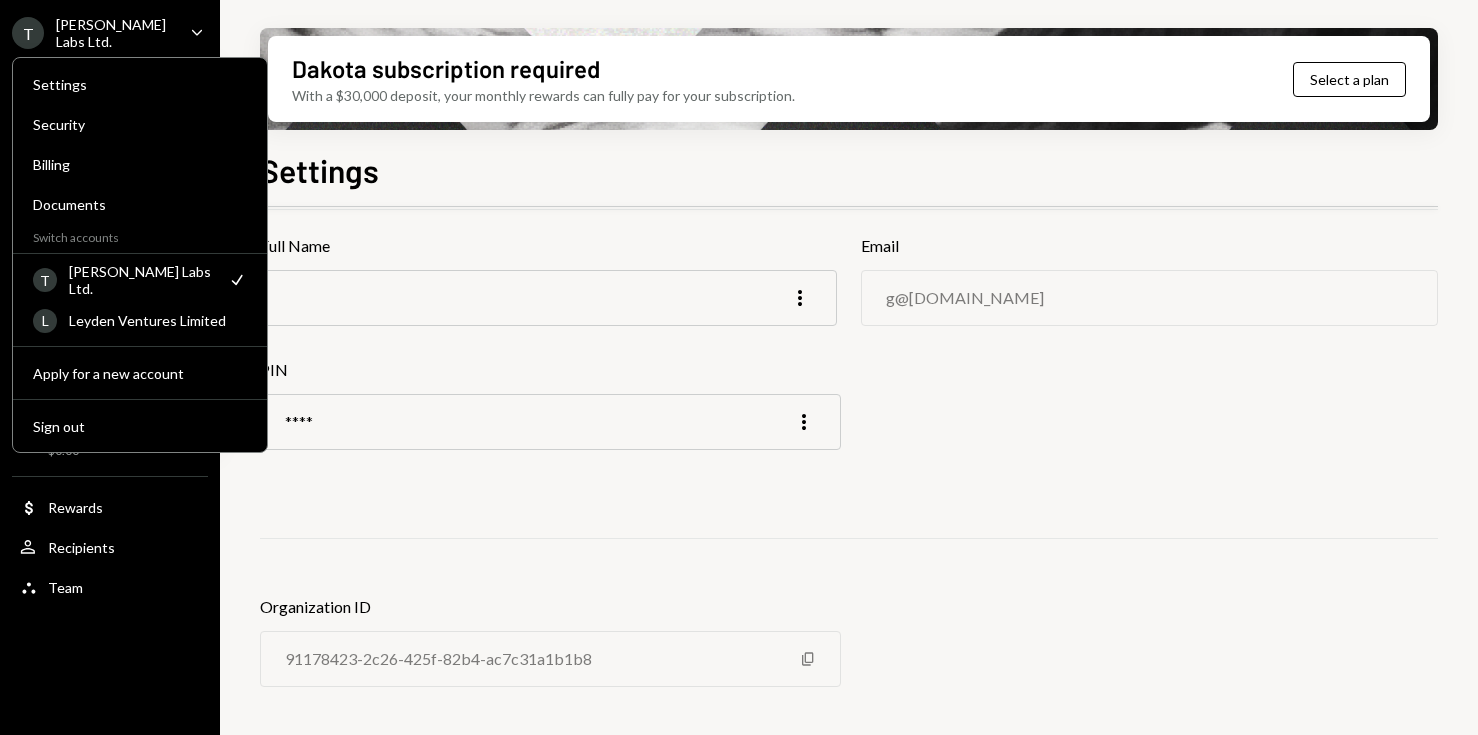 click on "Profile Manage your Dakota profile Full Name More Email g@leyden.vc PIN **** More Organization ID 91178423-2c26-425f-82b4-ac7c31a1b1b8 Copy" at bounding box center (849, 416) 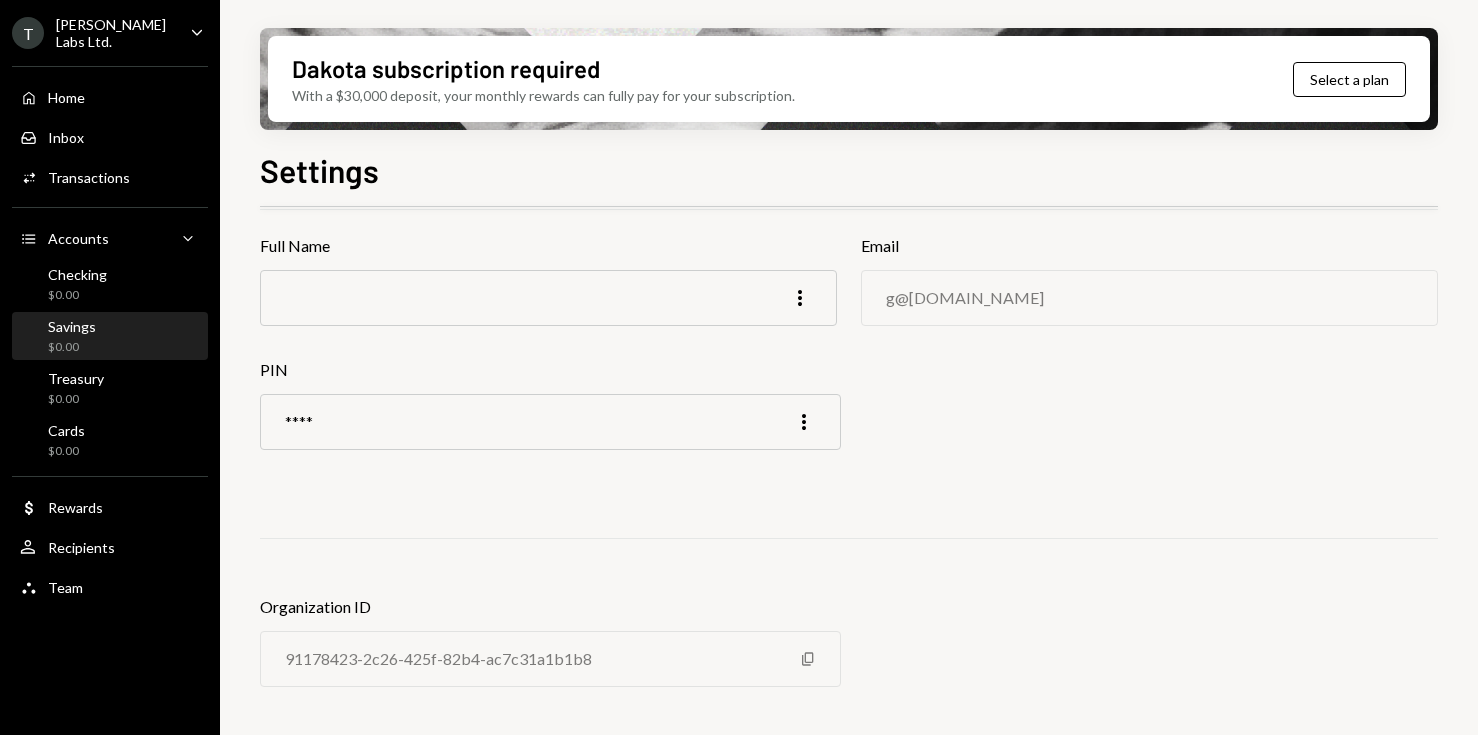 click on "Savings $0.00" at bounding box center [110, 337] 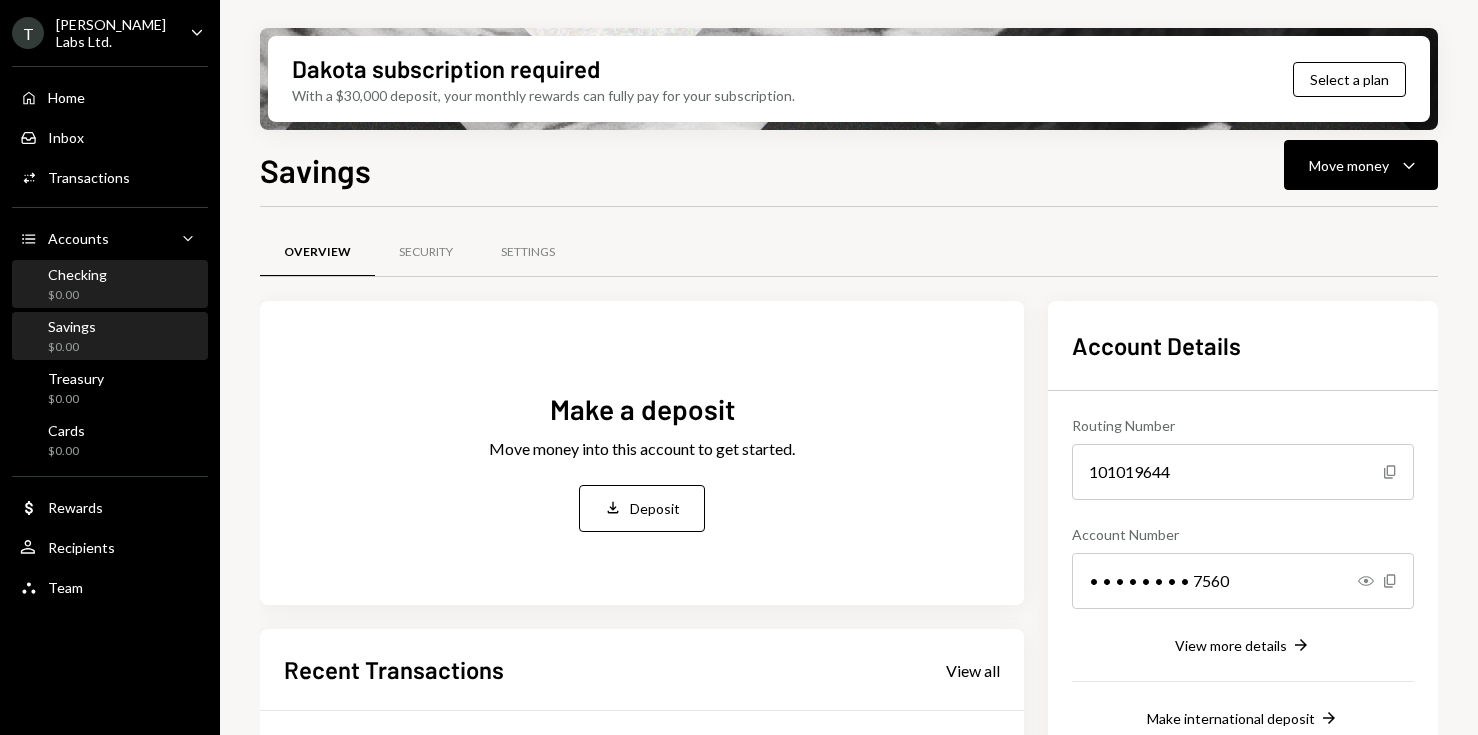 click on "Checking $0.00" at bounding box center [110, 285] 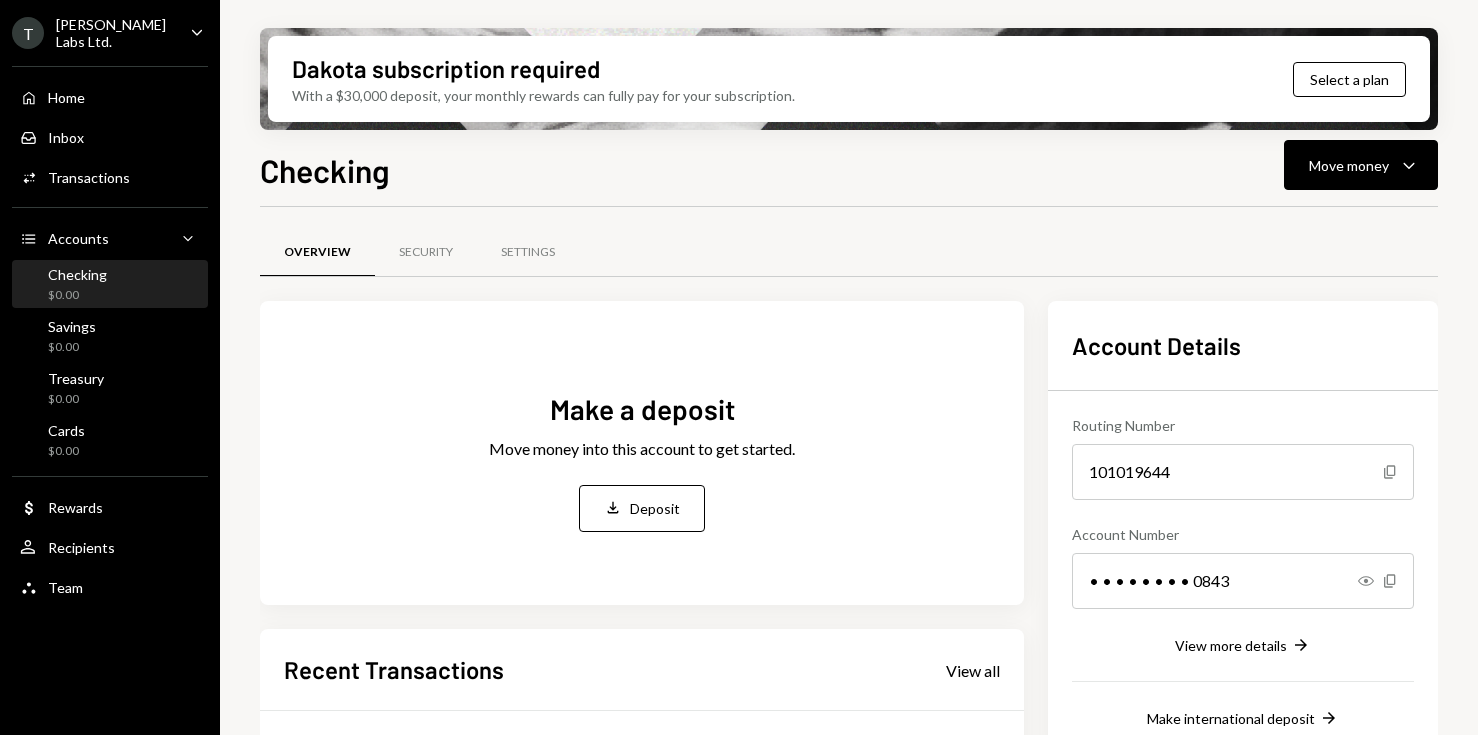click on "Checking $0.00" at bounding box center (110, 285) 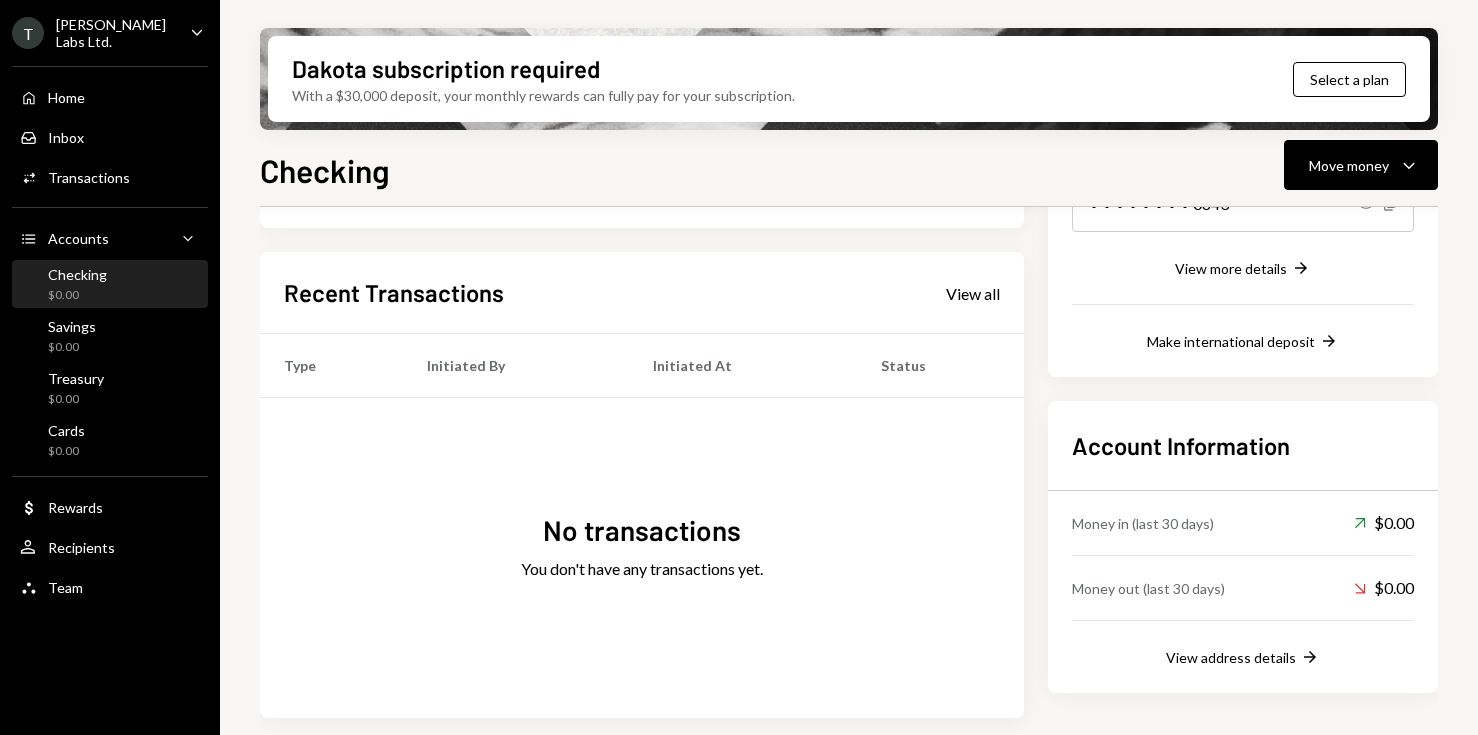 scroll, scrollTop: 329, scrollLeft: 0, axis: vertical 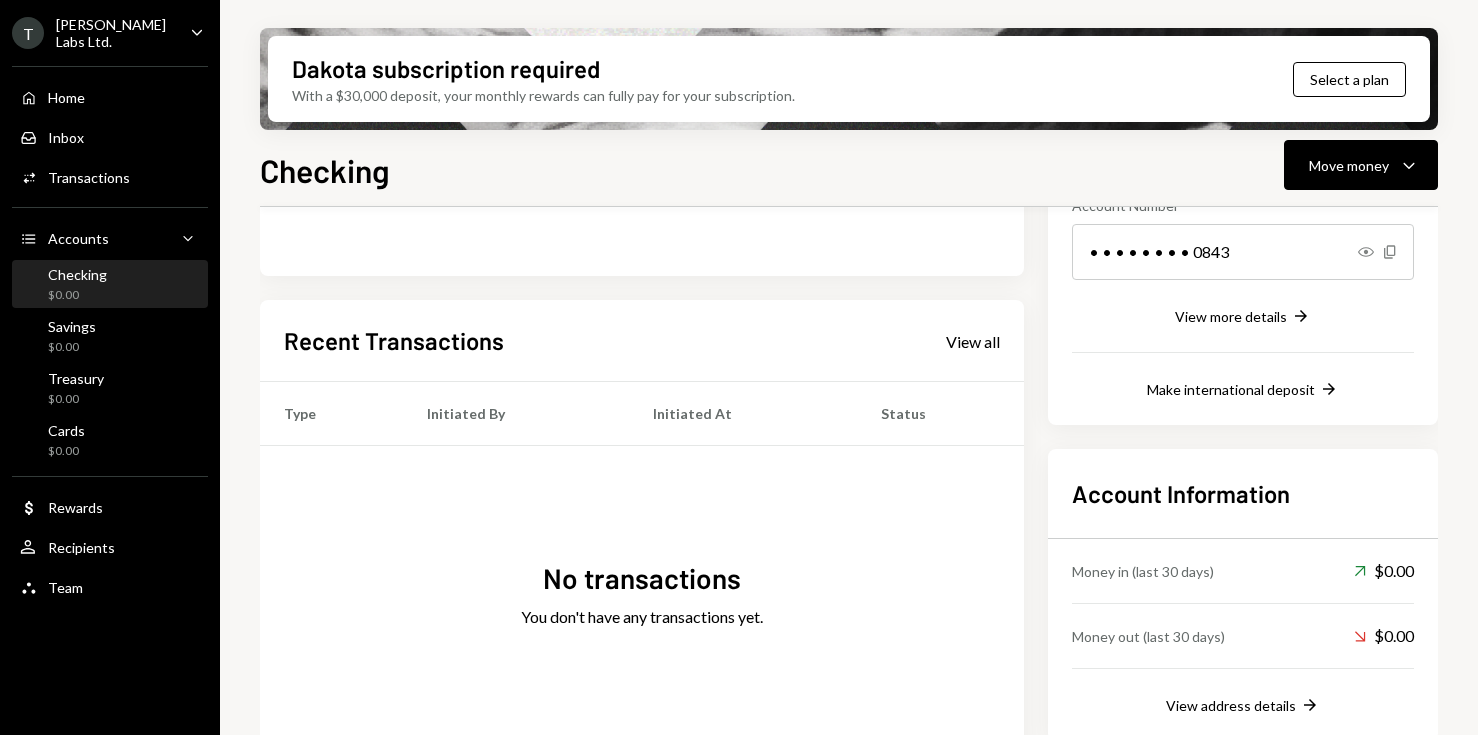 click on "Checking $0.00" at bounding box center [110, 285] 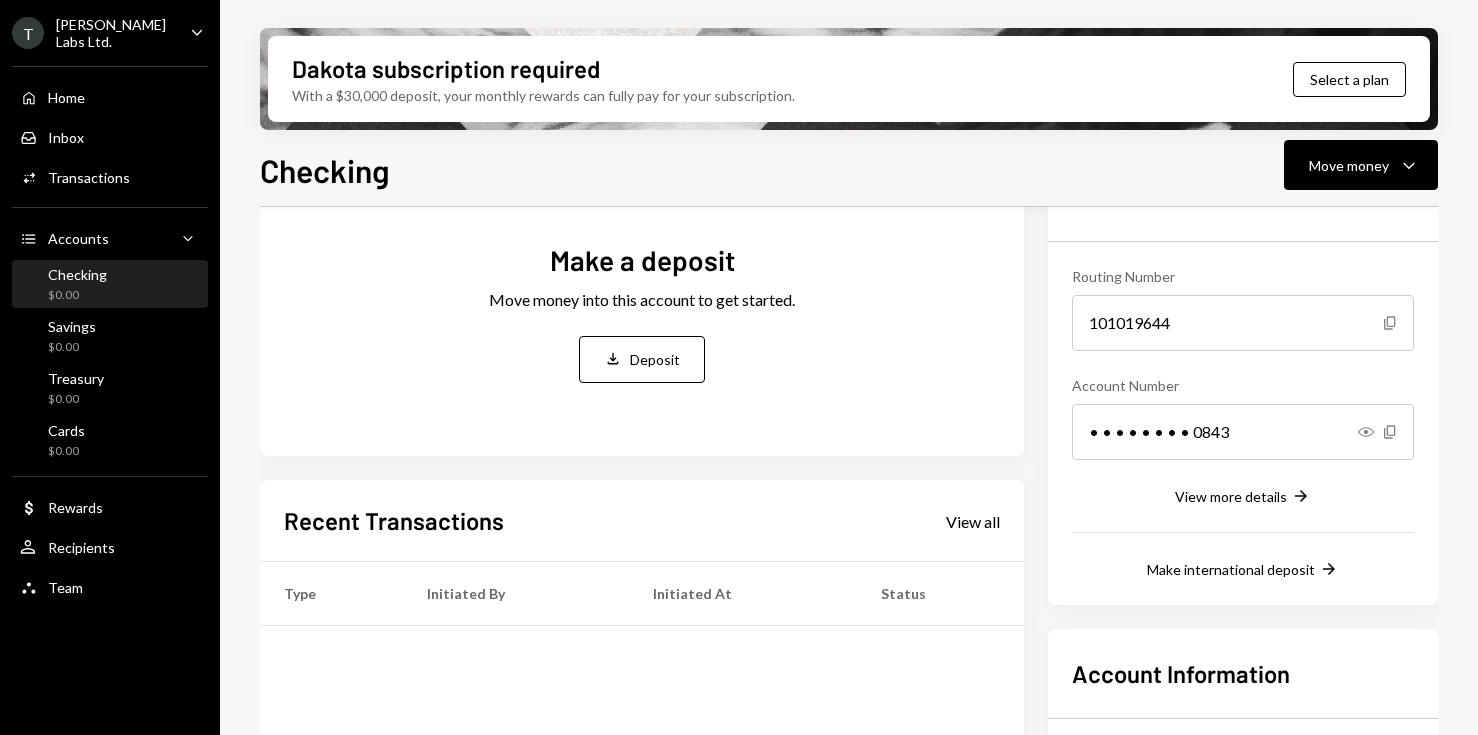 scroll, scrollTop: 0, scrollLeft: 0, axis: both 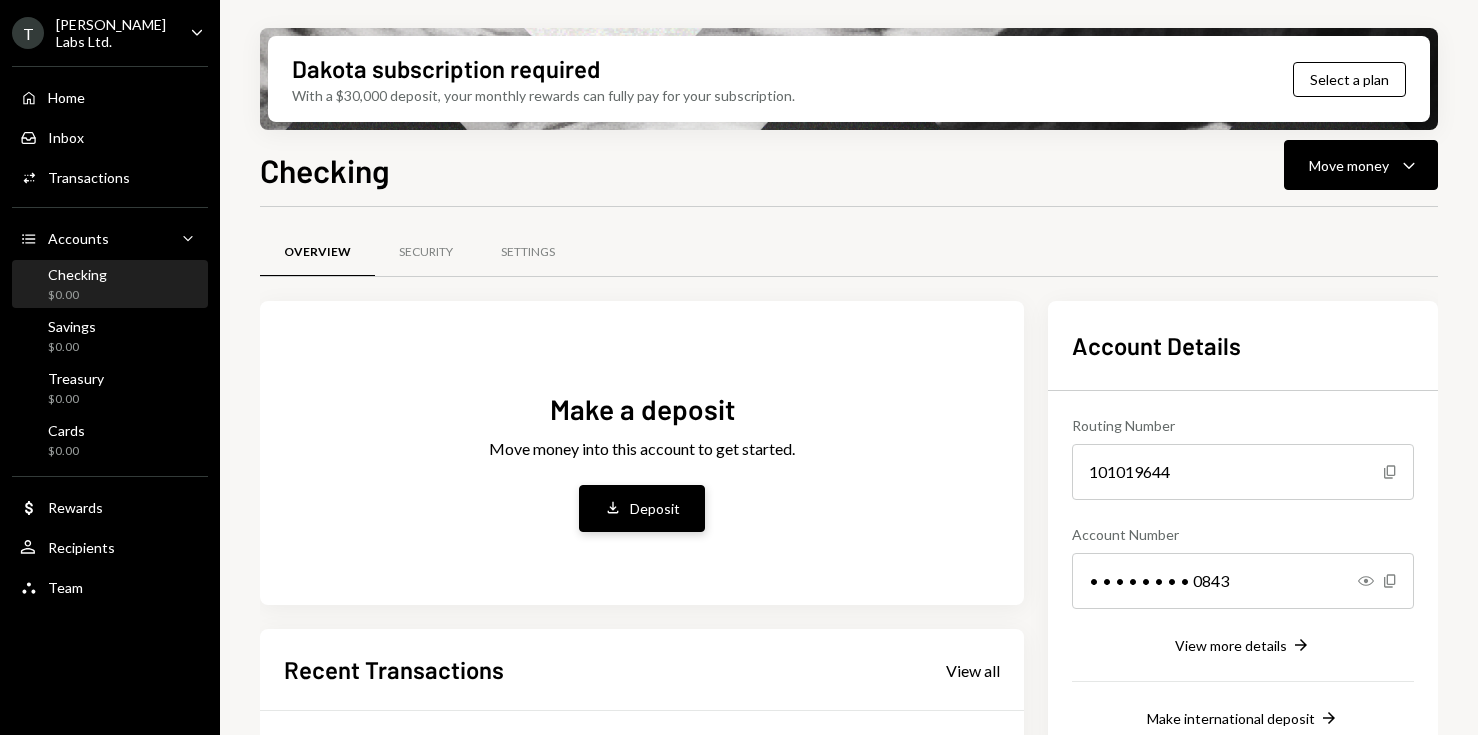 click on "Deposit Deposit" at bounding box center [642, 508] 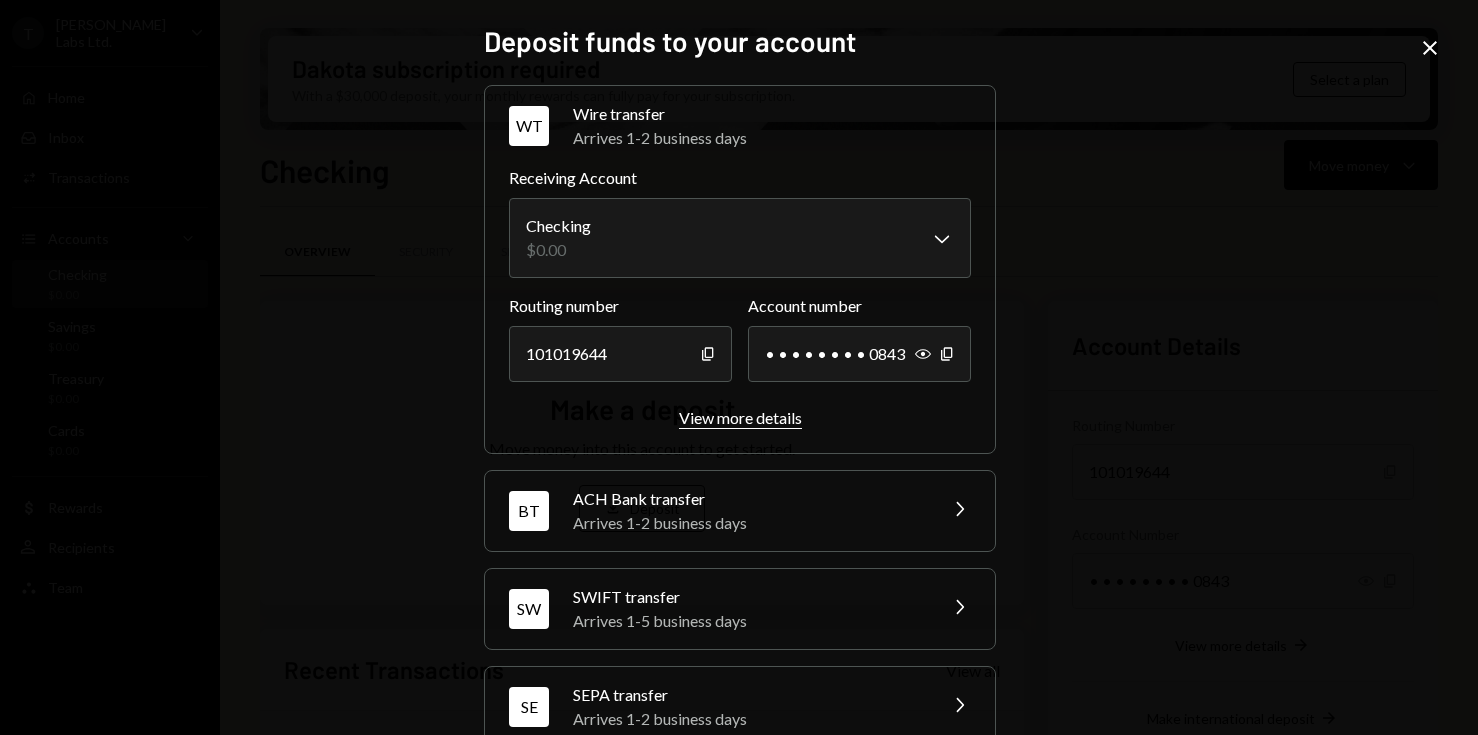 click on "View more details" at bounding box center (740, 418) 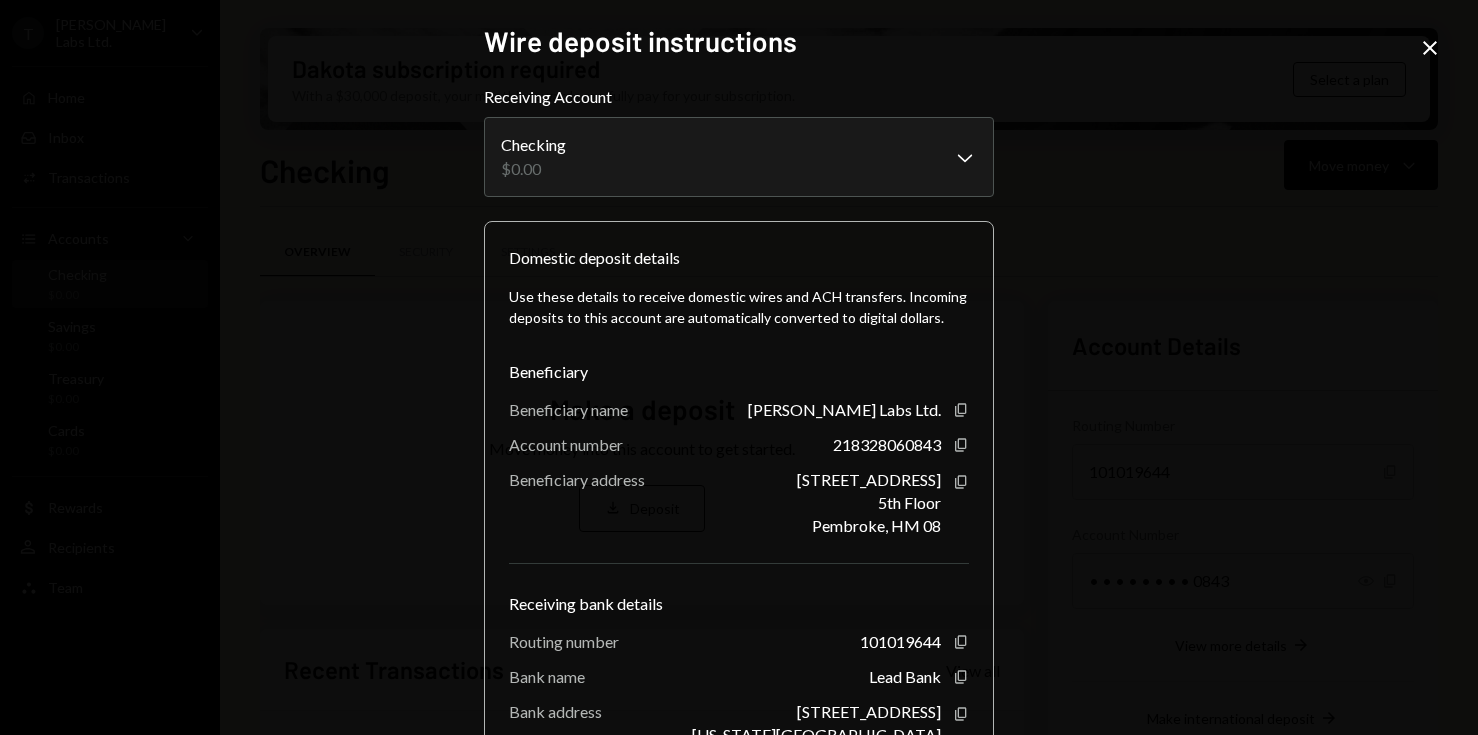 click on "**********" at bounding box center [739, 367] 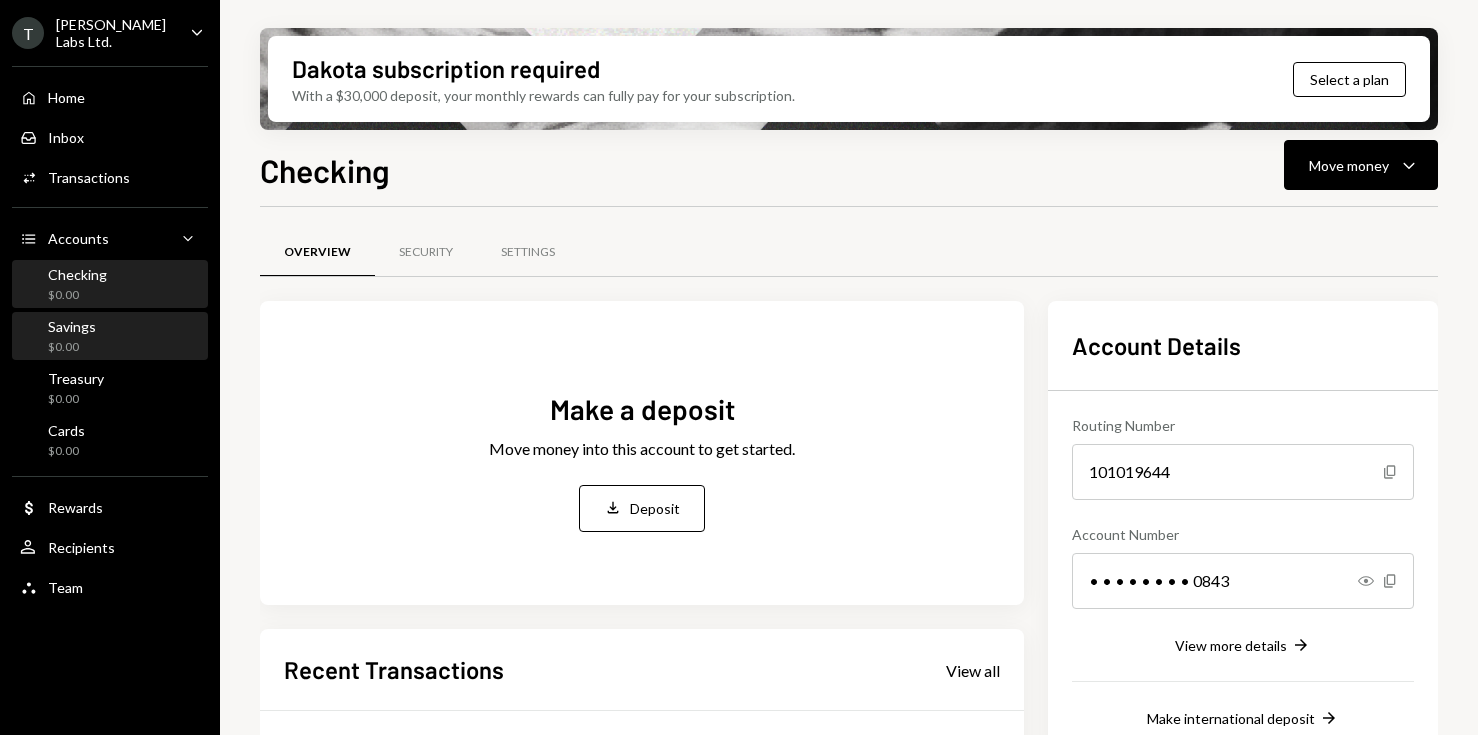 click on "Savings $0.00" at bounding box center [110, 337] 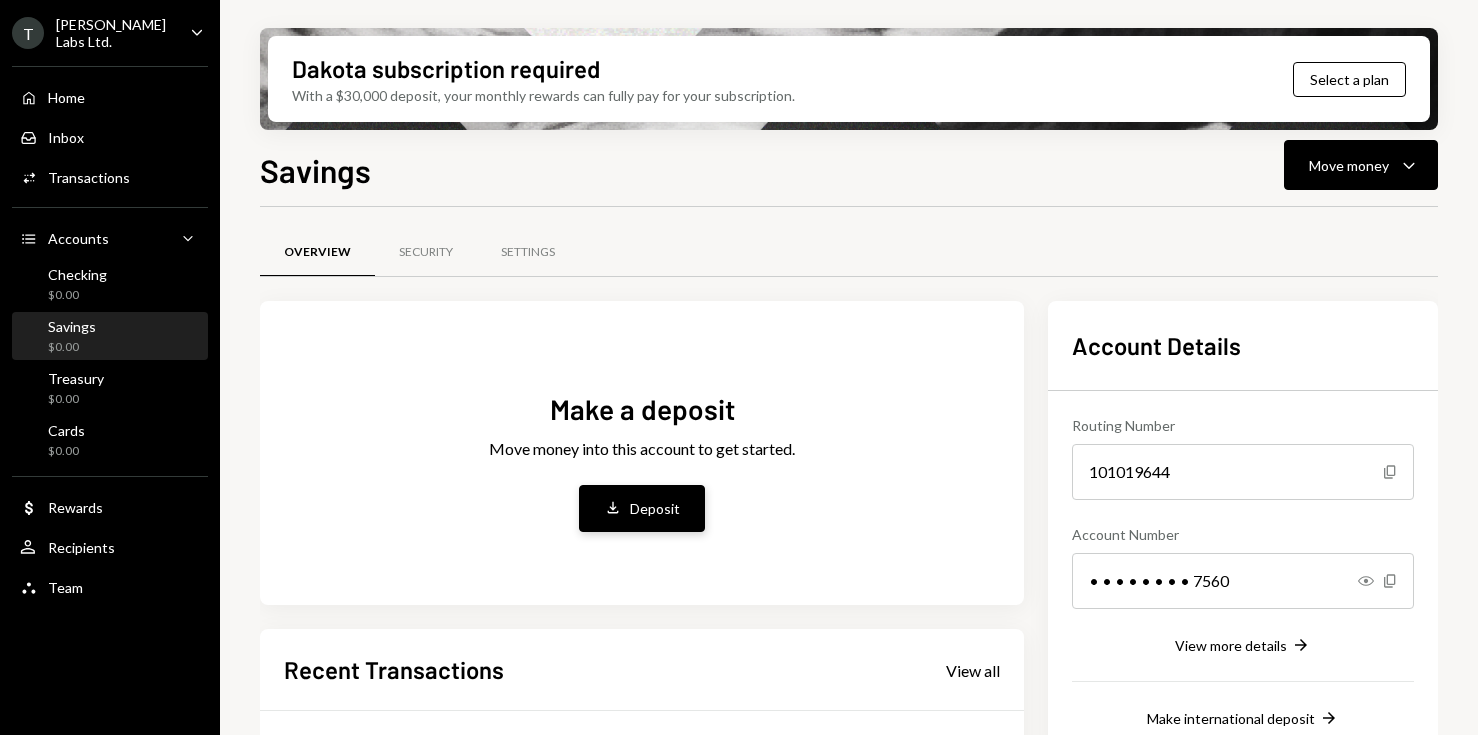 click on "Deposit" at bounding box center [655, 508] 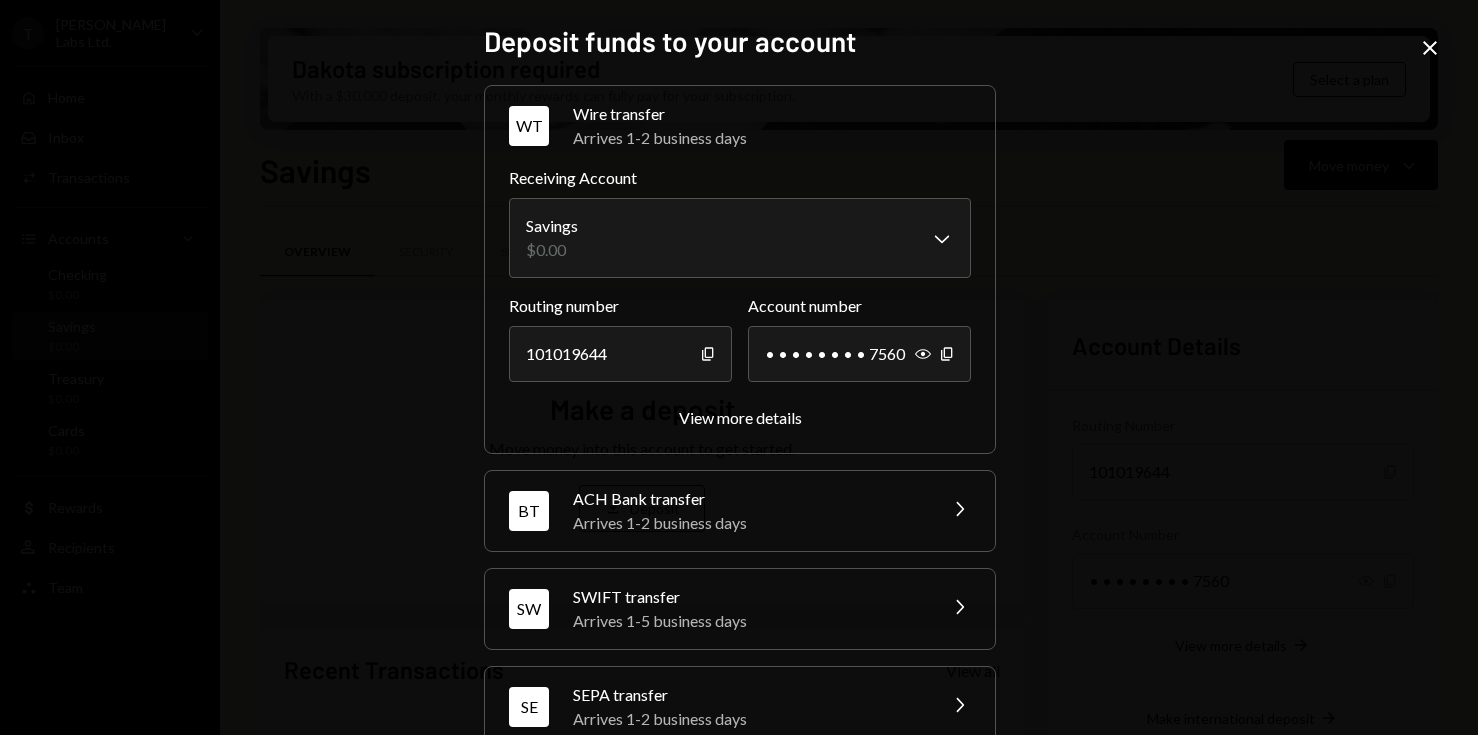 click on "**********" at bounding box center (739, 367) 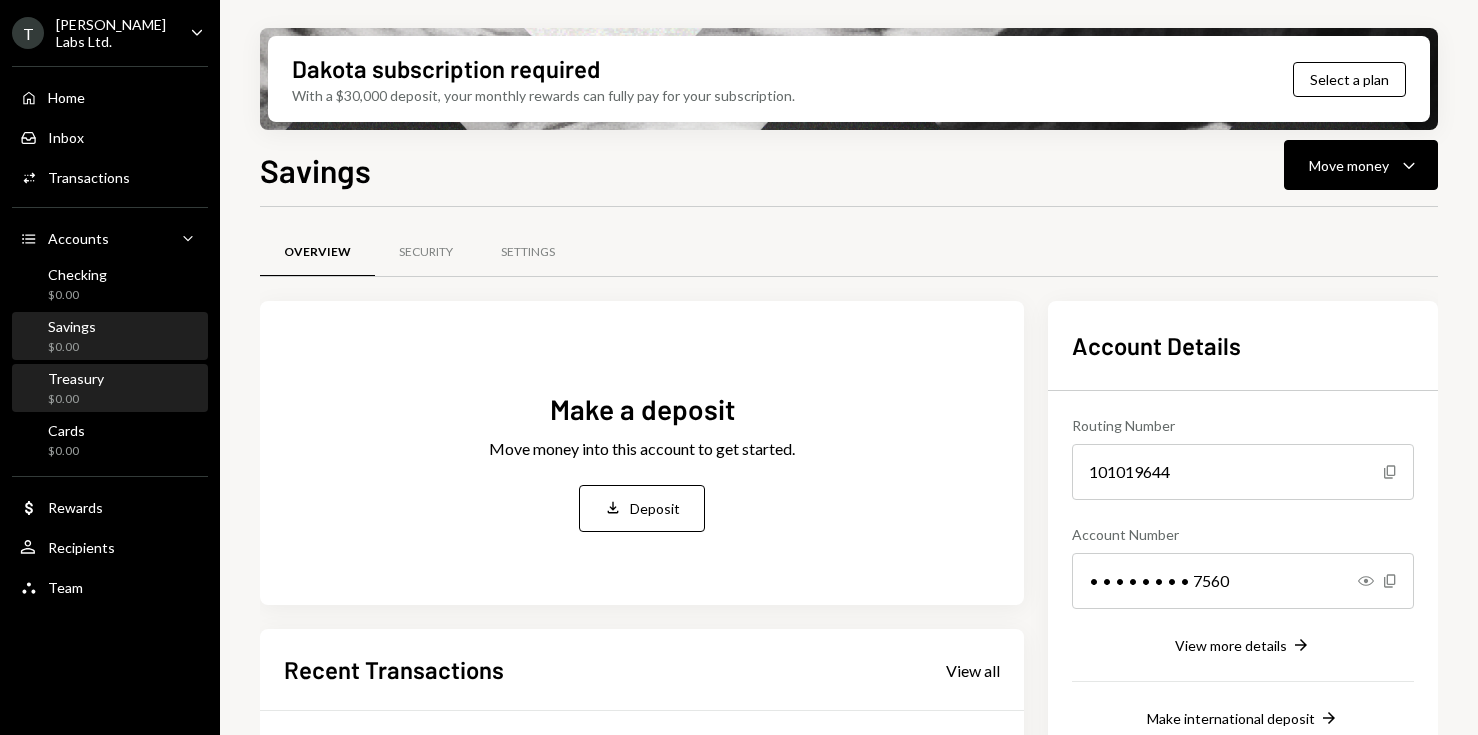 click on "Treasury $0.00" at bounding box center [110, 389] 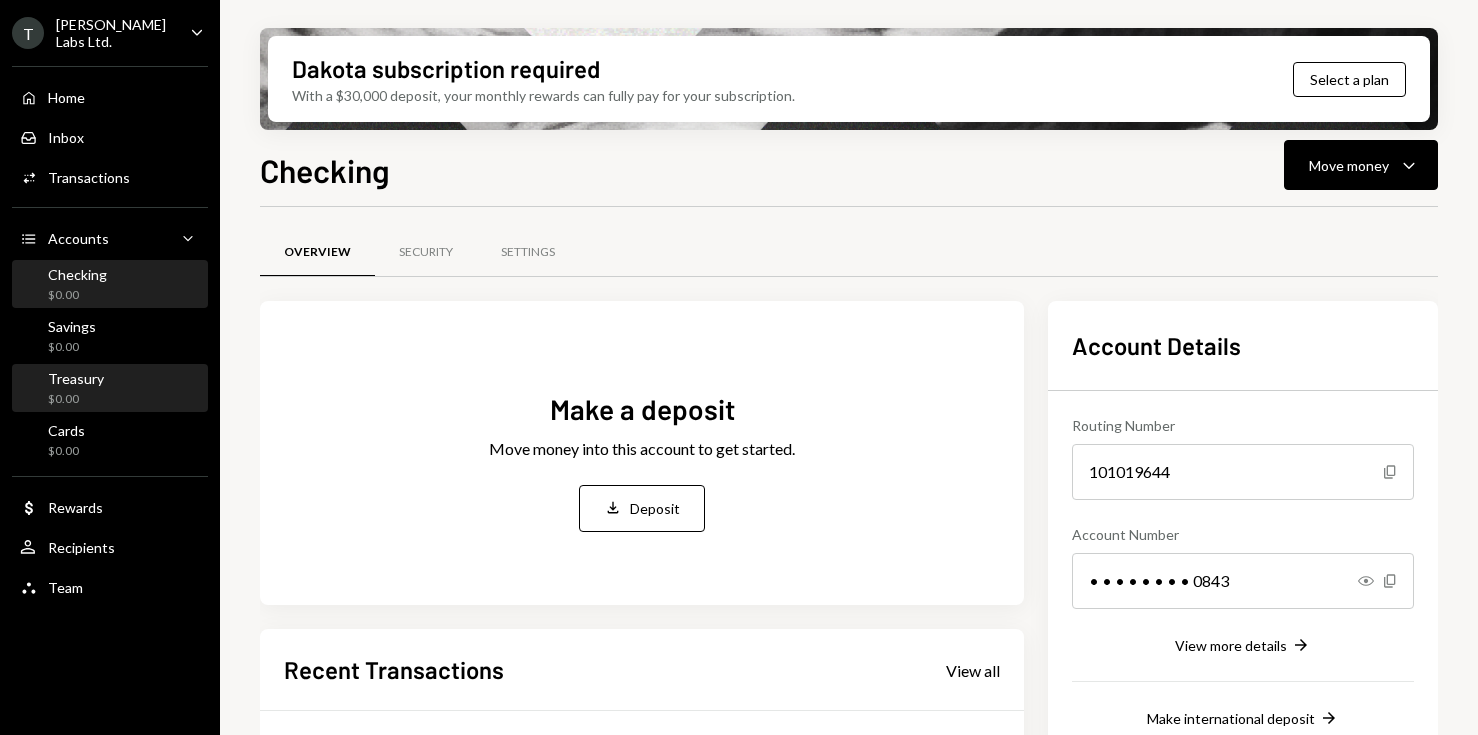 scroll, scrollTop: 0, scrollLeft: 0, axis: both 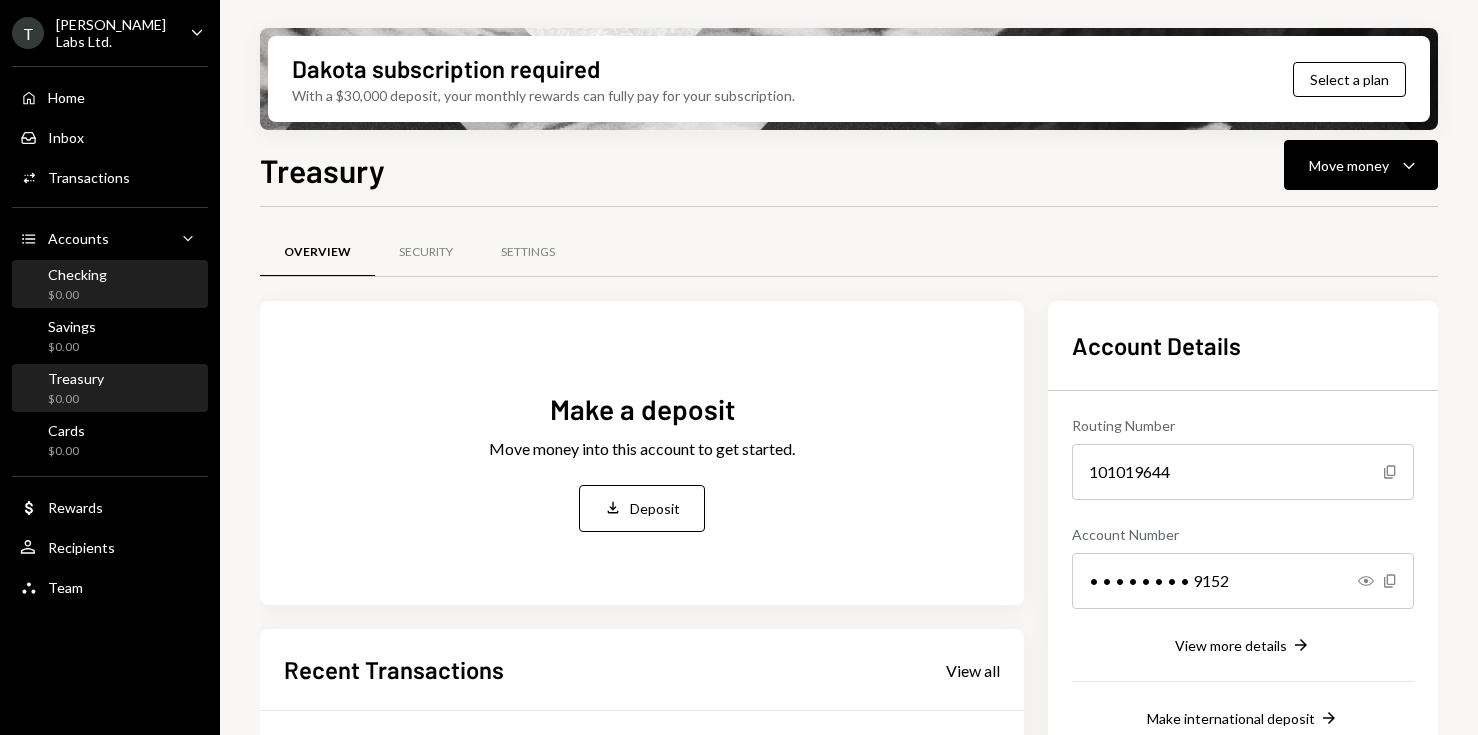 click on "Checking $0.00" at bounding box center [110, 285] 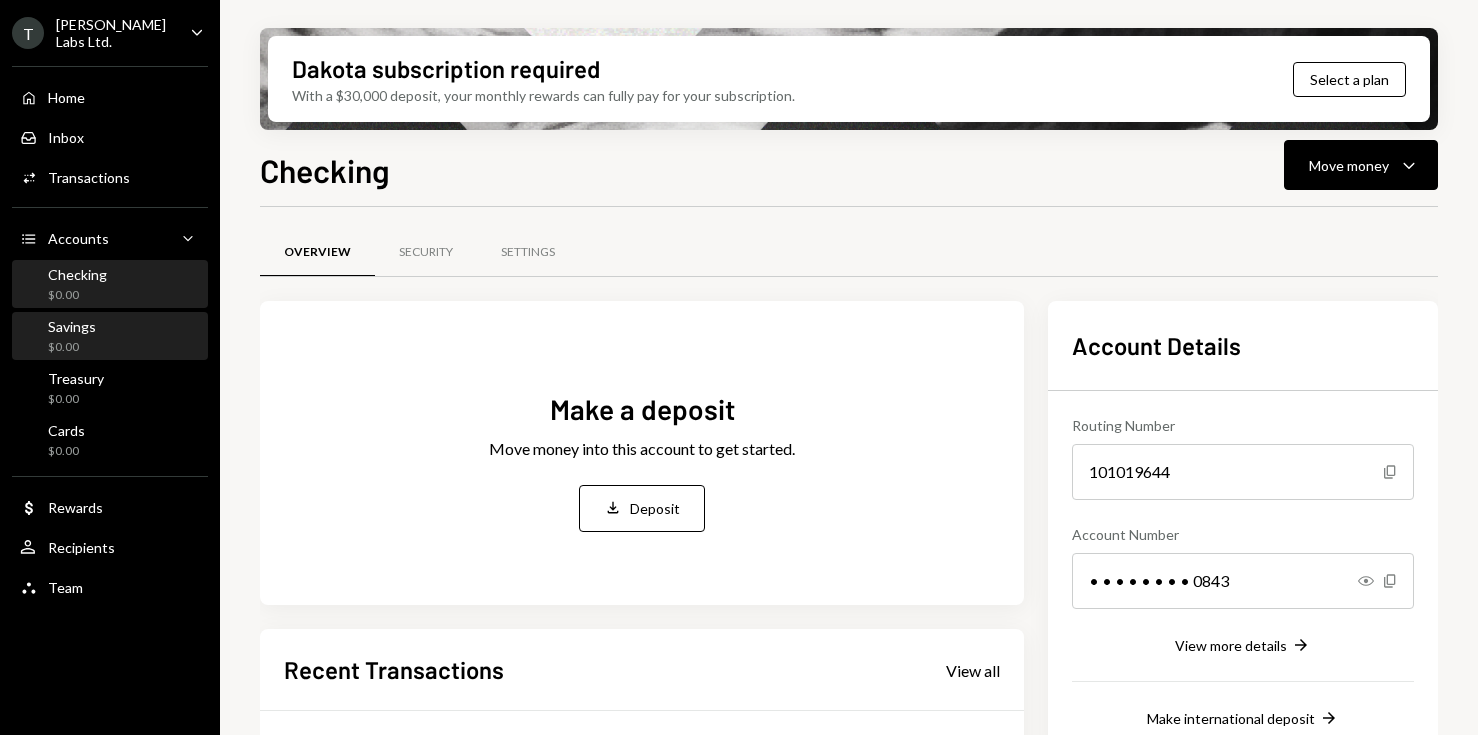click on "Savings $0.00" at bounding box center [110, 337] 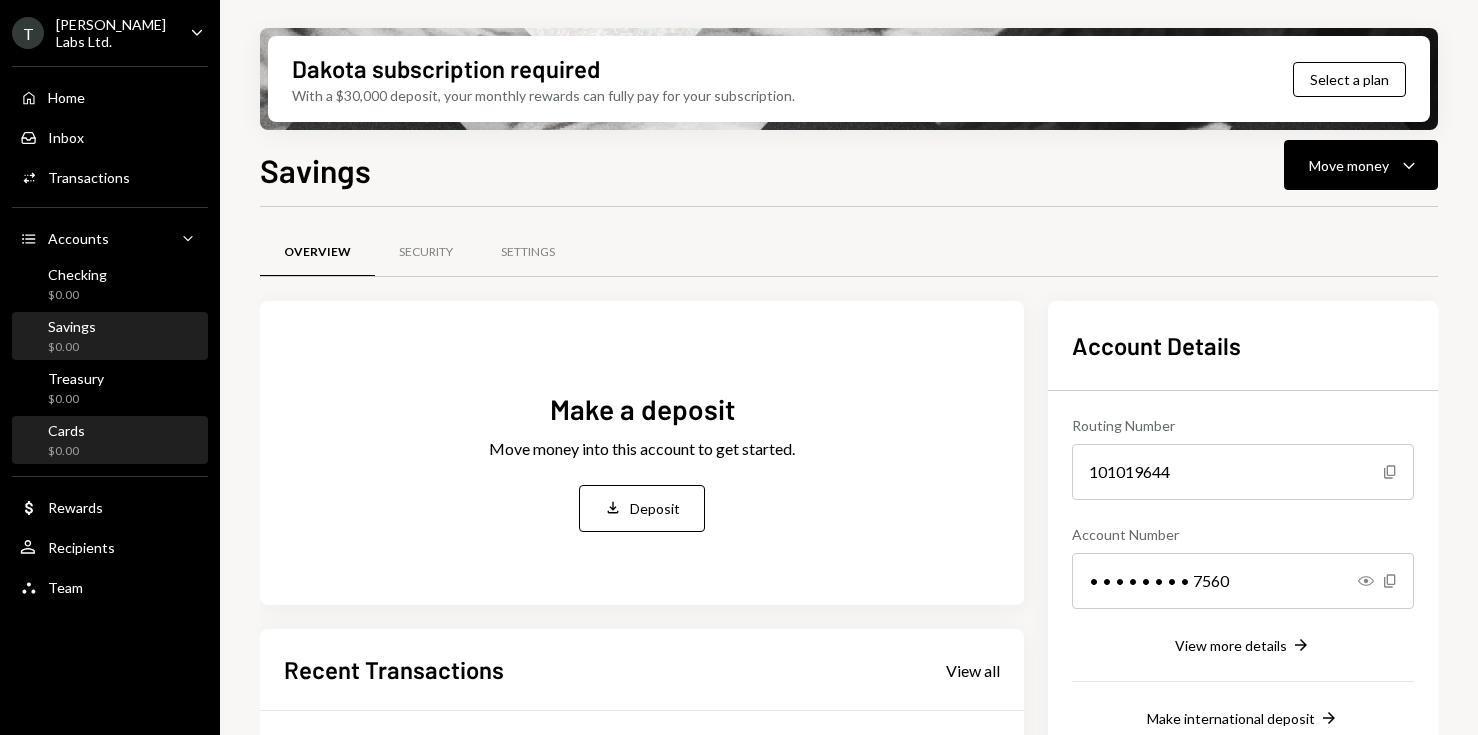 click on "Cards $0.00" at bounding box center (110, 441) 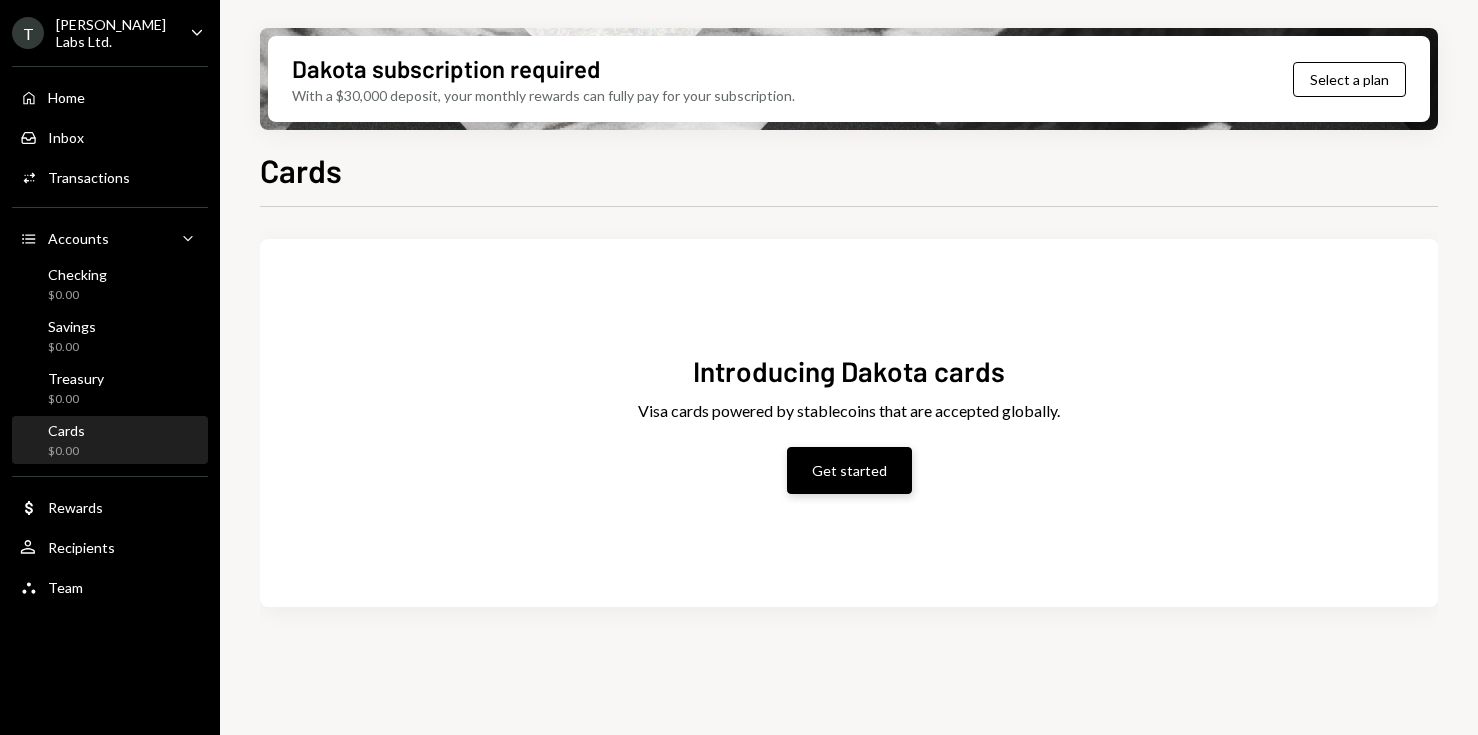 click on "Get started" at bounding box center [849, 470] 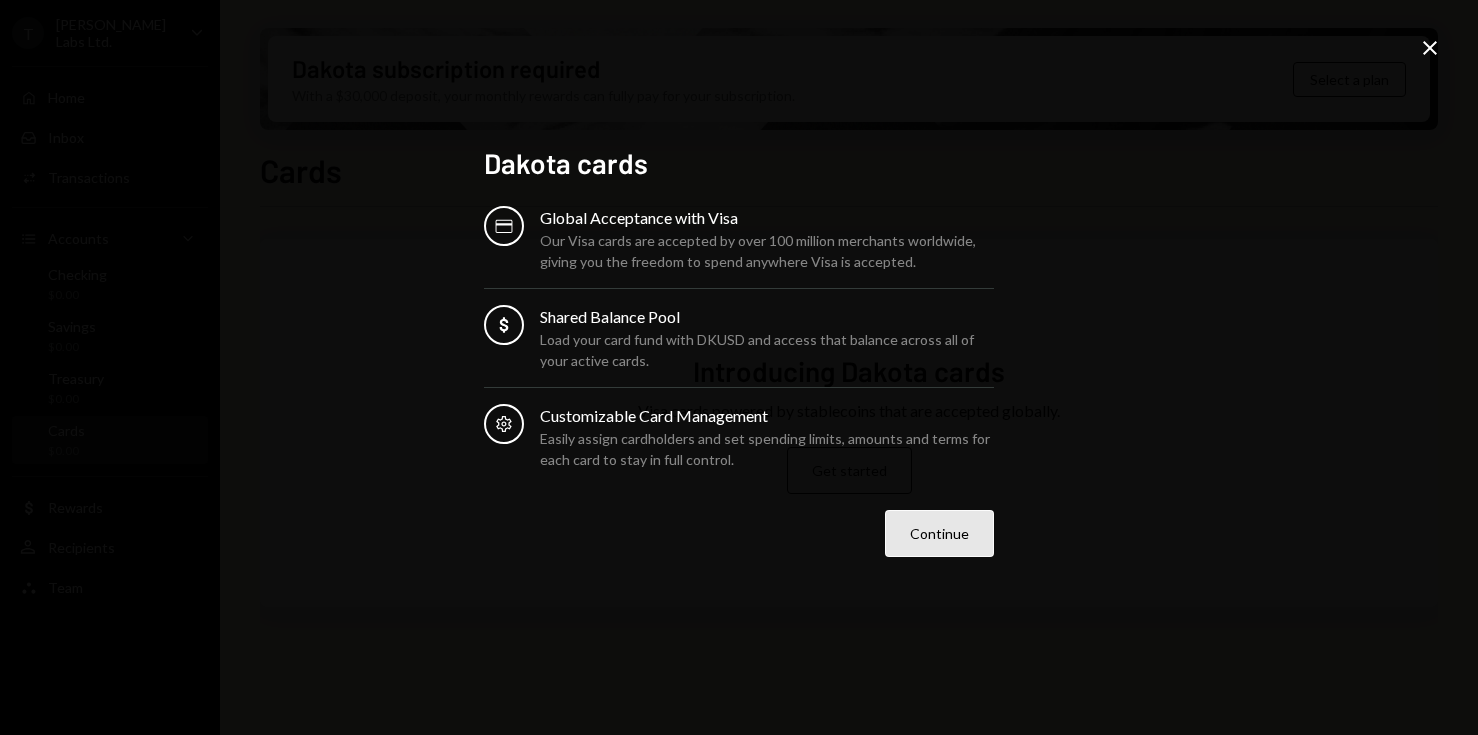 click on "Continue" at bounding box center [939, 533] 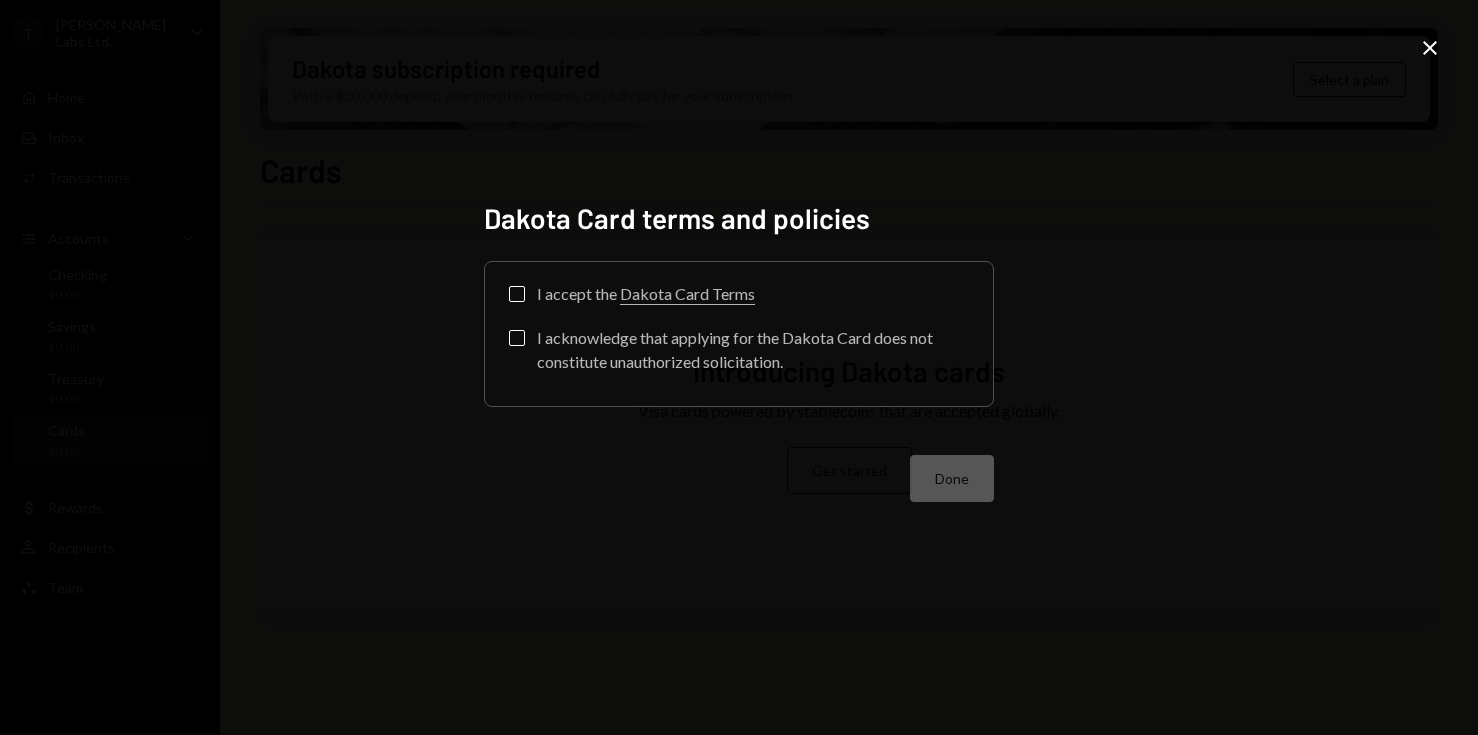 click on "I accept the   Dakota Card Terms" at bounding box center [646, 294] 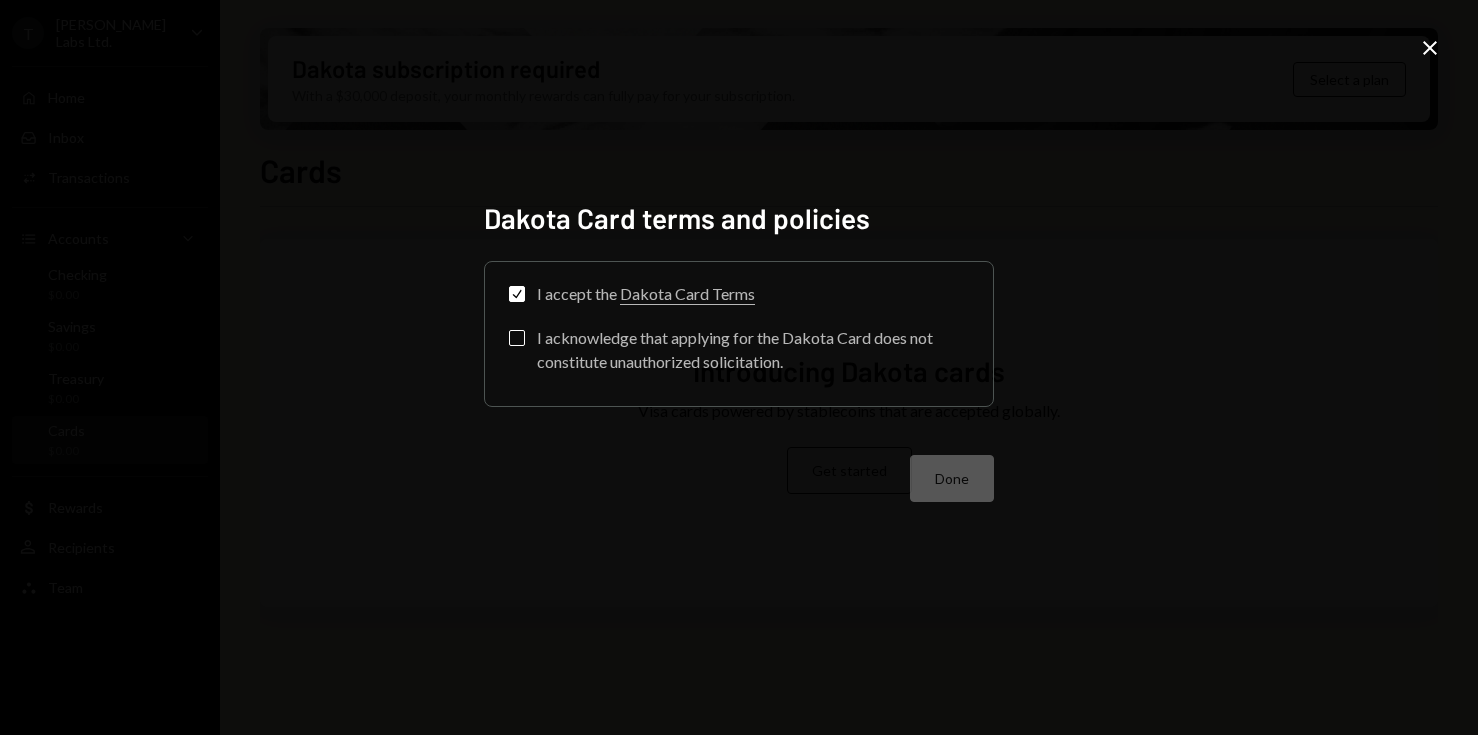 click on "I acknowledge that applying for the Dakota Card does not constitute unauthorized solicitation." at bounding box center (753, 350) 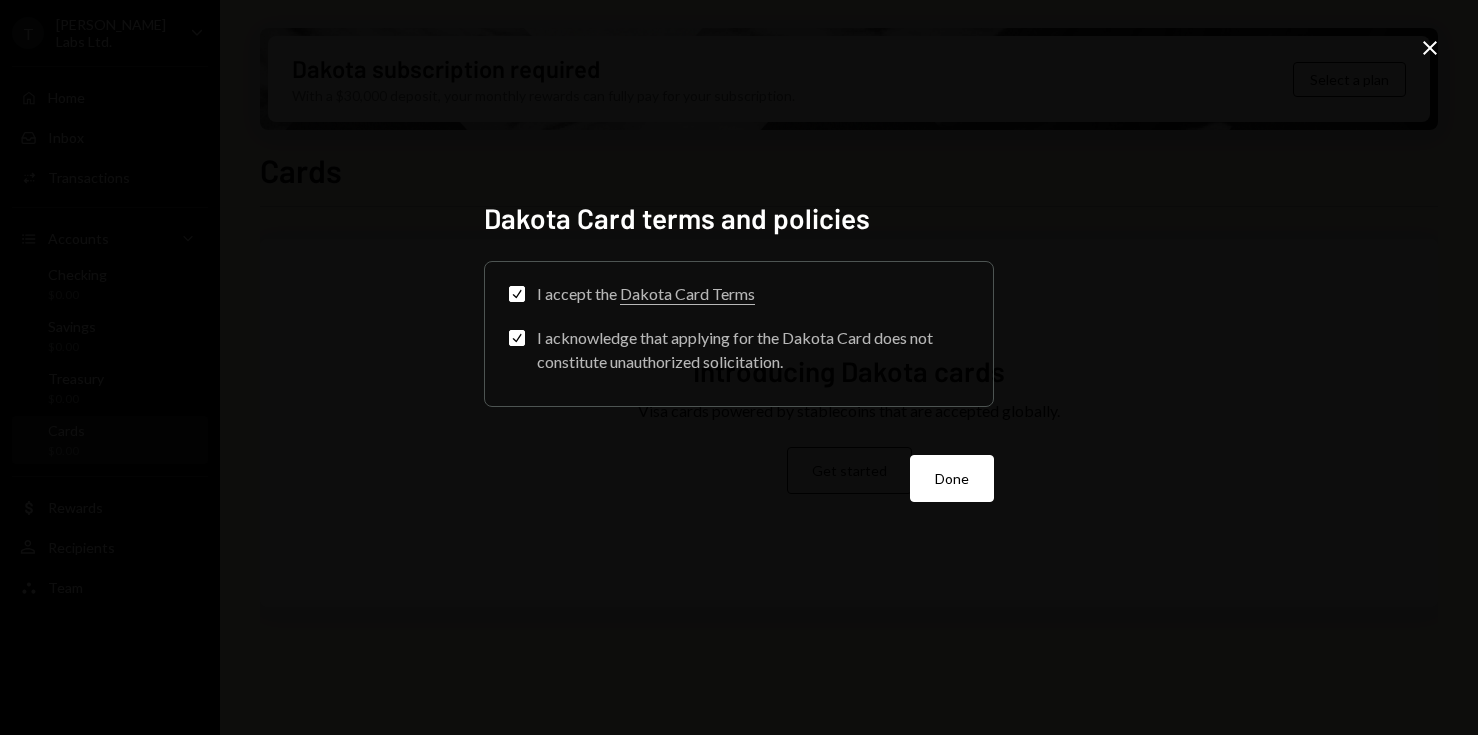 click on "Dakota Card terms and policies Check I accept the   Dakota Card Terms Check I acknowledge that applying for the Dakota Card does not constitute unauthorized solicitation. Done" at bounding box center (739, 368) 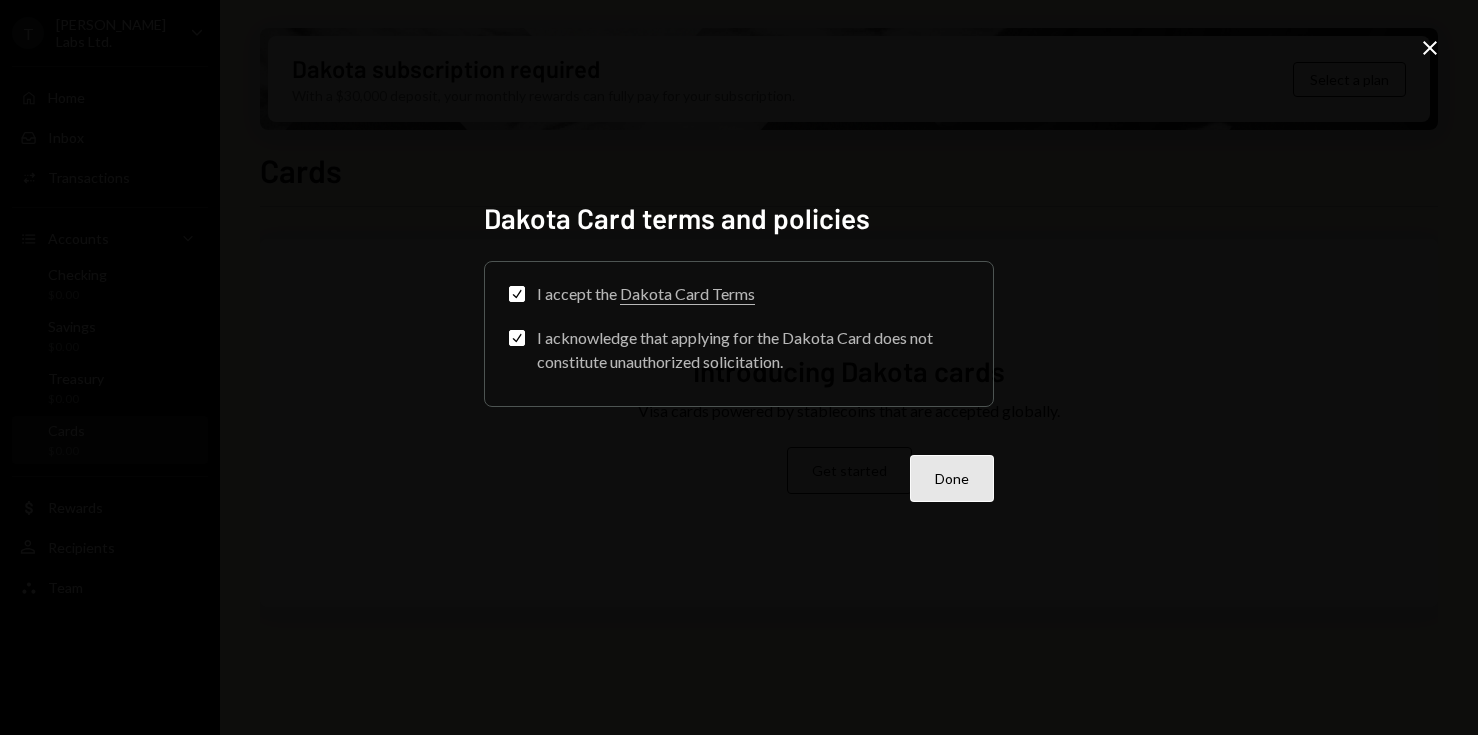click on "Done" at bounding box center (952, 478) 